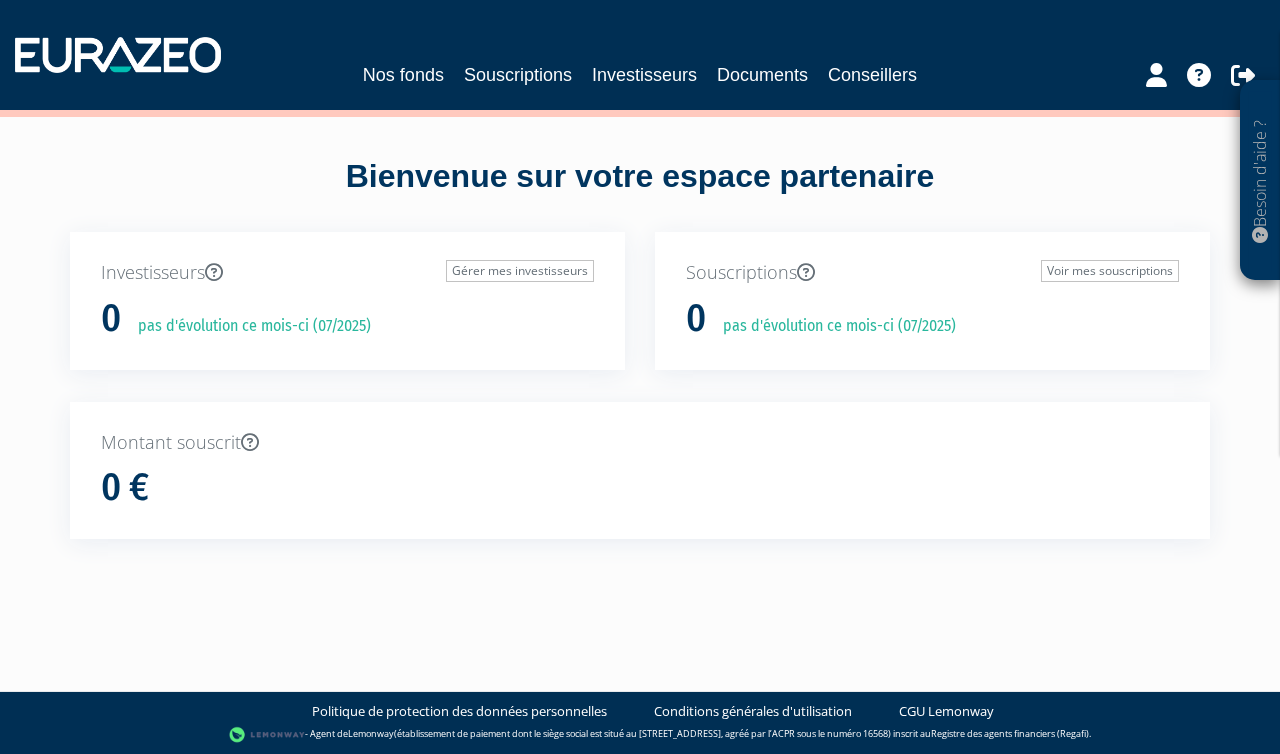 scroll, scrollTop: 38, scrollLeft: 0, axis: vertical 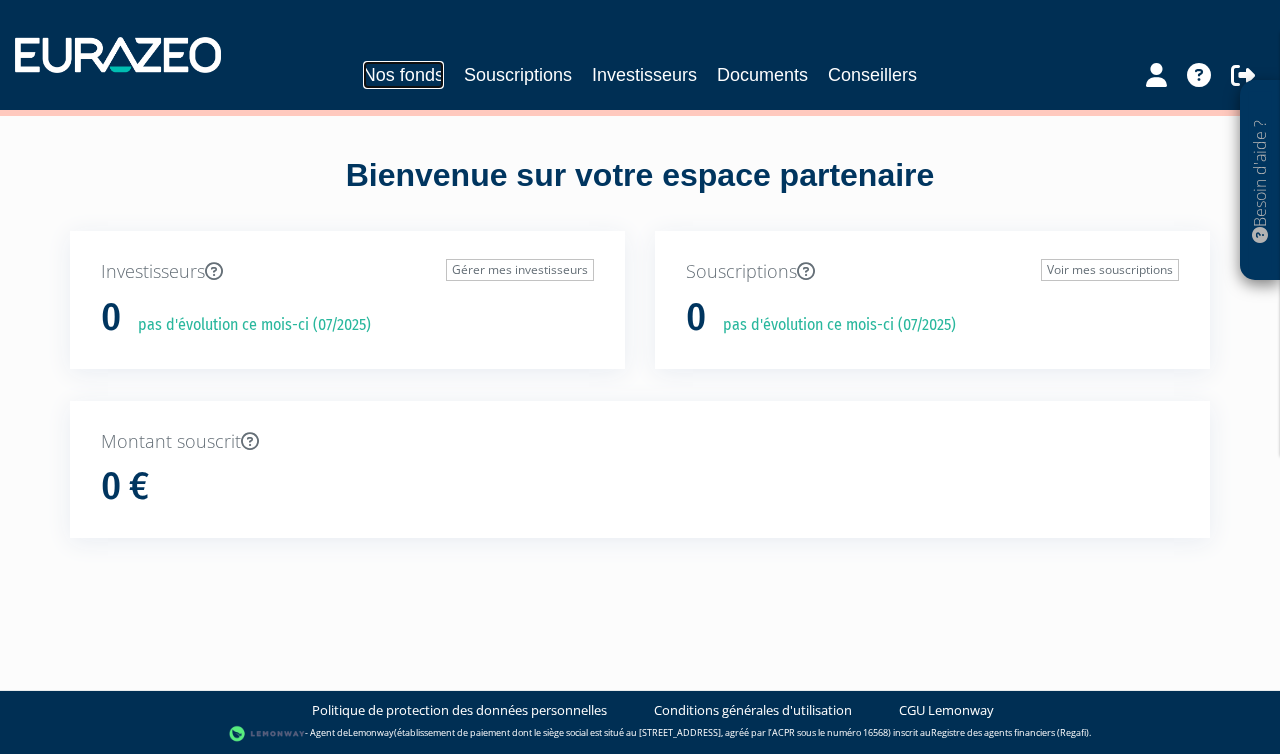 click on "Nos fonds" at bounding box center (403, 75) 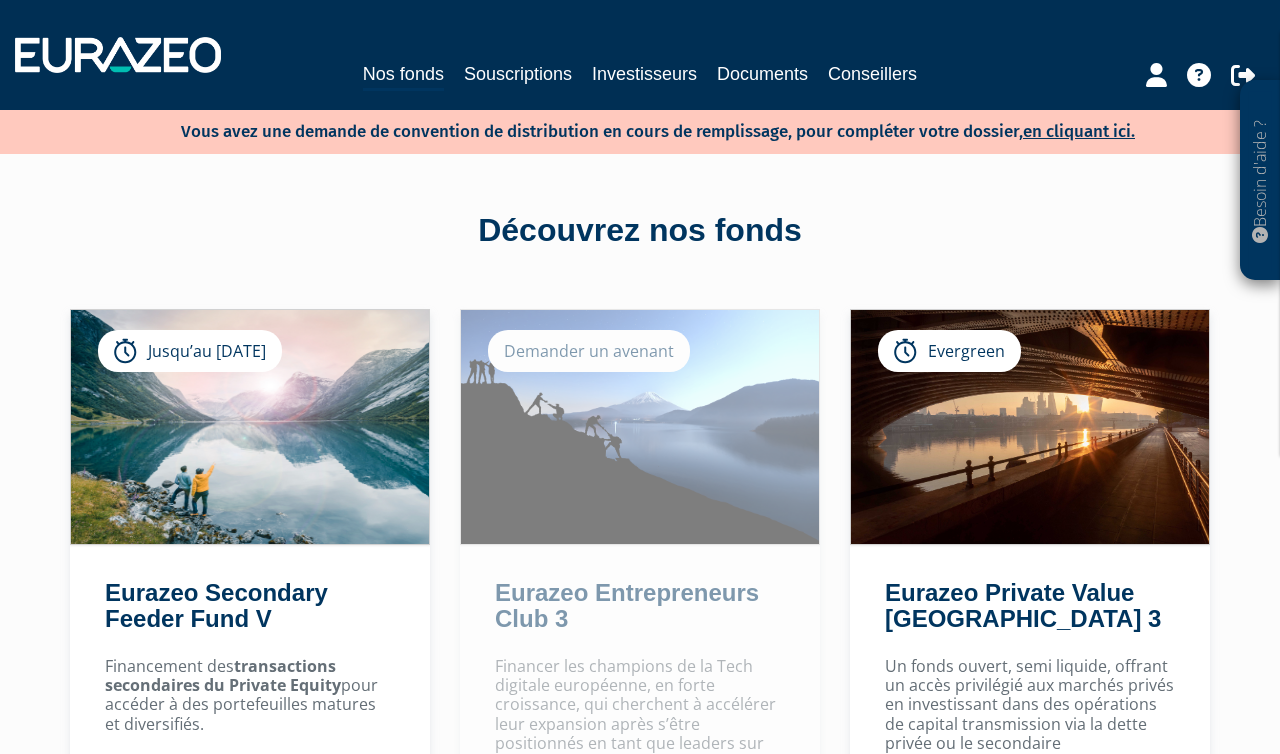 scroll, scrollTop: 0, scrollLeft: 0, axis: both 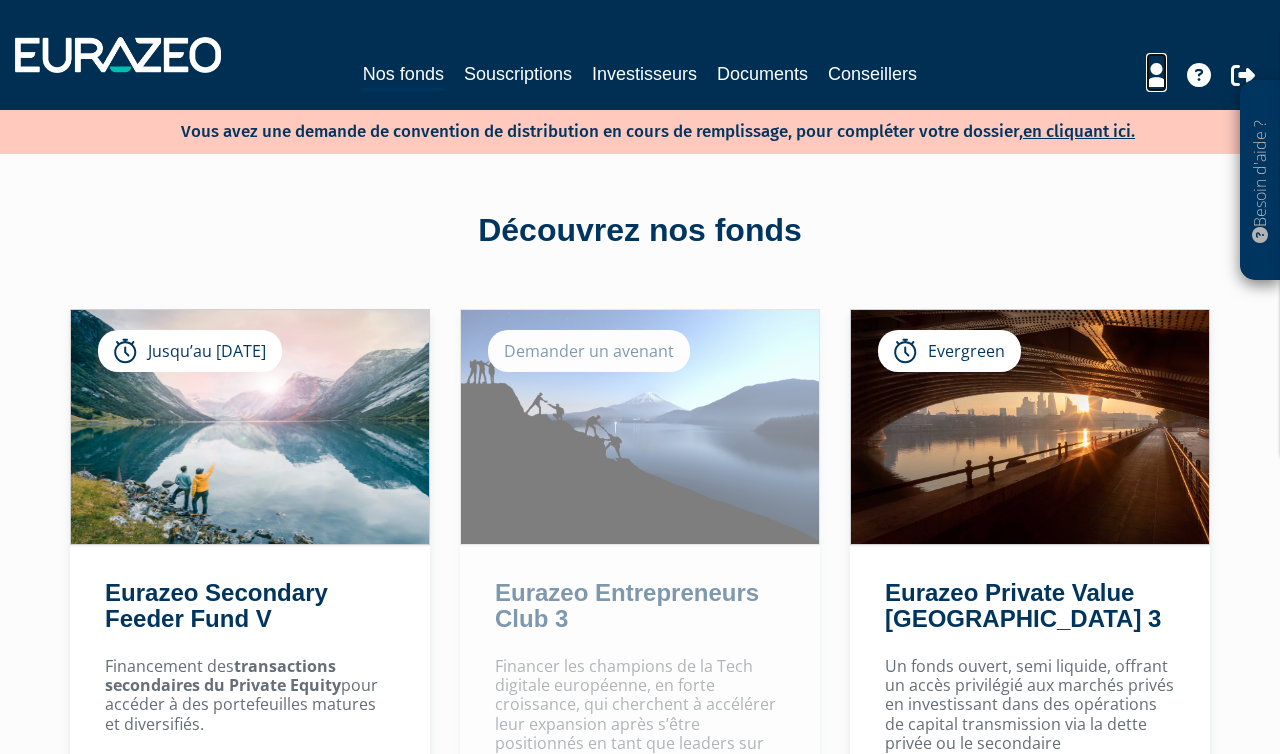 click at bounding box center [1156, 75] 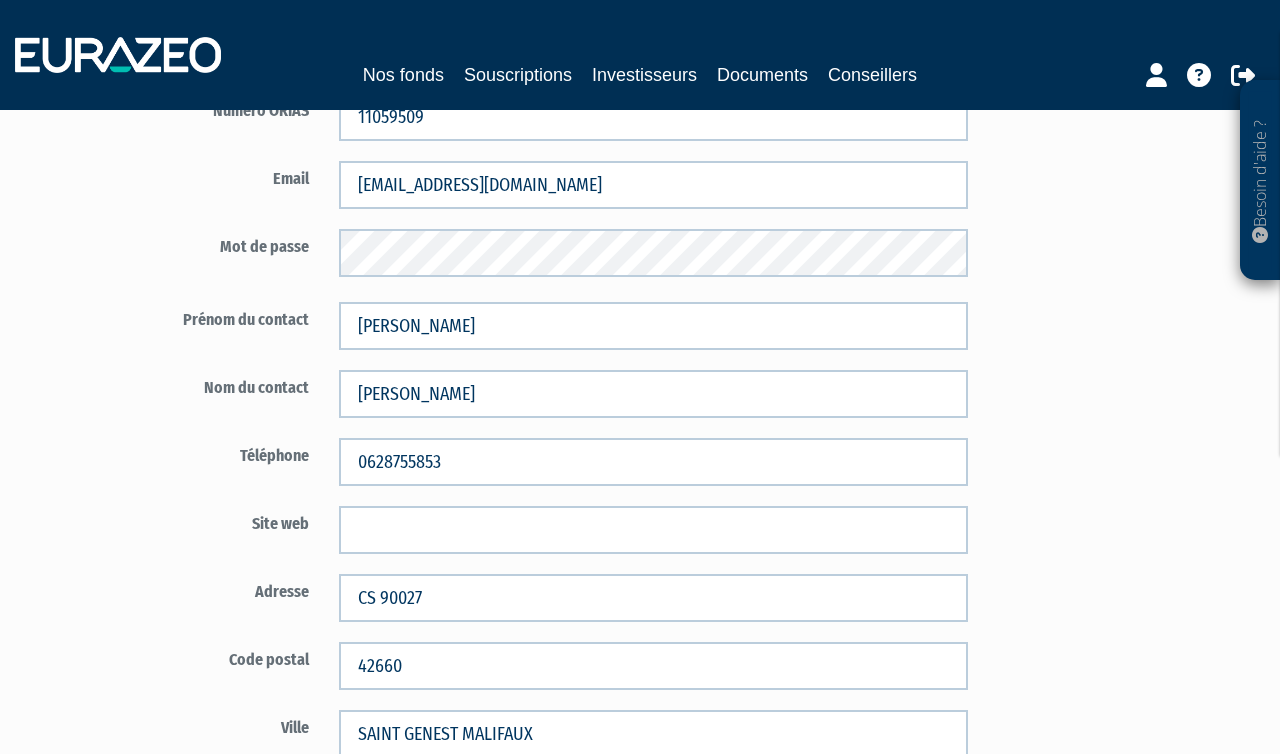 scroll, scrollTop: 0, scrollLeft: 0, axis: both 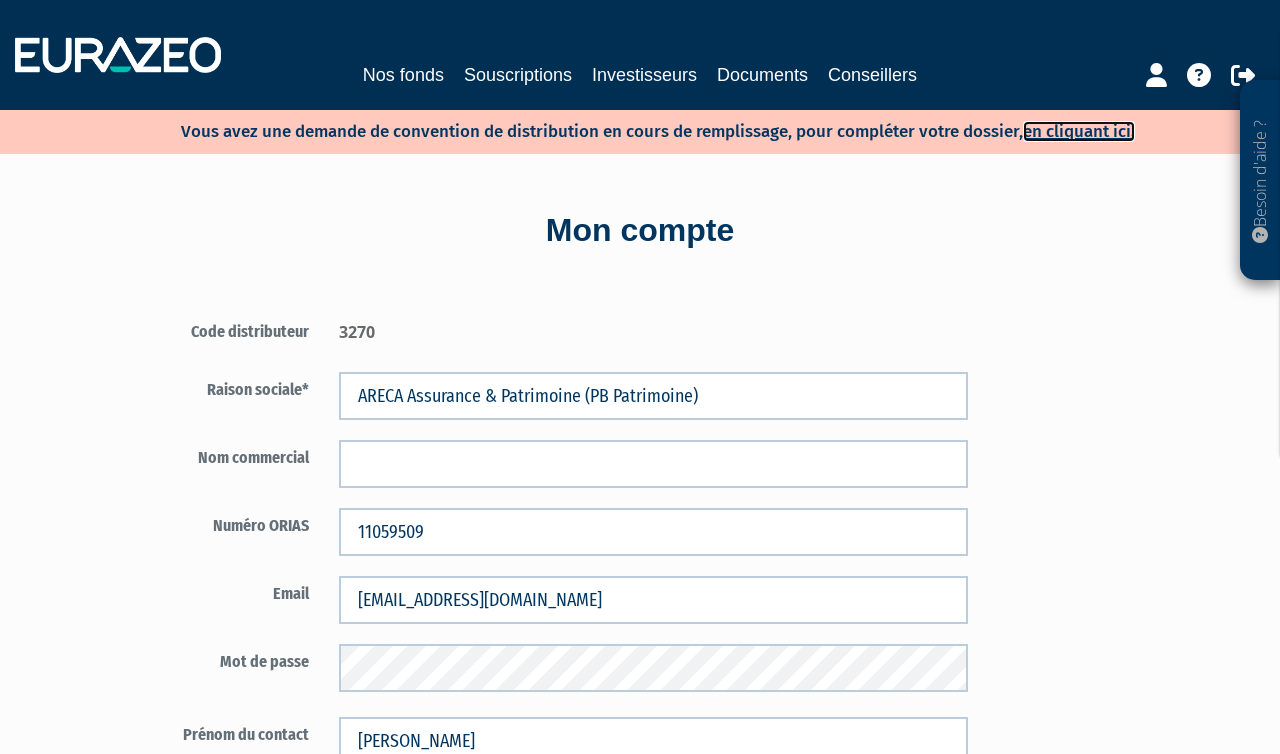 click on "en cliquant ici." at bounding box center [1079, 131] 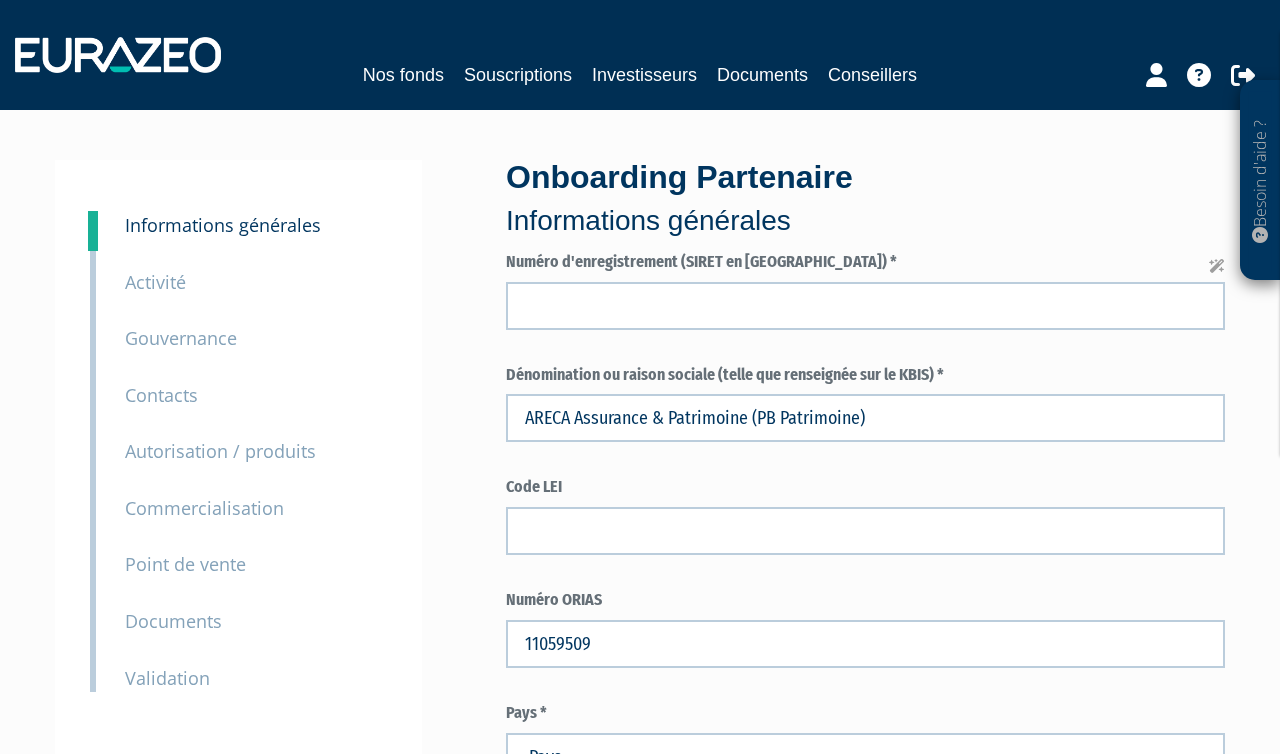 scroll, scrollTop: 0, scrollLeft: 0, axis: both 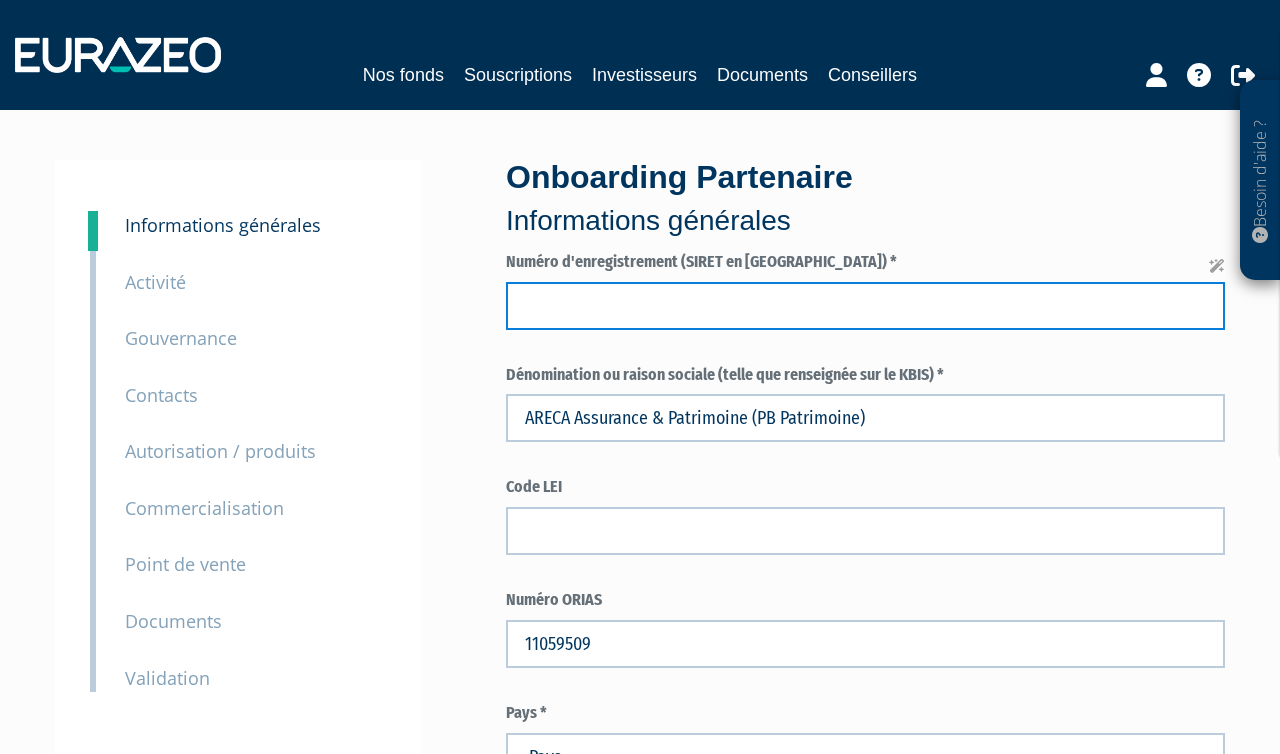 click at bounding box center (865, 306) 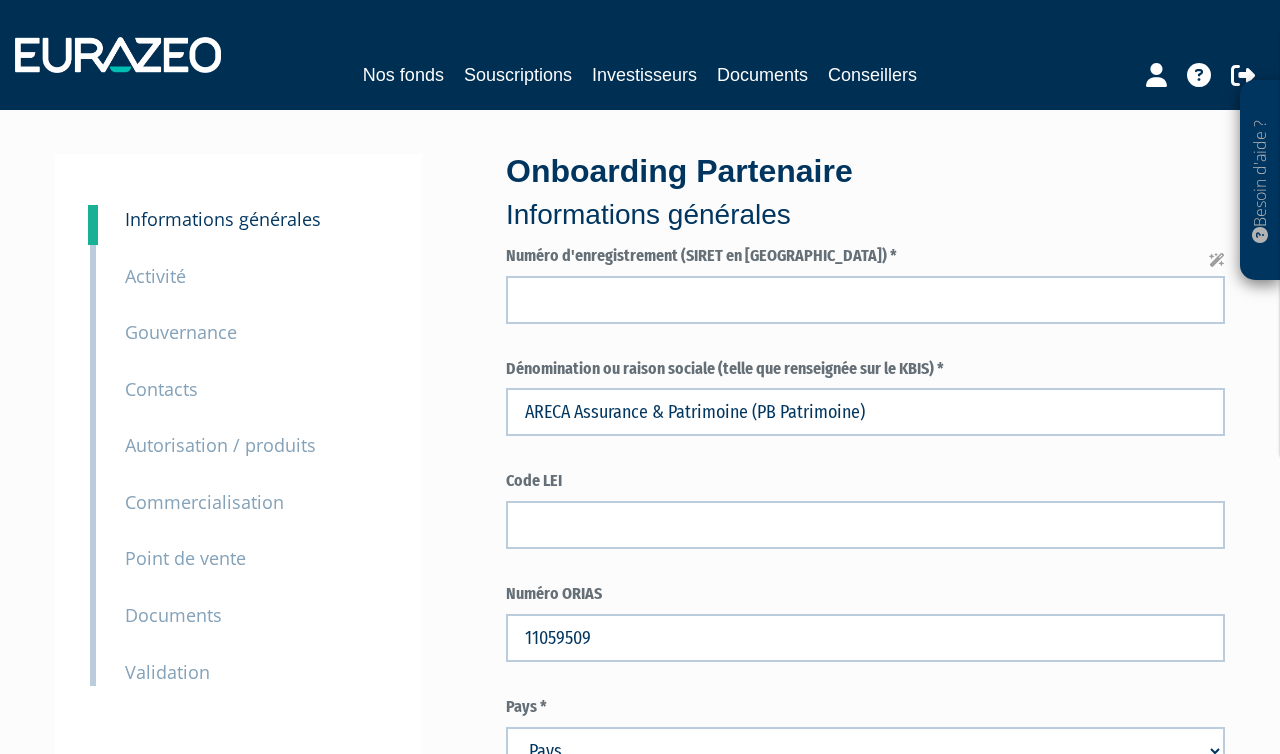 scroll, scrollTop: 0, scrollLeft: 0, axis: both 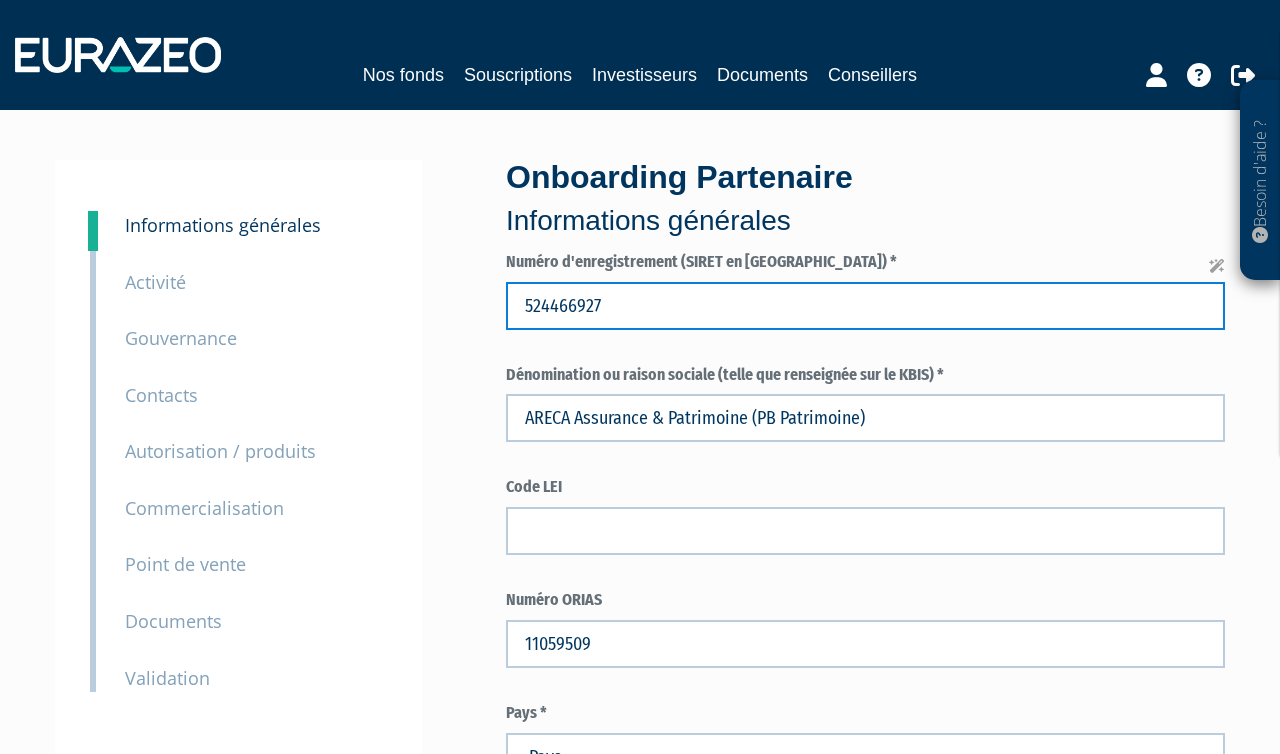 type on "524466927" 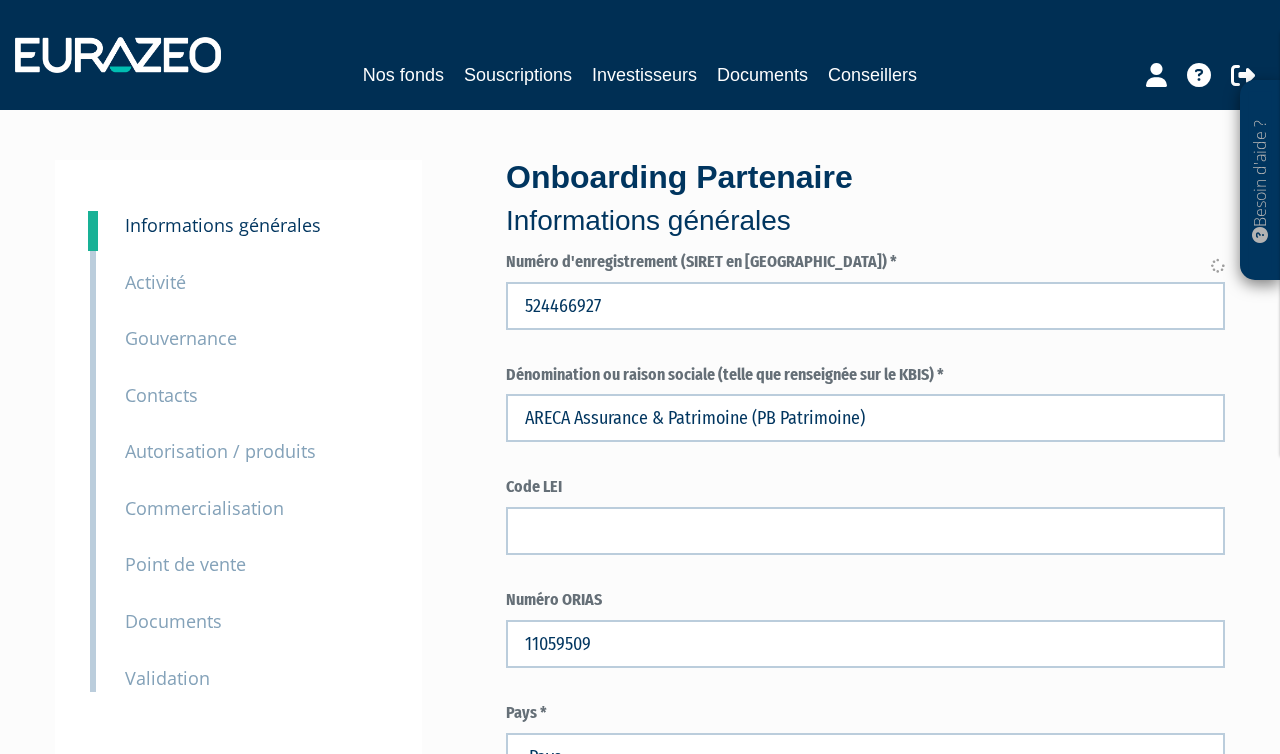 click on "7
Autorisation / produits" at bounding box center [256, 437] 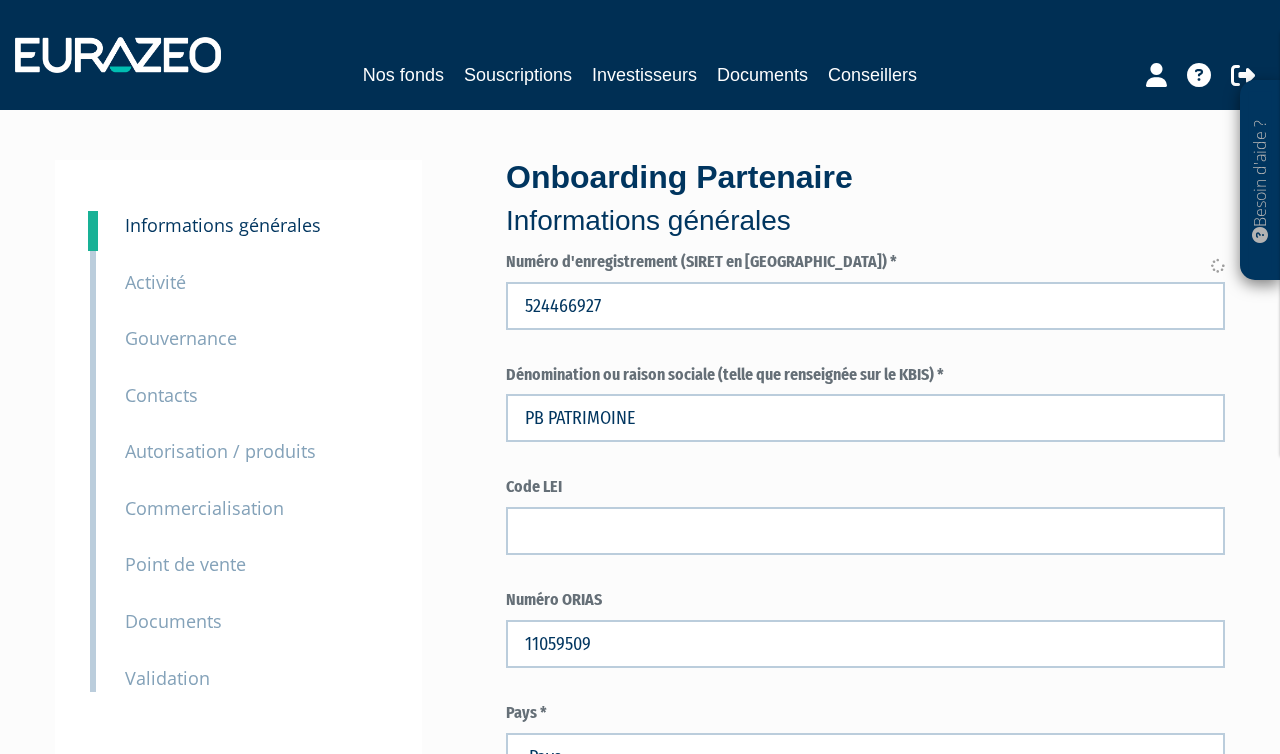 select on "75" 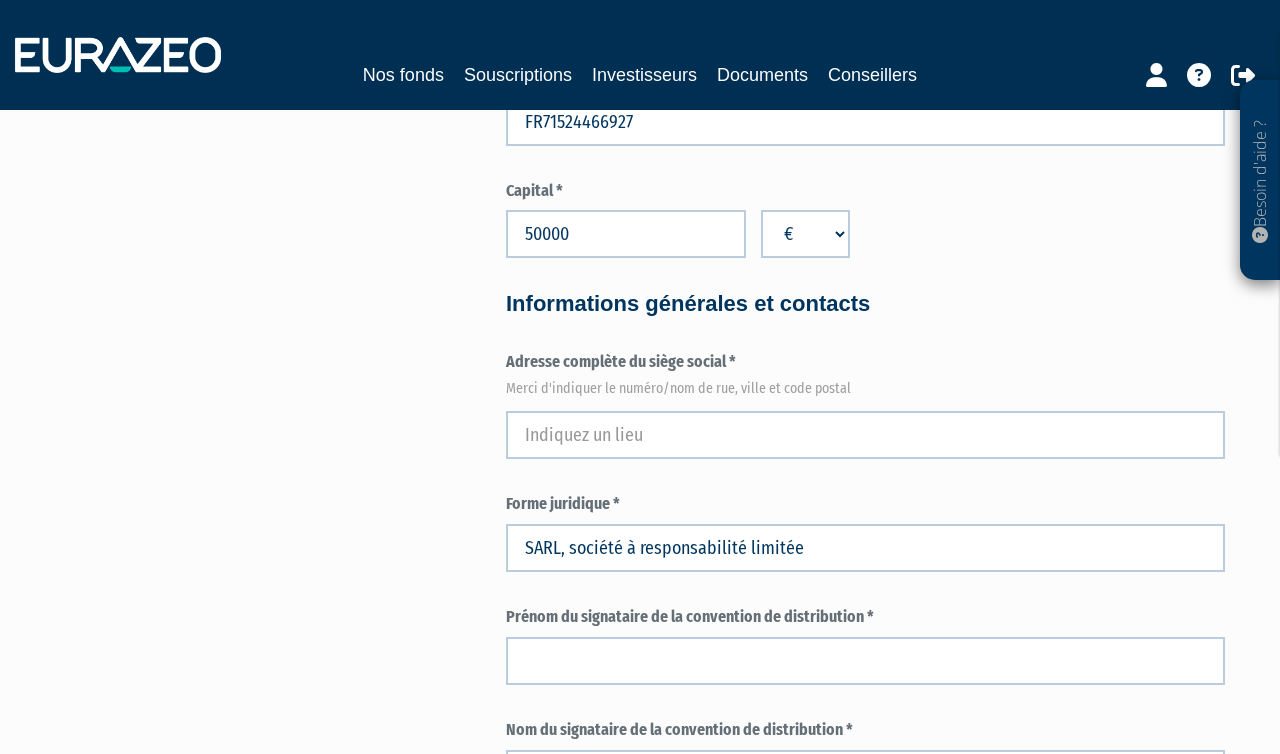 scroll, scrollTop: 879, scrollLeft: 0, axis: vertical 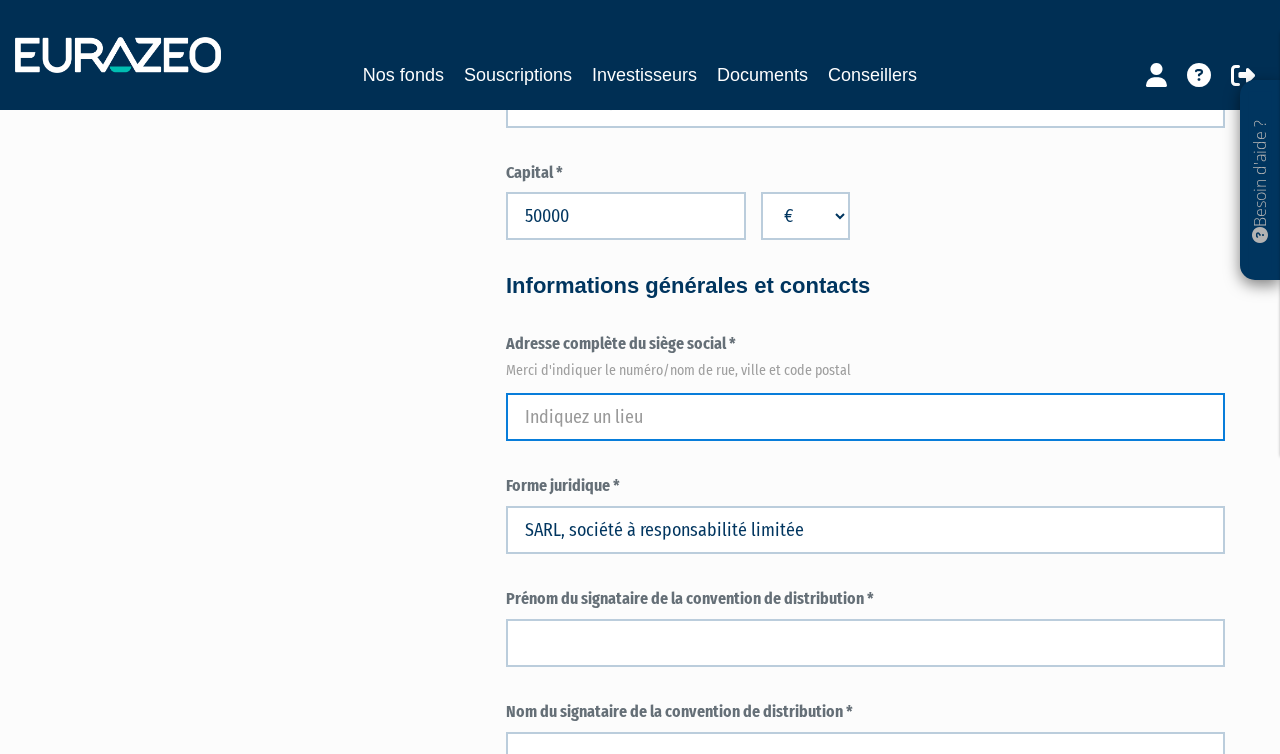 click at bounding box center (865, 417) 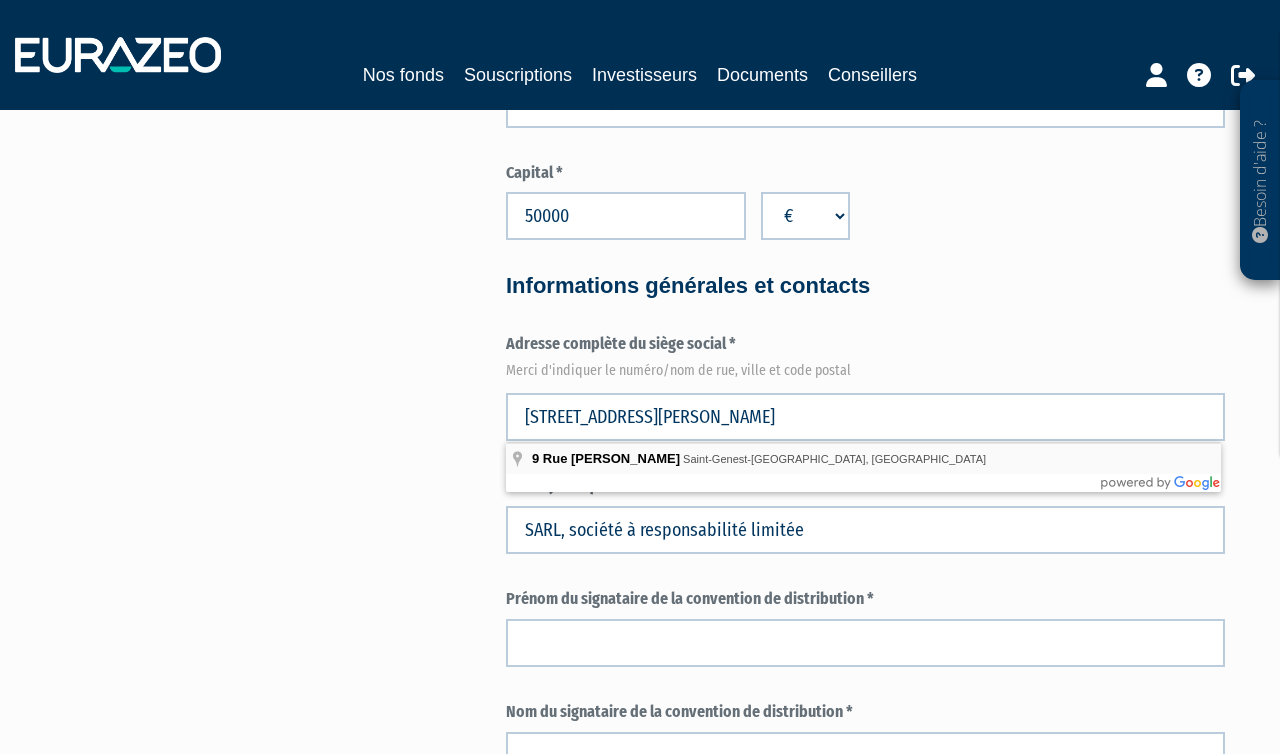 type on "9 Rue Louis Jacquemin" 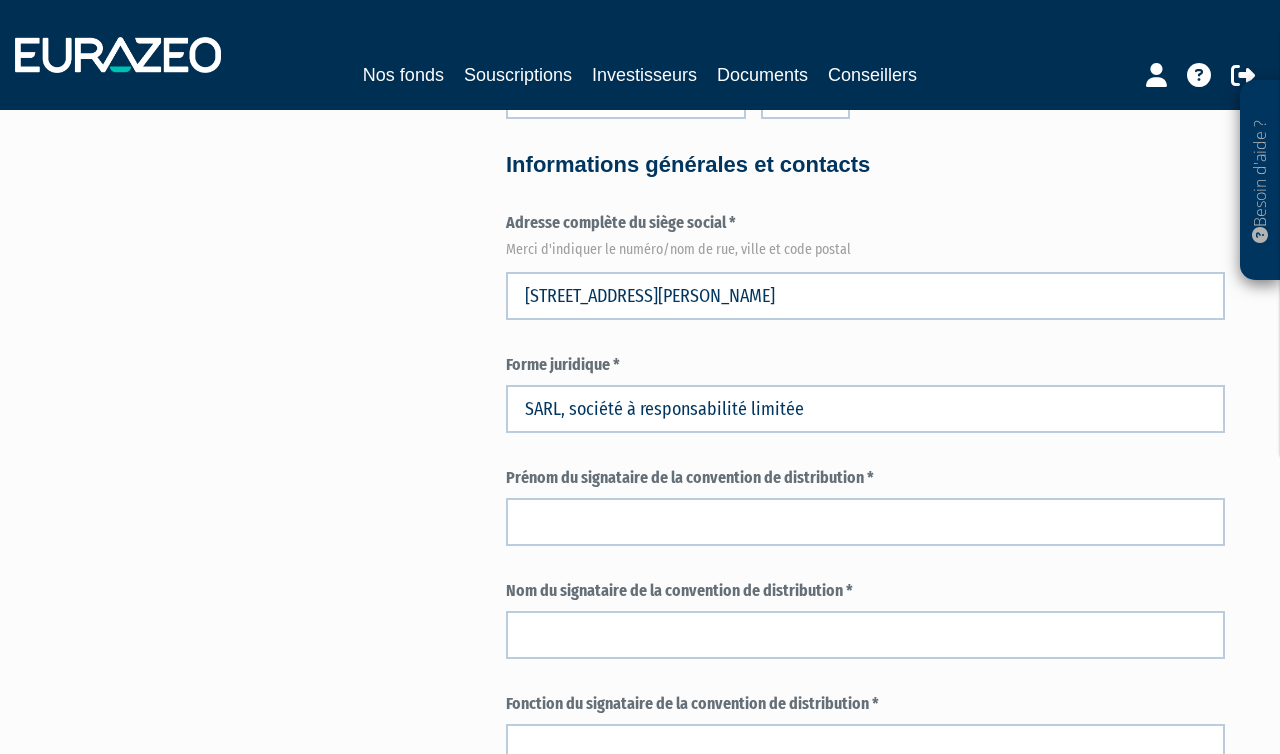 scroll, scrollTop: 1000, scrollLeft: 0, axis: vertical 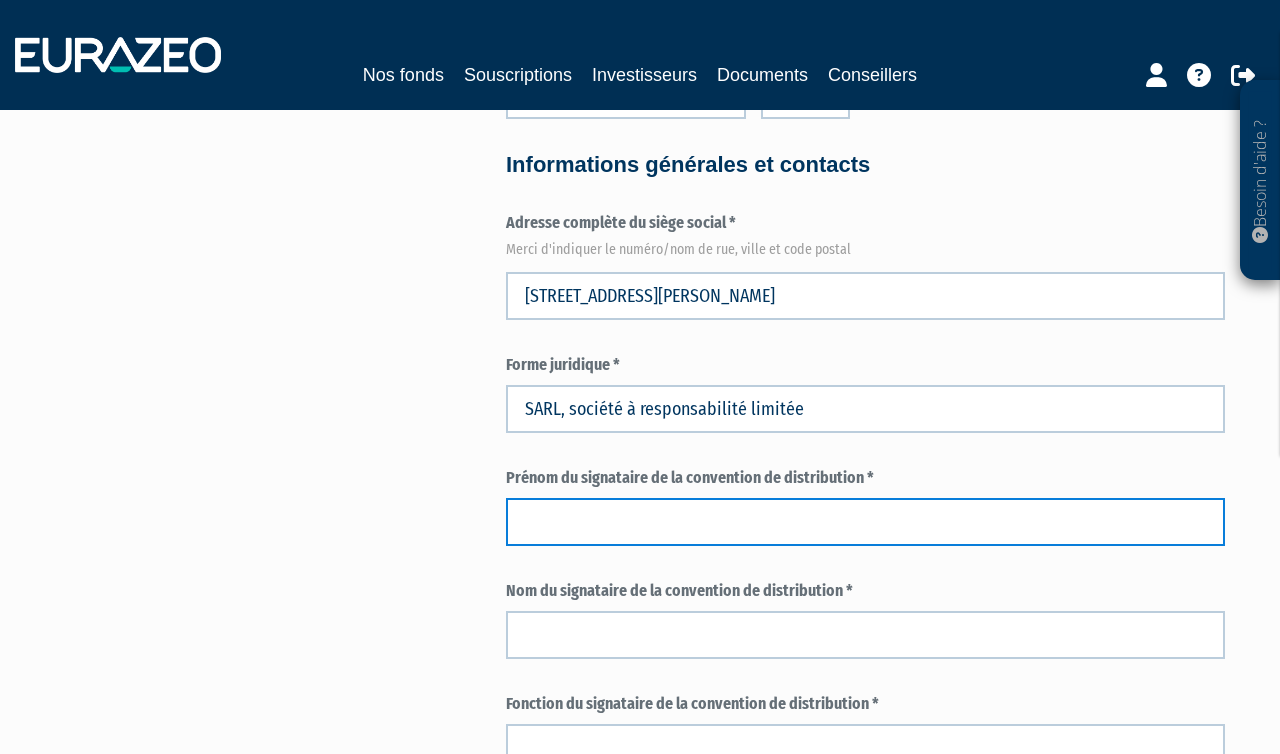 click at bounding box center [865, 522] 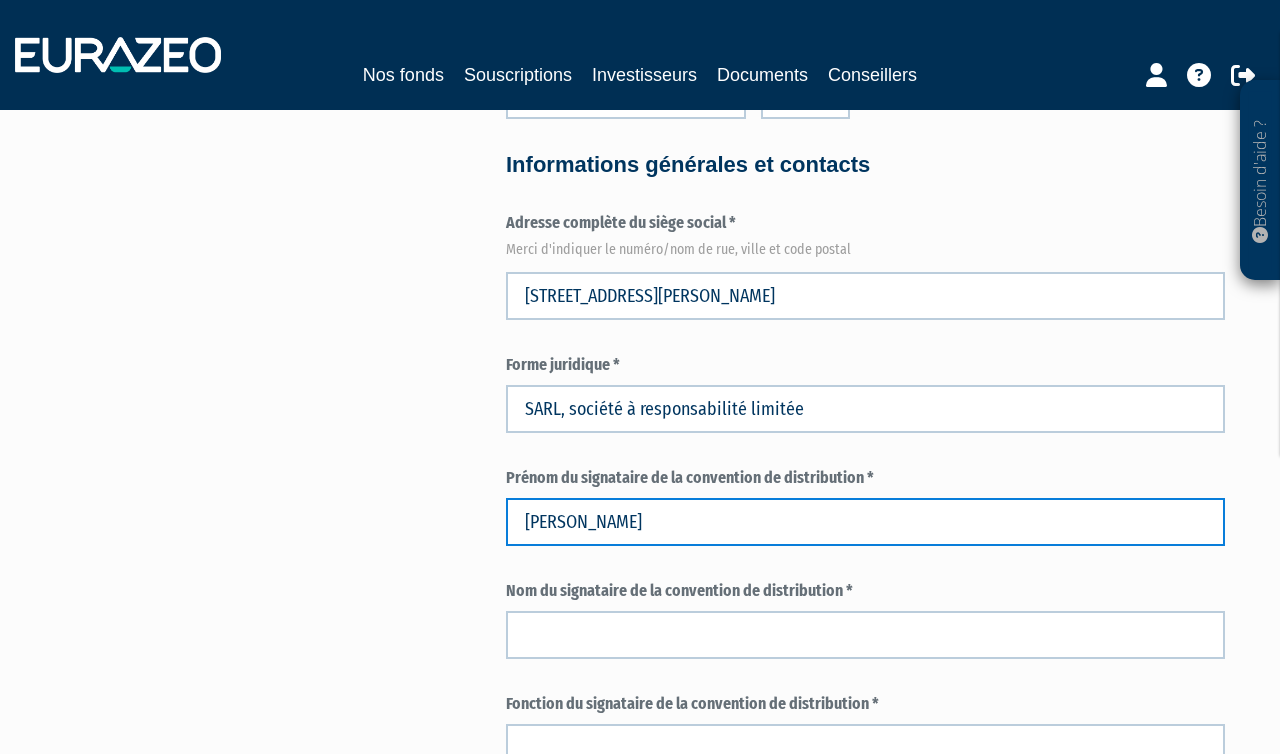 type on "Patrice" 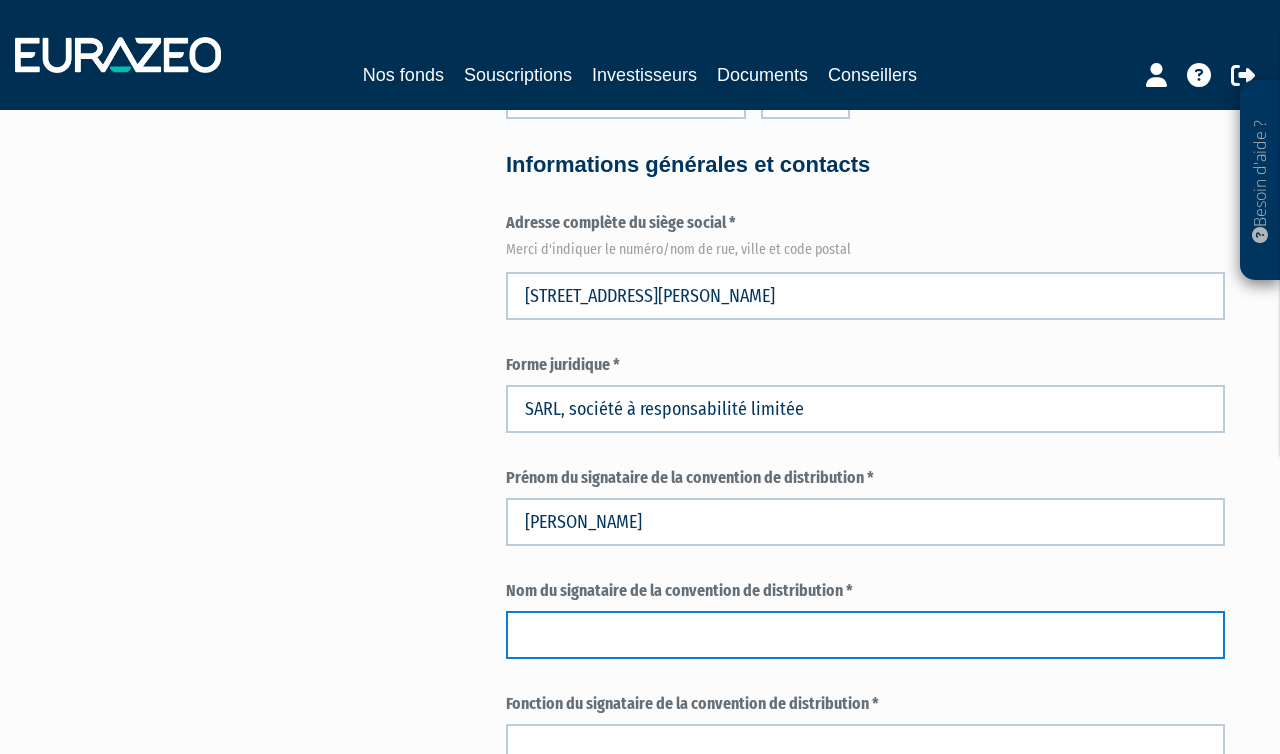 click at bounding box center (865, 635) 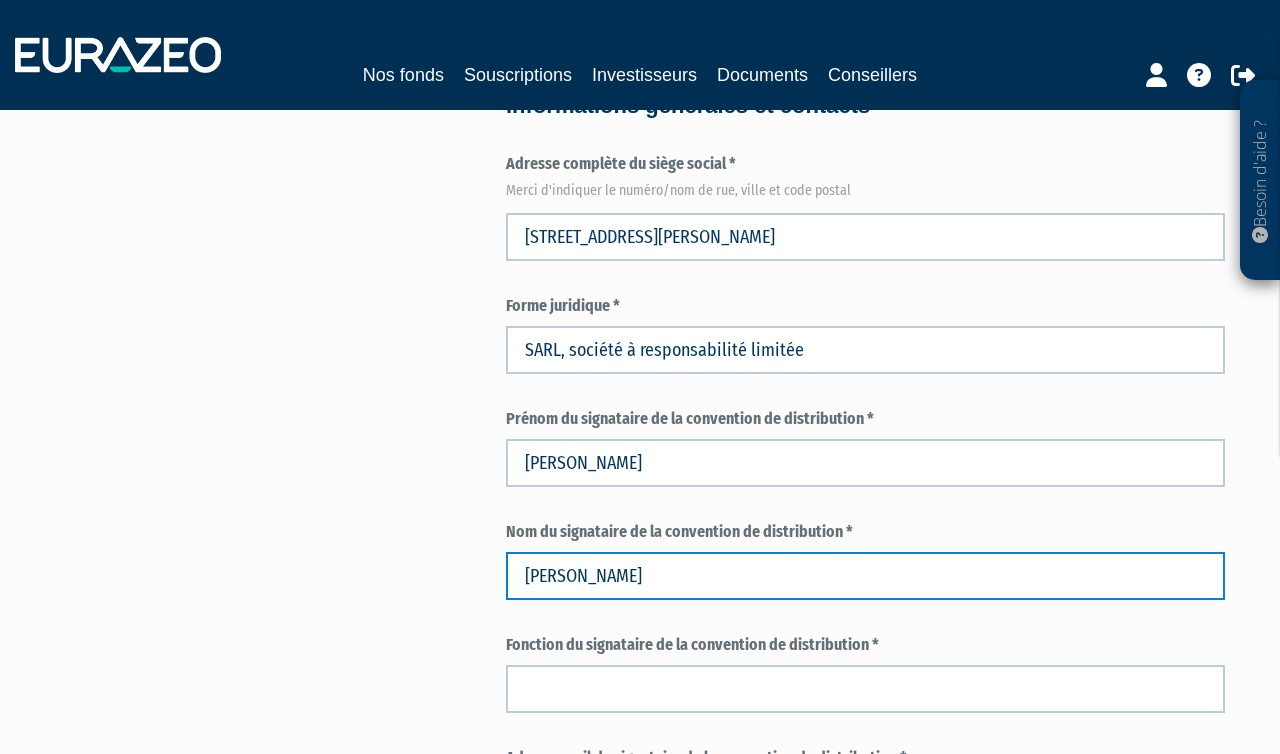 scroll, scrollTop: 1220, scrollLeft: 0, axis: vertical 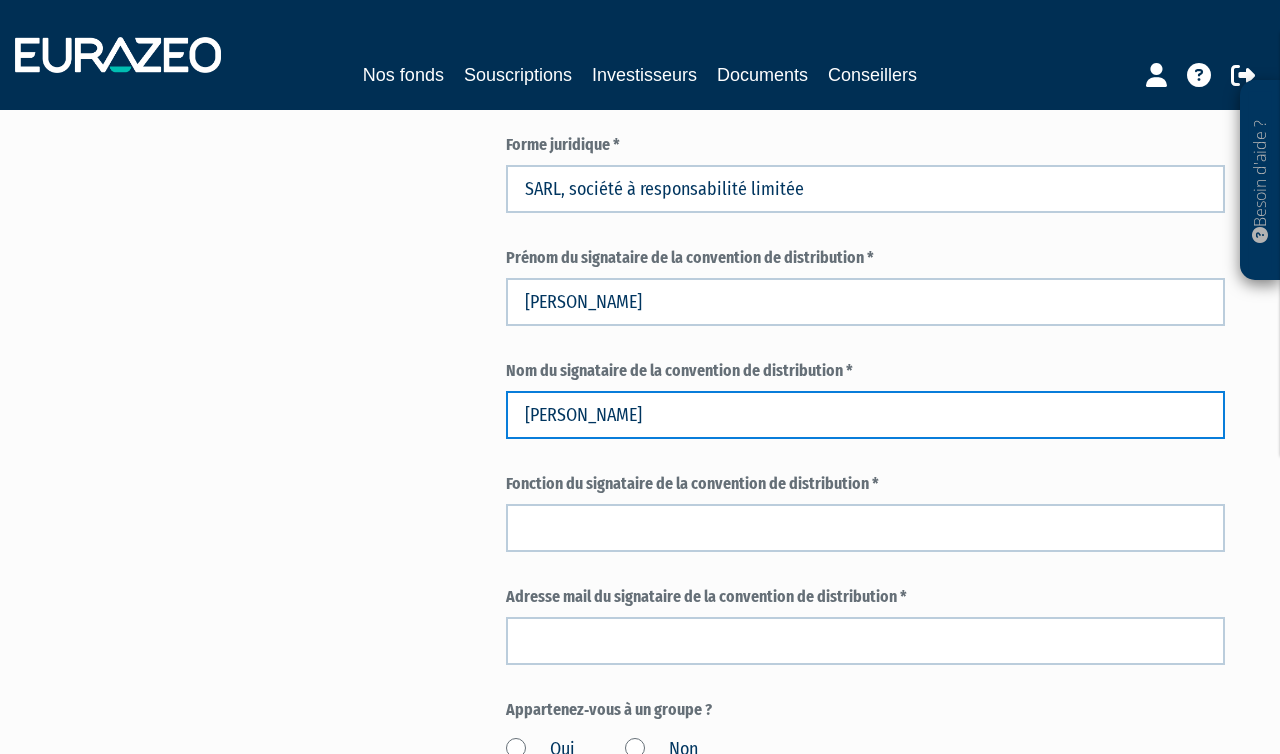type on "BLAISE" 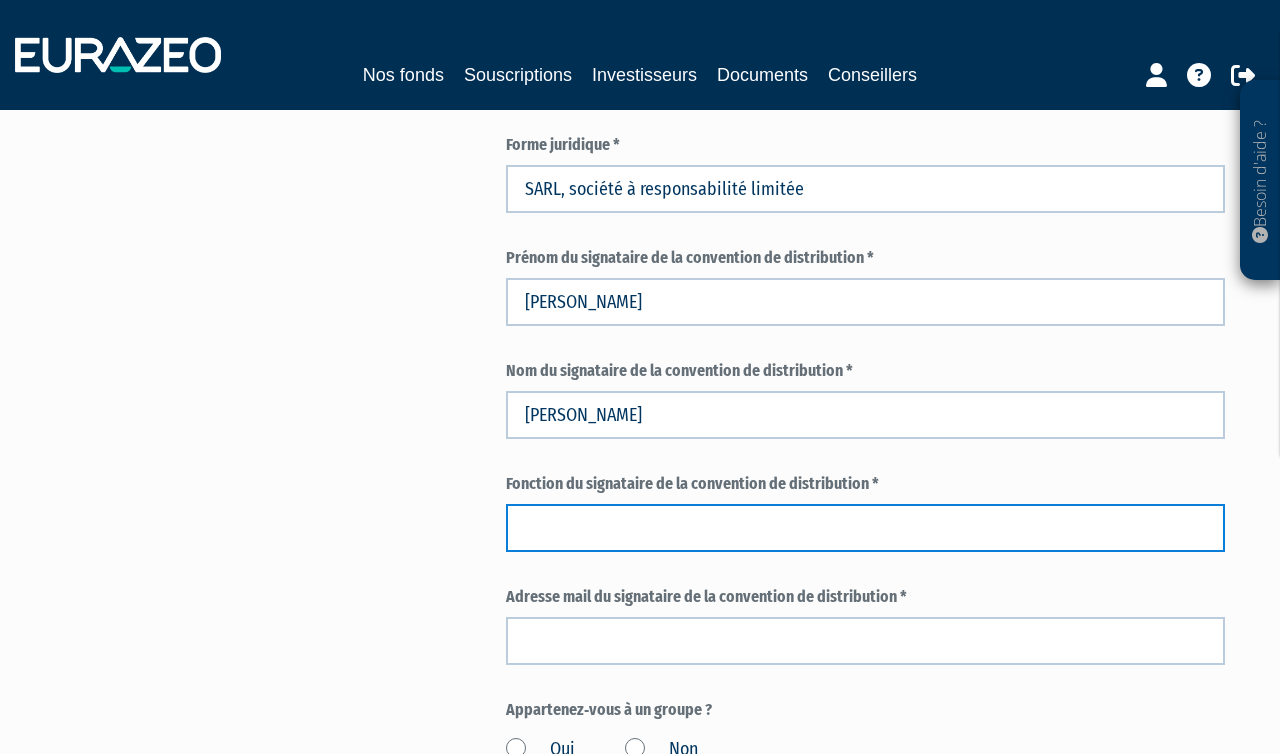 click at bounding box center [865, 528] 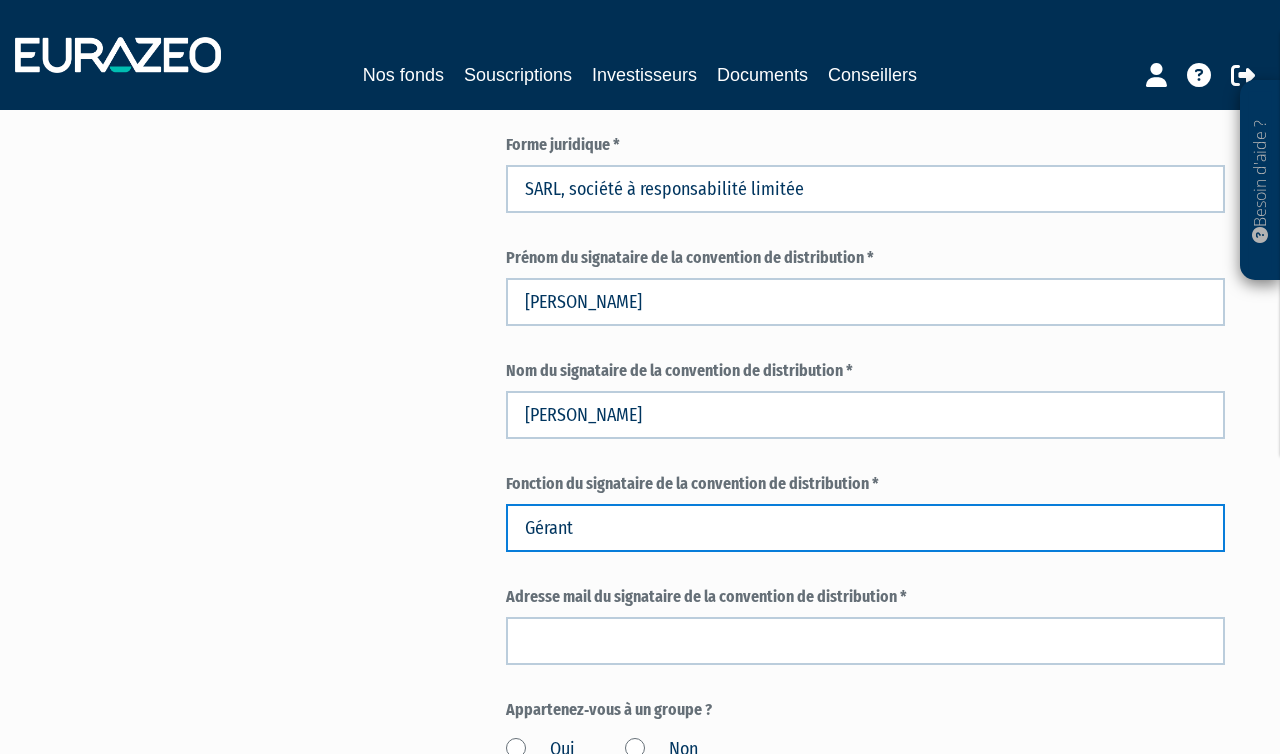 type on "Gérant" 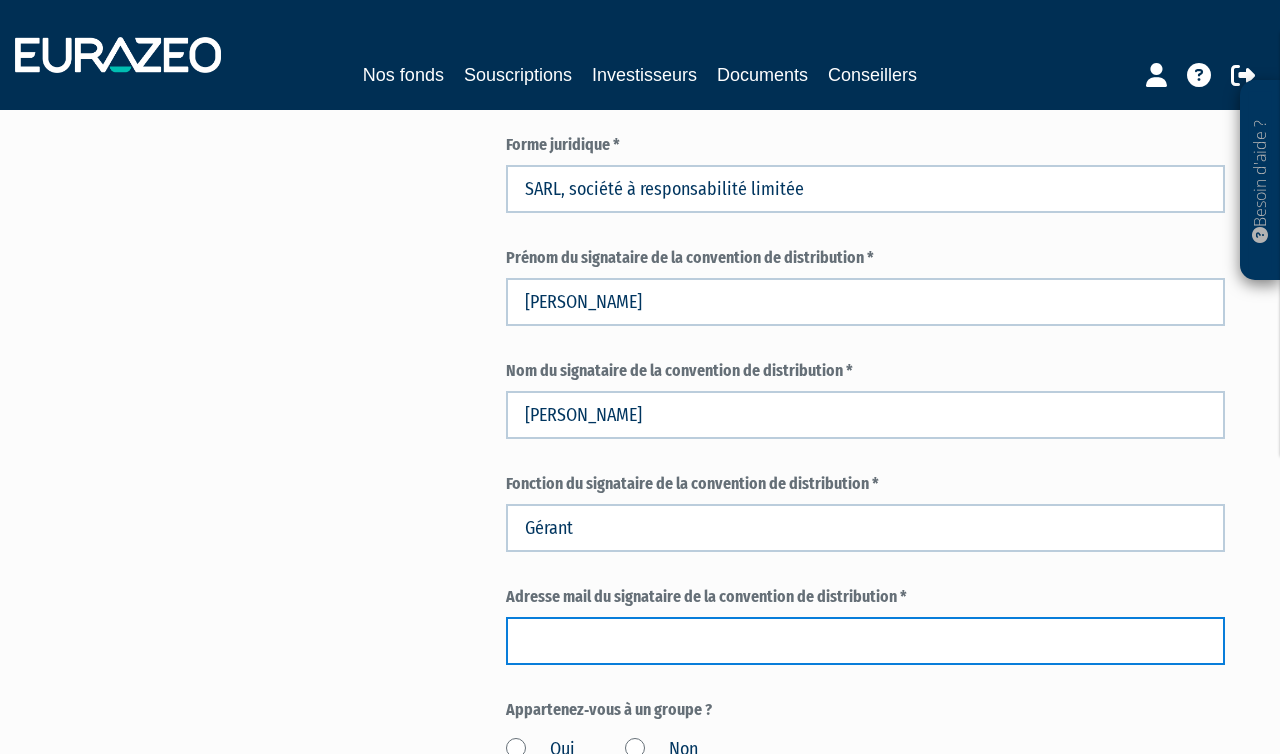 click at bounding box center (865, 641) 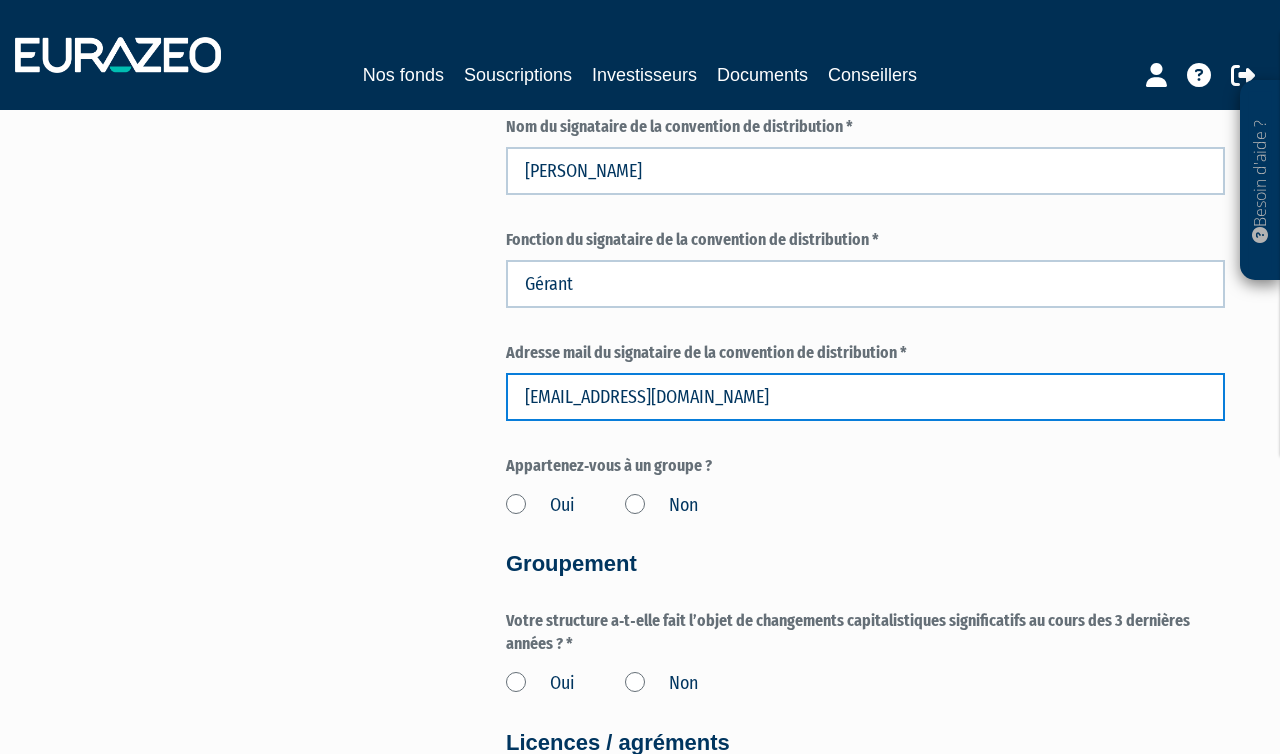 scroll, scrollTop: 1509, scrollLeft: 0, axis: vertical 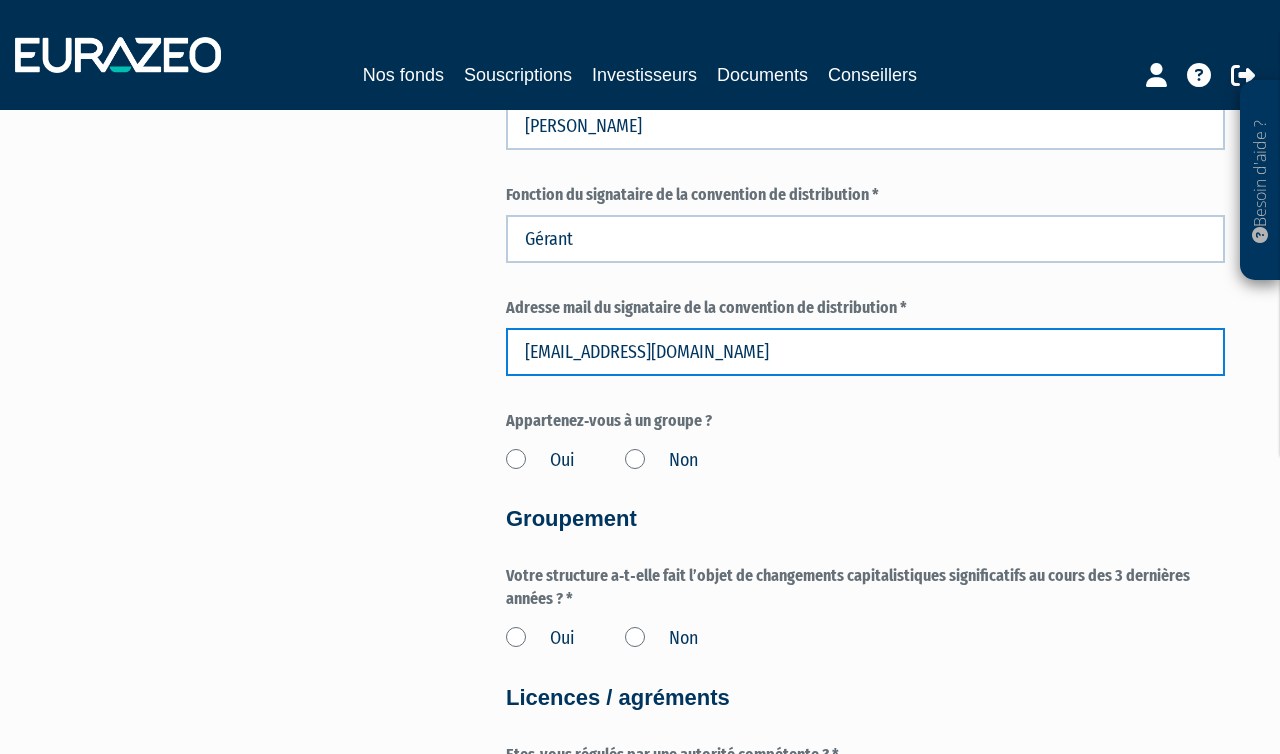 type on "pblaise@groupe-areca.fr" 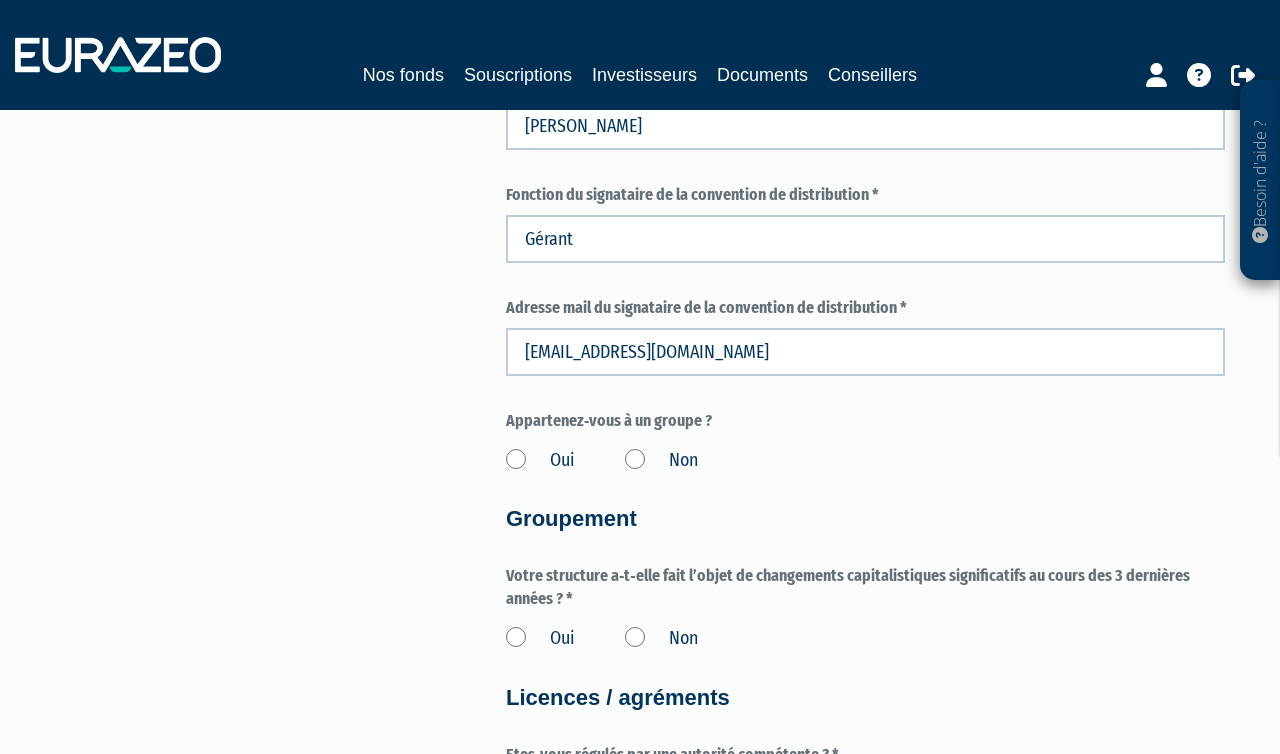 click on "Non" at bounding box center (661, 461) 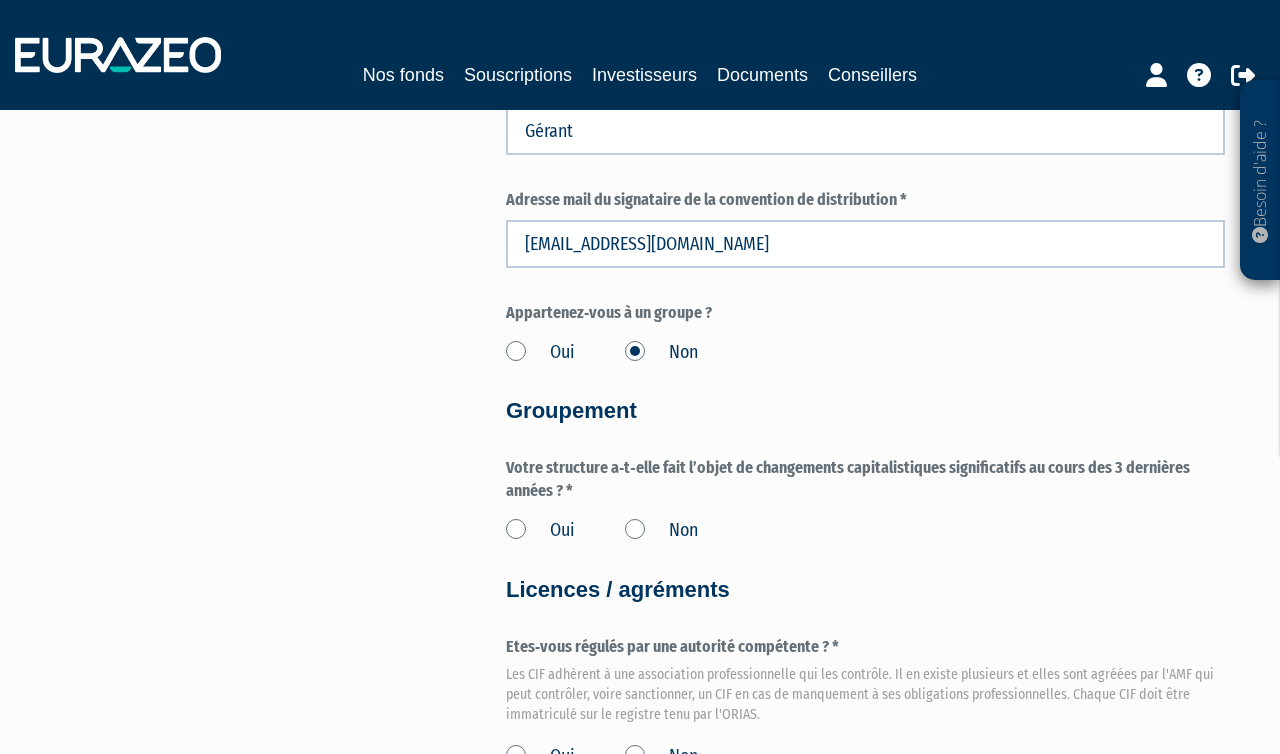 scroll, scrollTop: 1618, scrollLeft: 0, axis: vertical 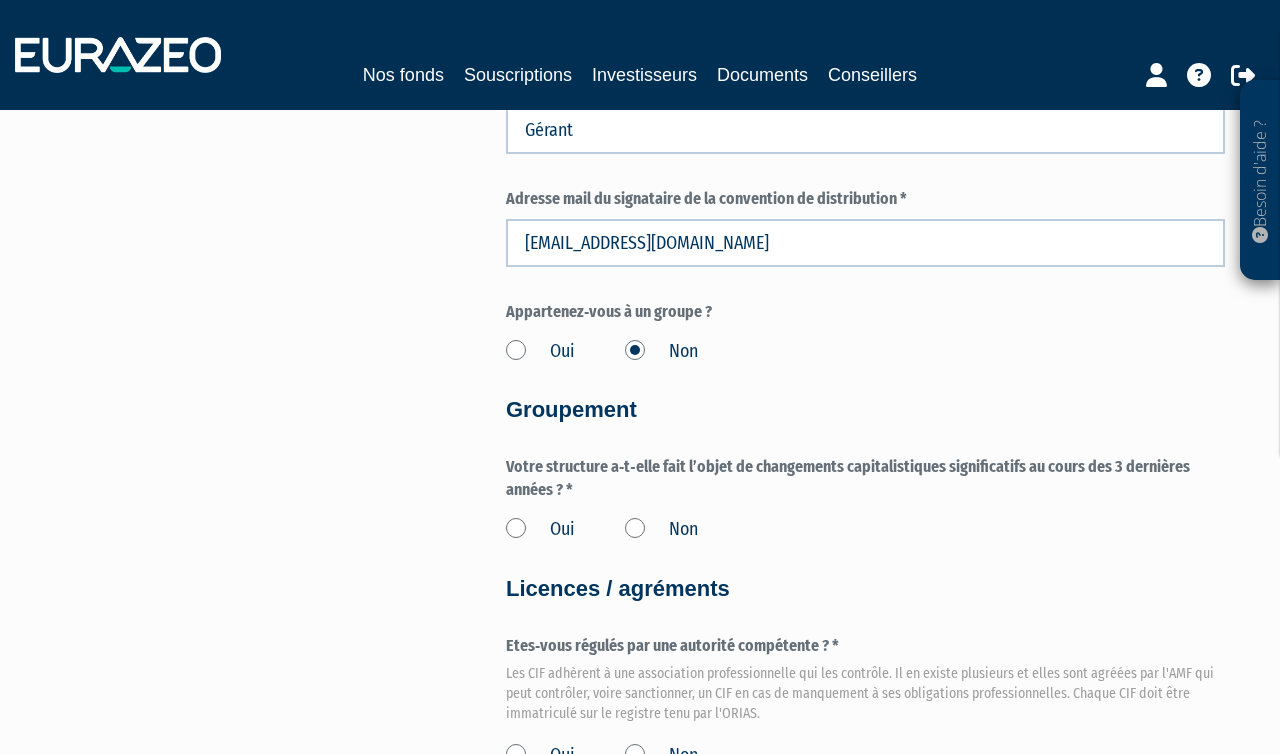 click on "Non" at bounding box center (661, 530) 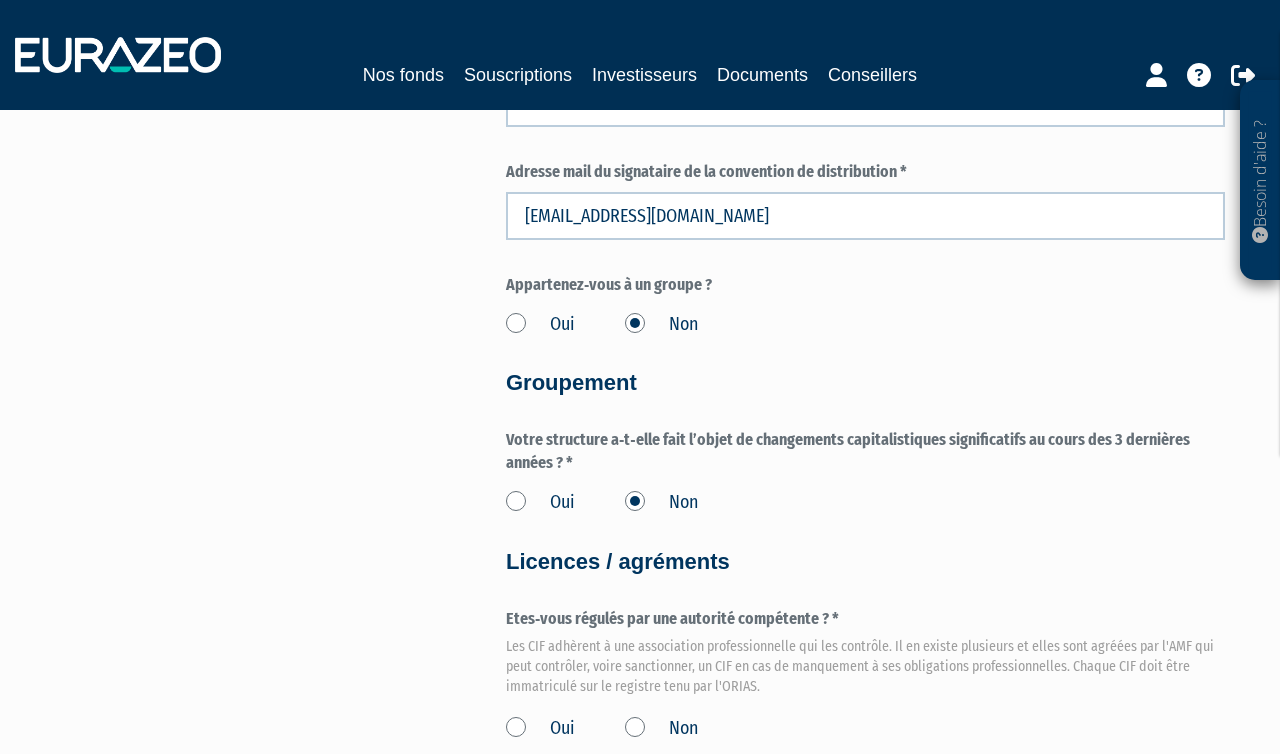 scroll, scrollTop: 1855, scrollLeft: 0, axis: vertical 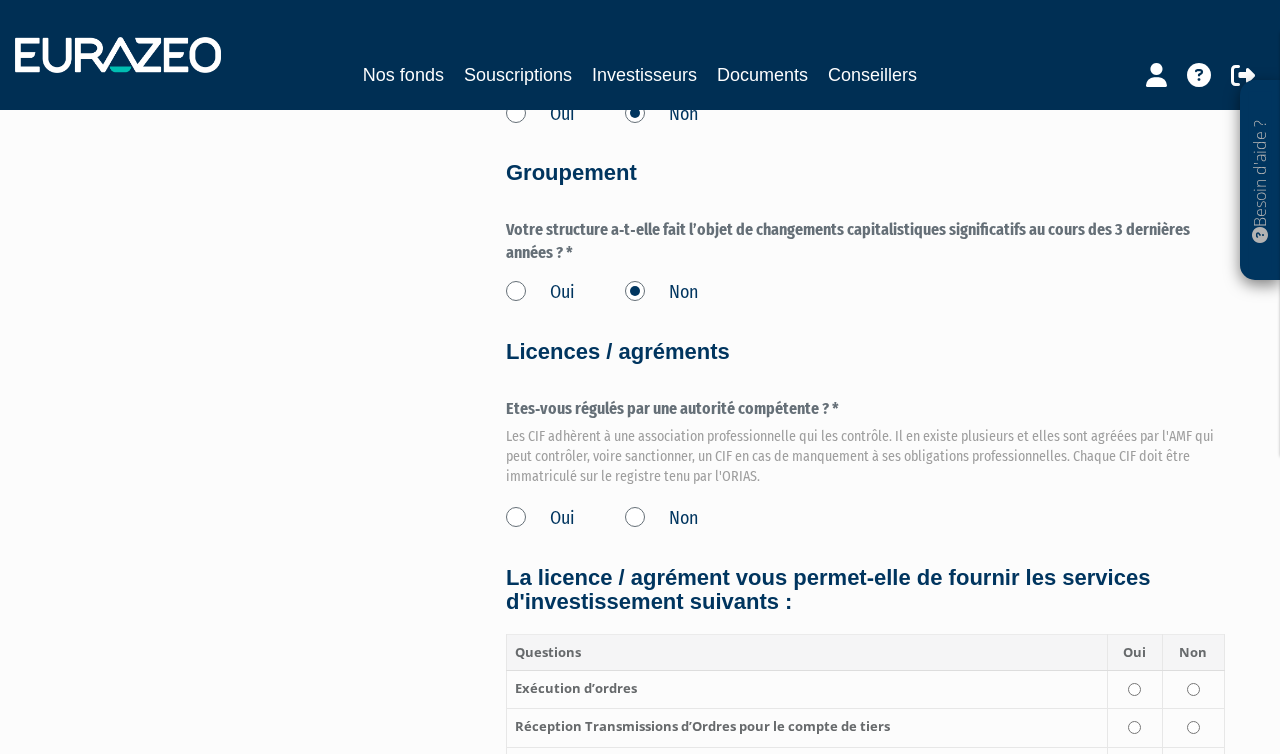 click on "Oui" at bounding box center [540, 519] 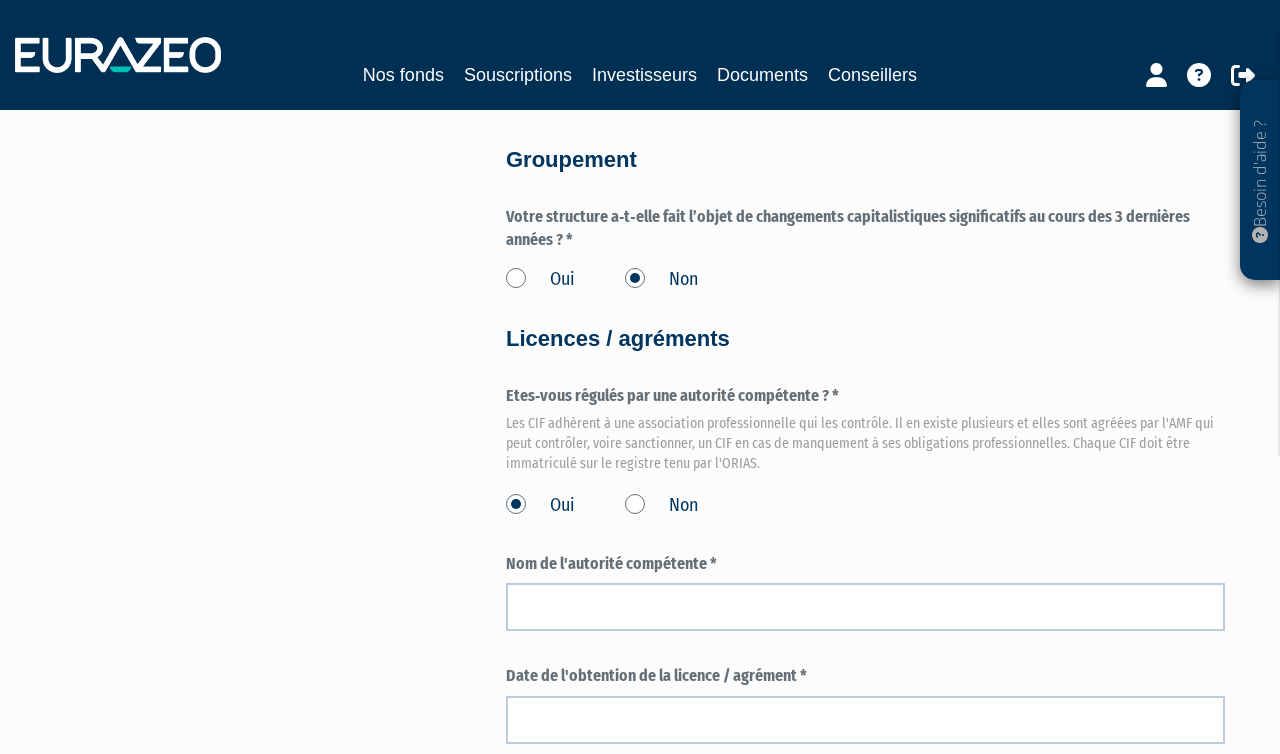 scroll, scrollTop: 1963, scrollLeft: 0, axis: vertical 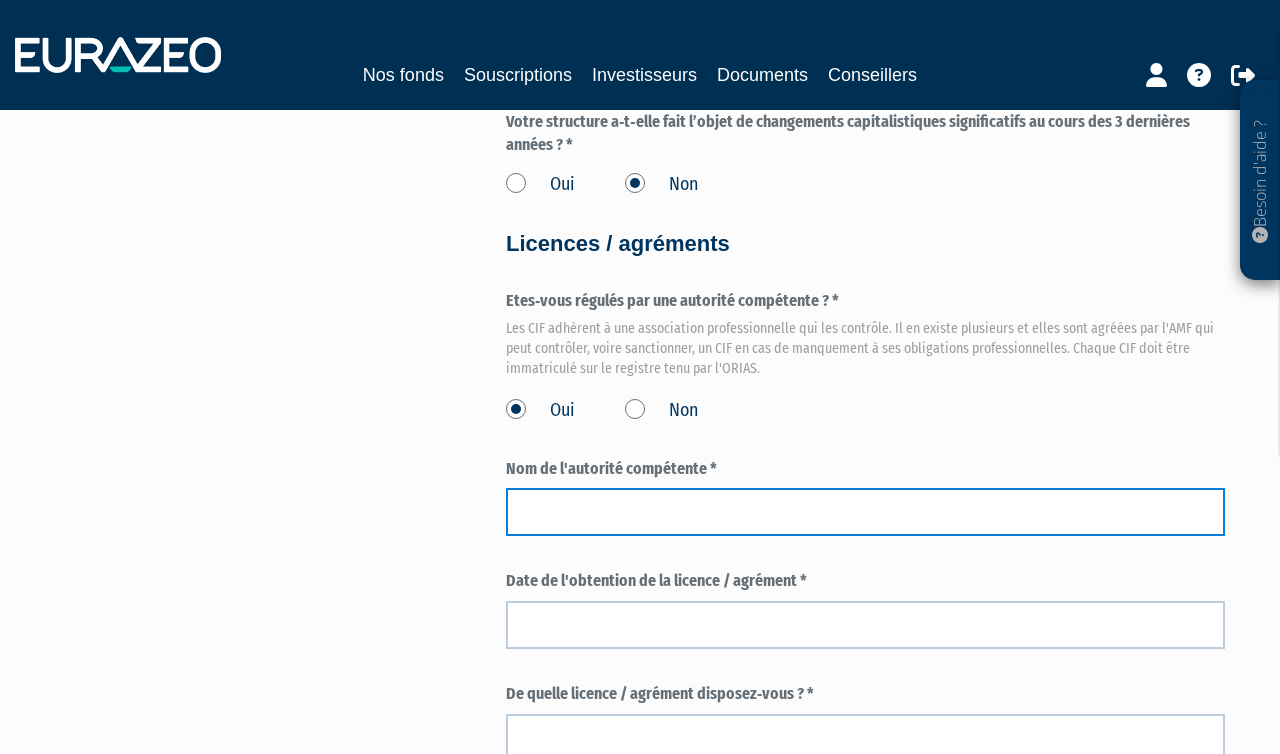 click at bounding box center [865, 512] 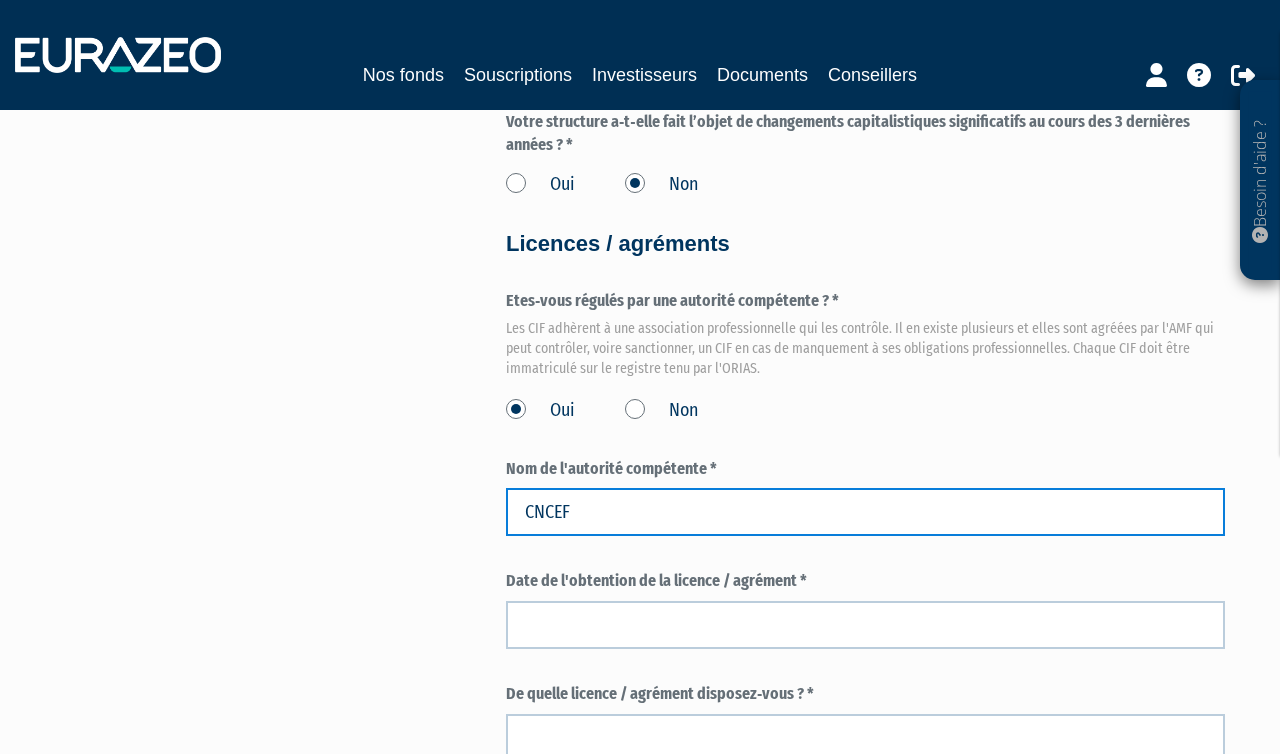 type on "CNCEF" 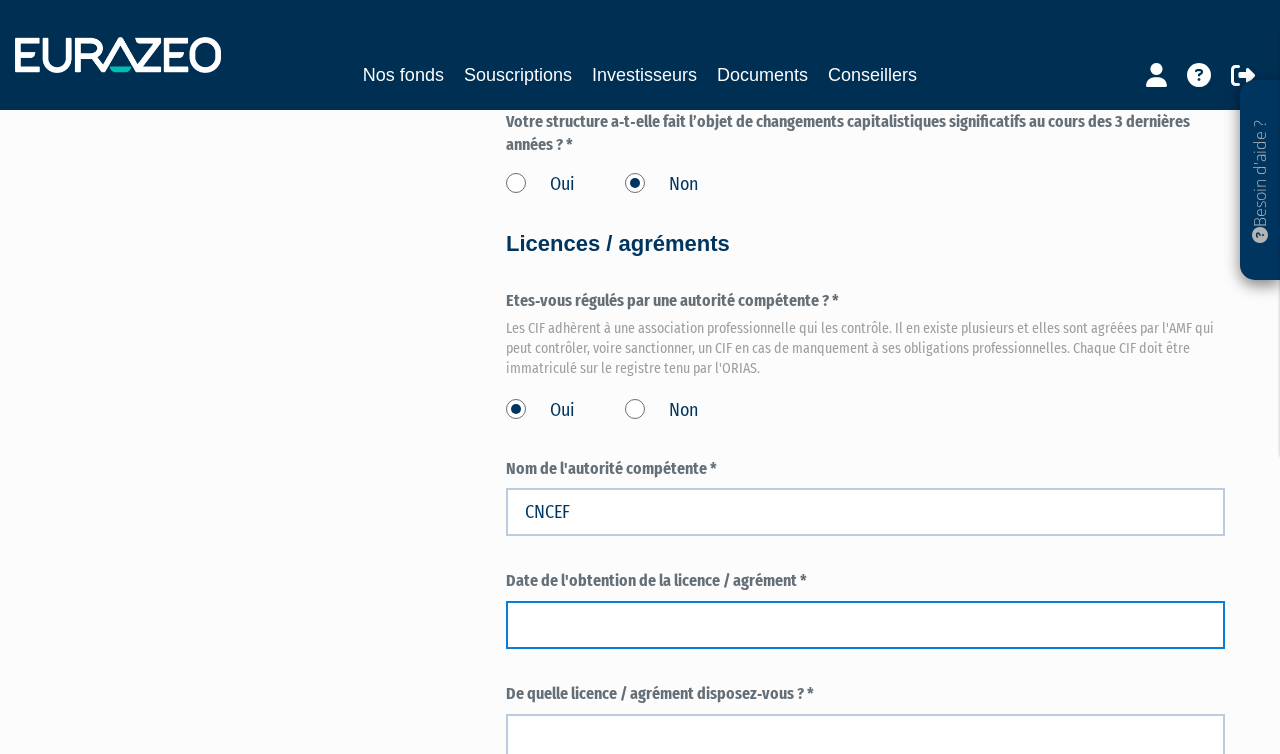 click at bounding box center [865, 625] 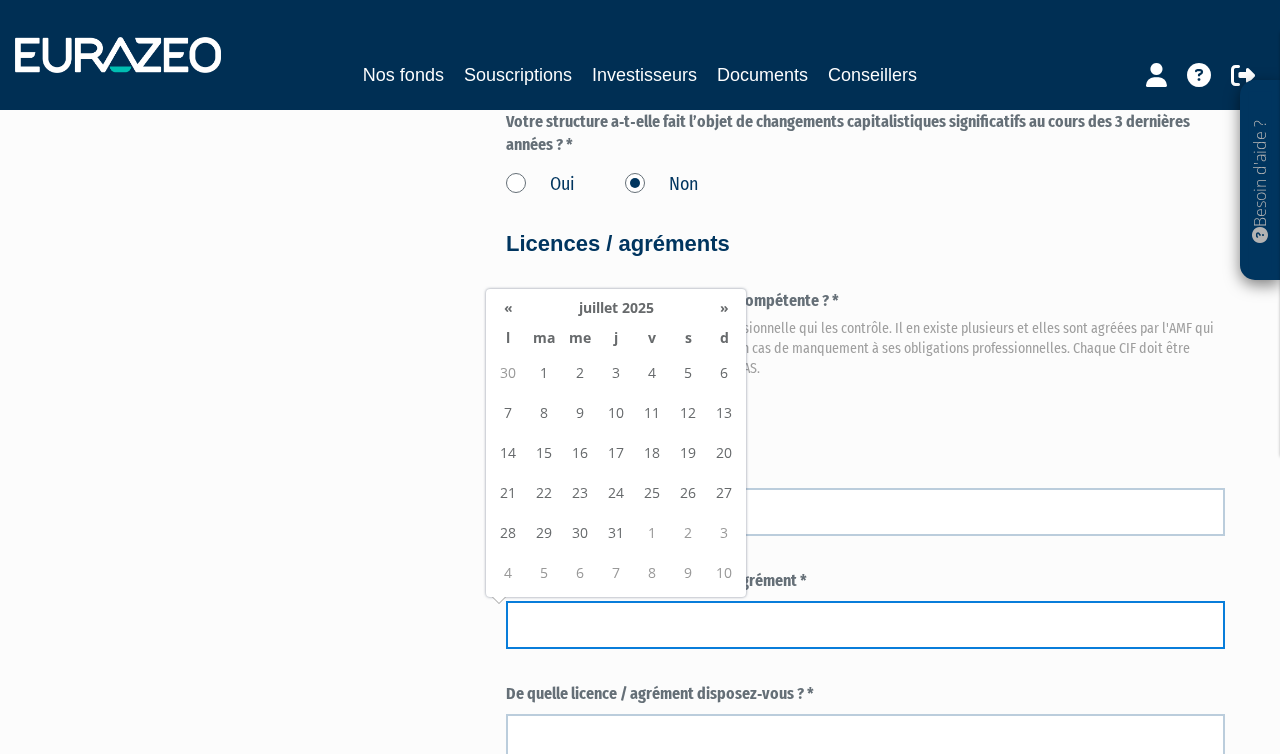 click at bounding box center (865, 625) 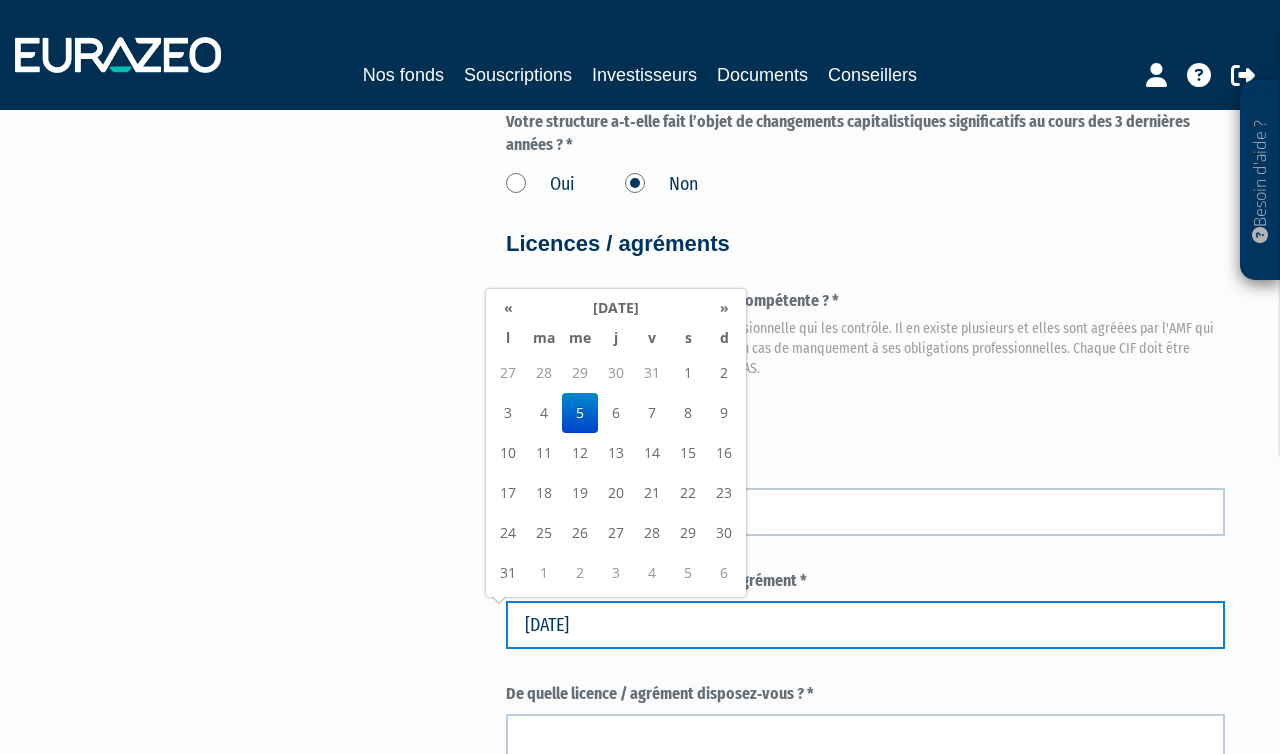 type on "05/01/2011" 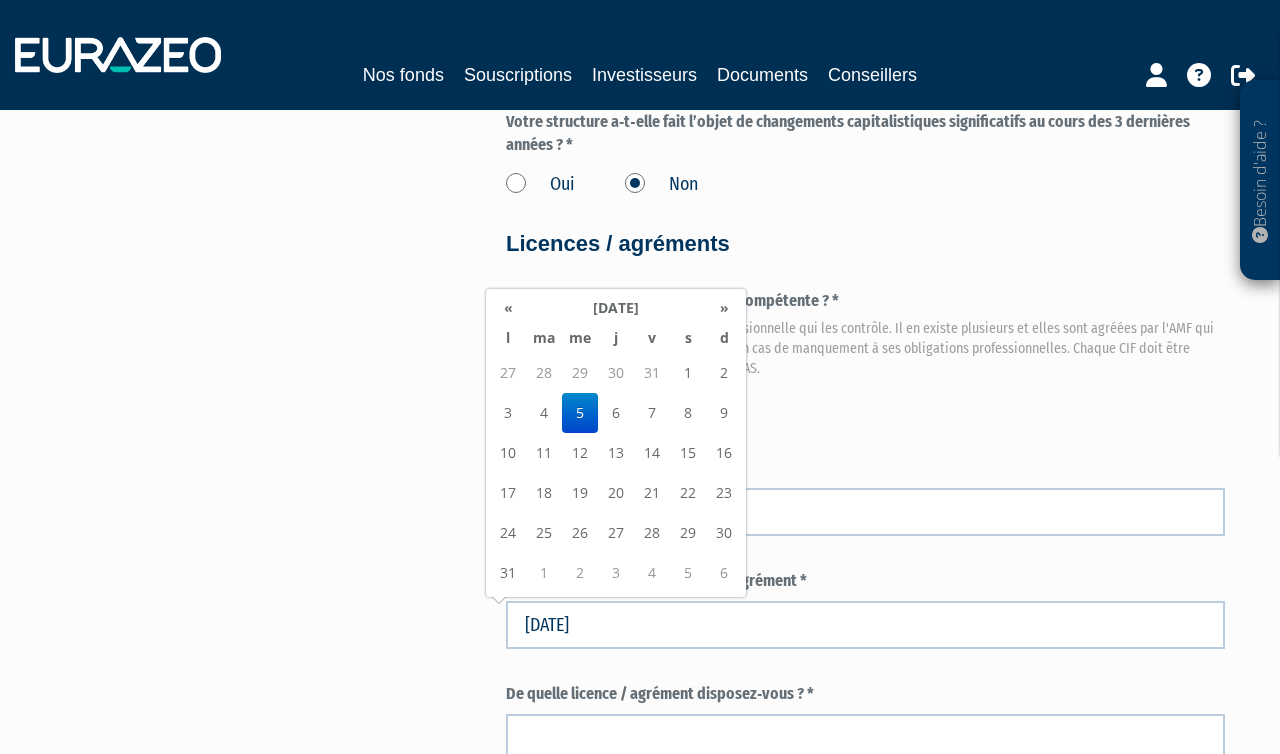click on "3
Informations générales
4
Activité
5
Gouvernance
6
Contacts
7
Autorisation / produits 8 9 10 11 Pays" at bounding box center (640, -13) 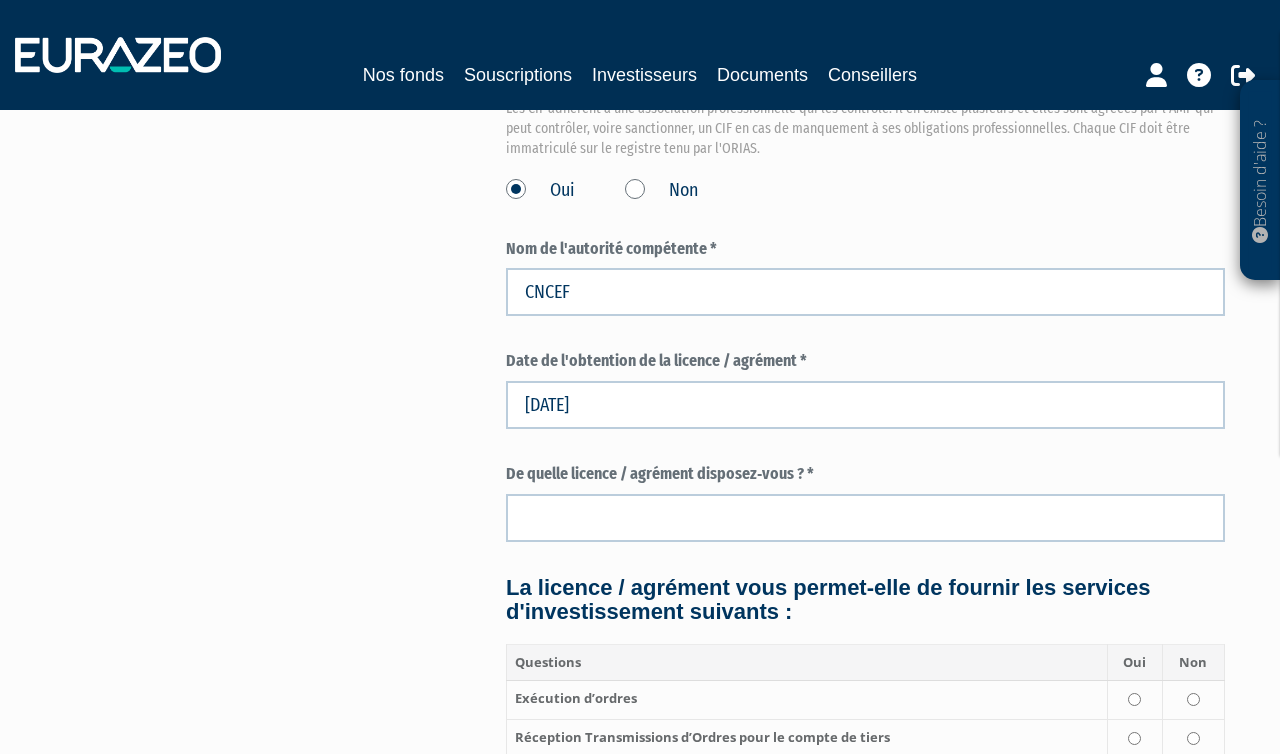 scroll, scrollTop: 2242, scrollLeft: 0, axis: vertical 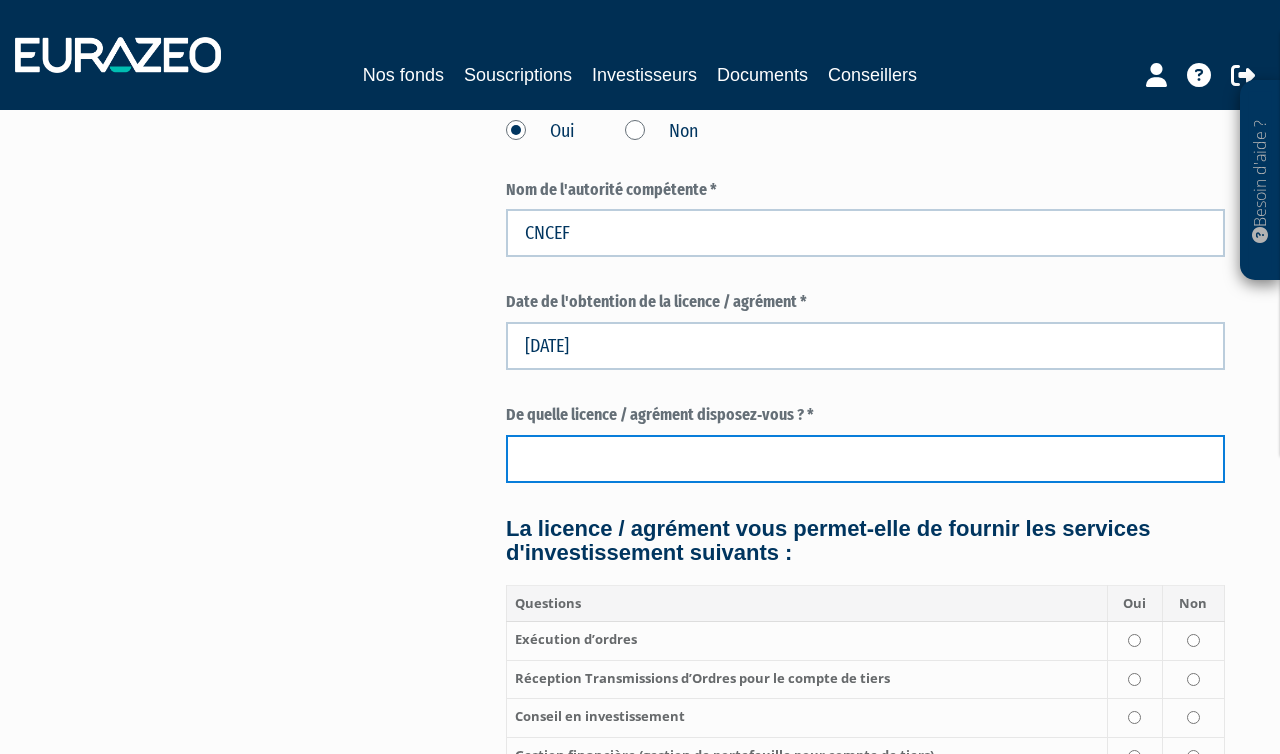 click at bounding box center (865, 459) 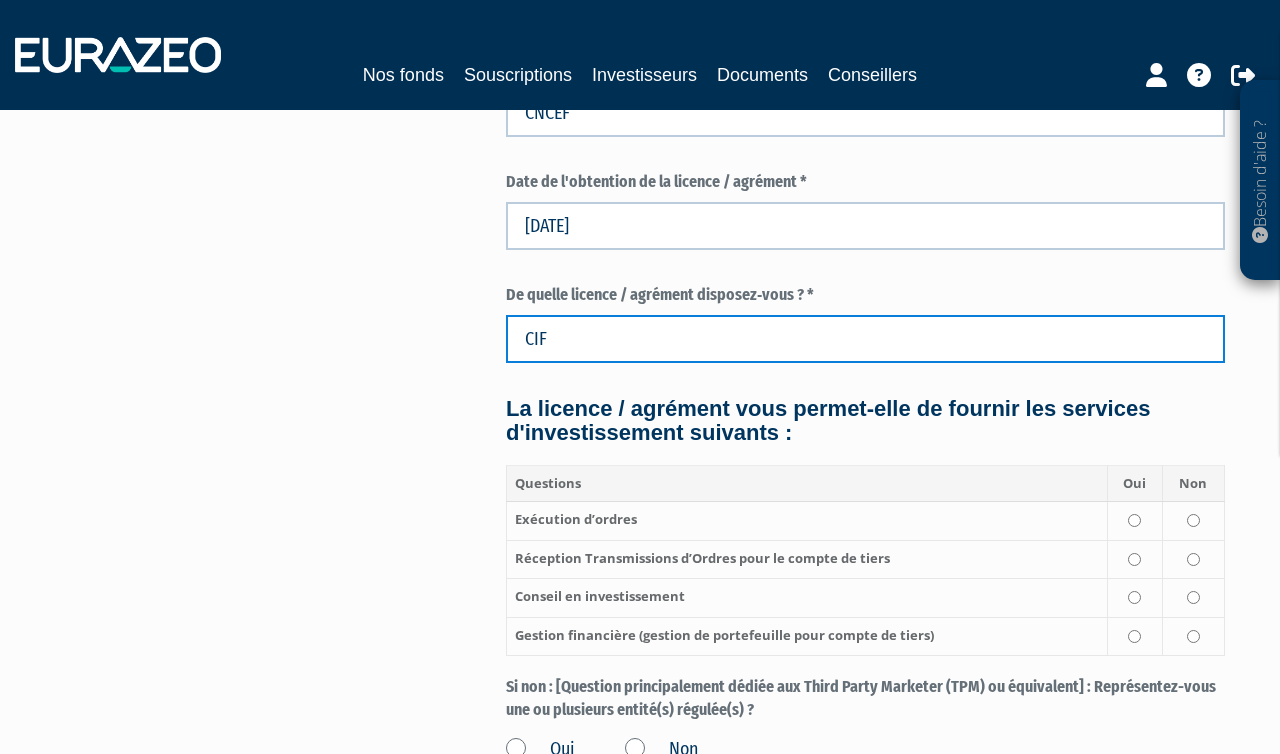 scroll, scrollTop: 2594, scrollLeft: 0, axis: vertical 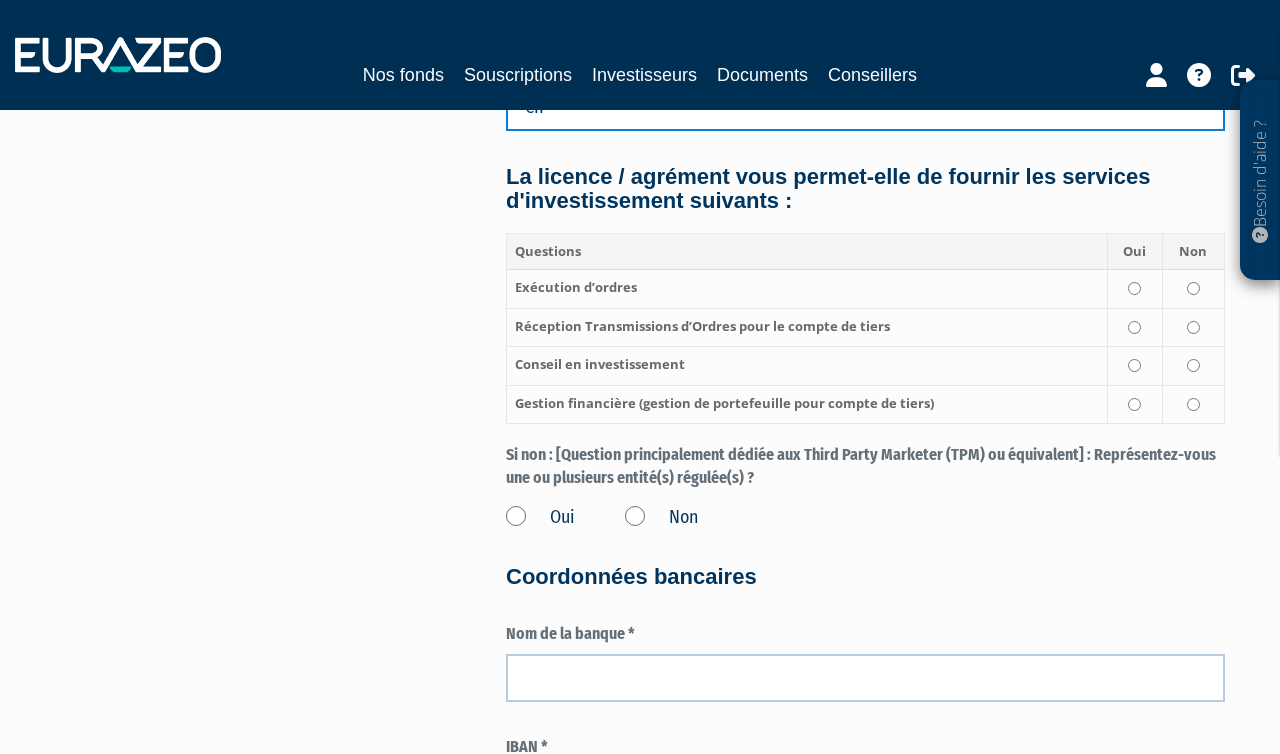 type on "CIF" 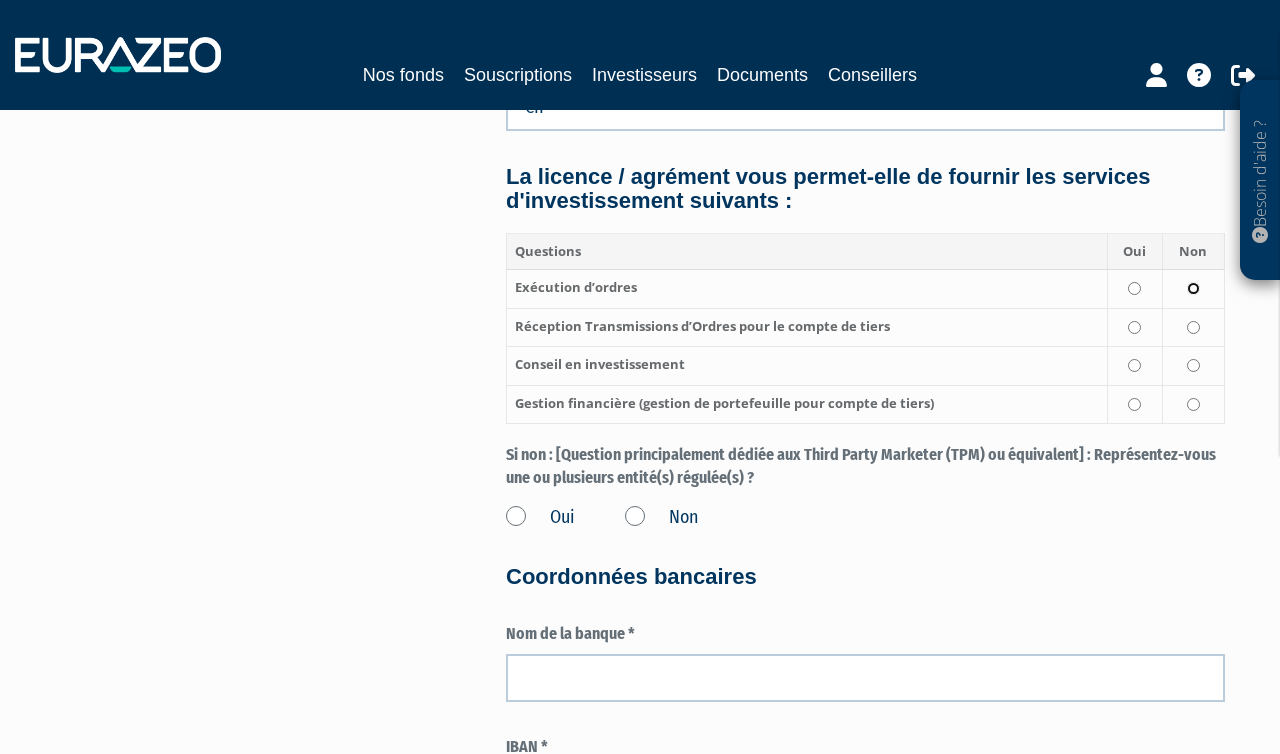click at bounding box center (1193, 288) 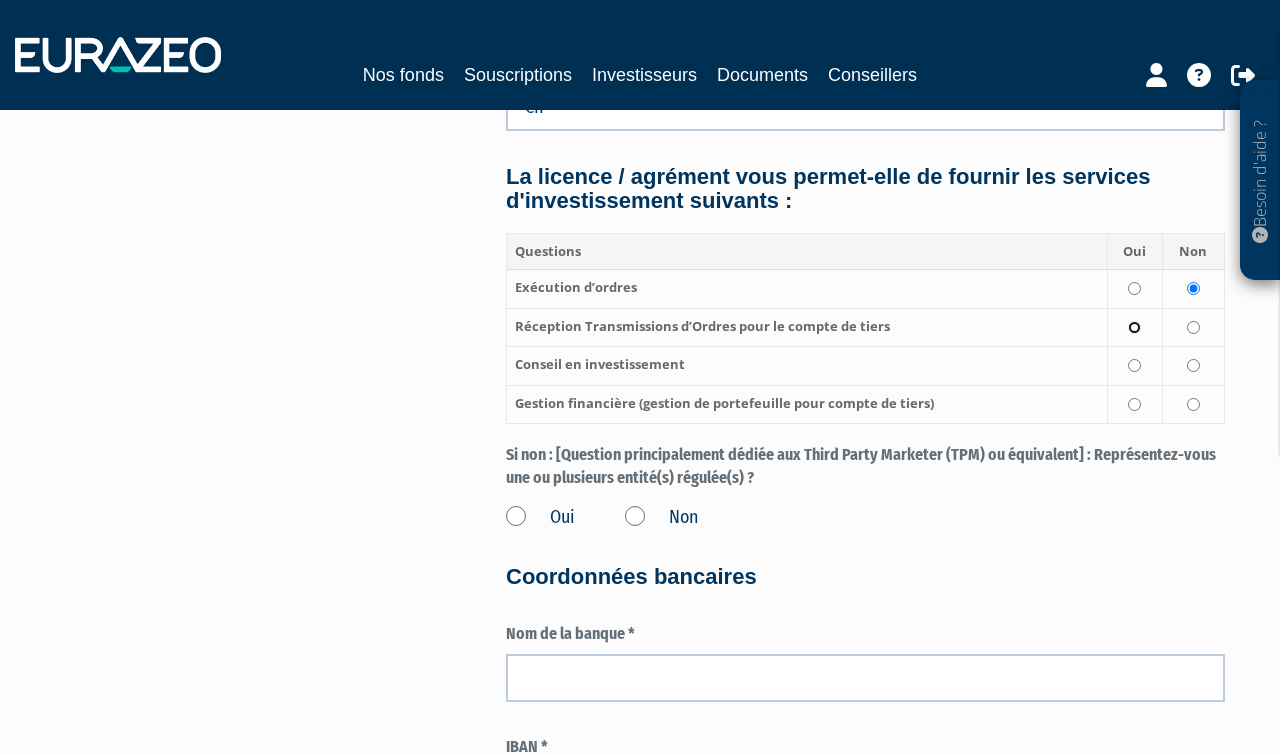 click at bounding box center [1134, 327] 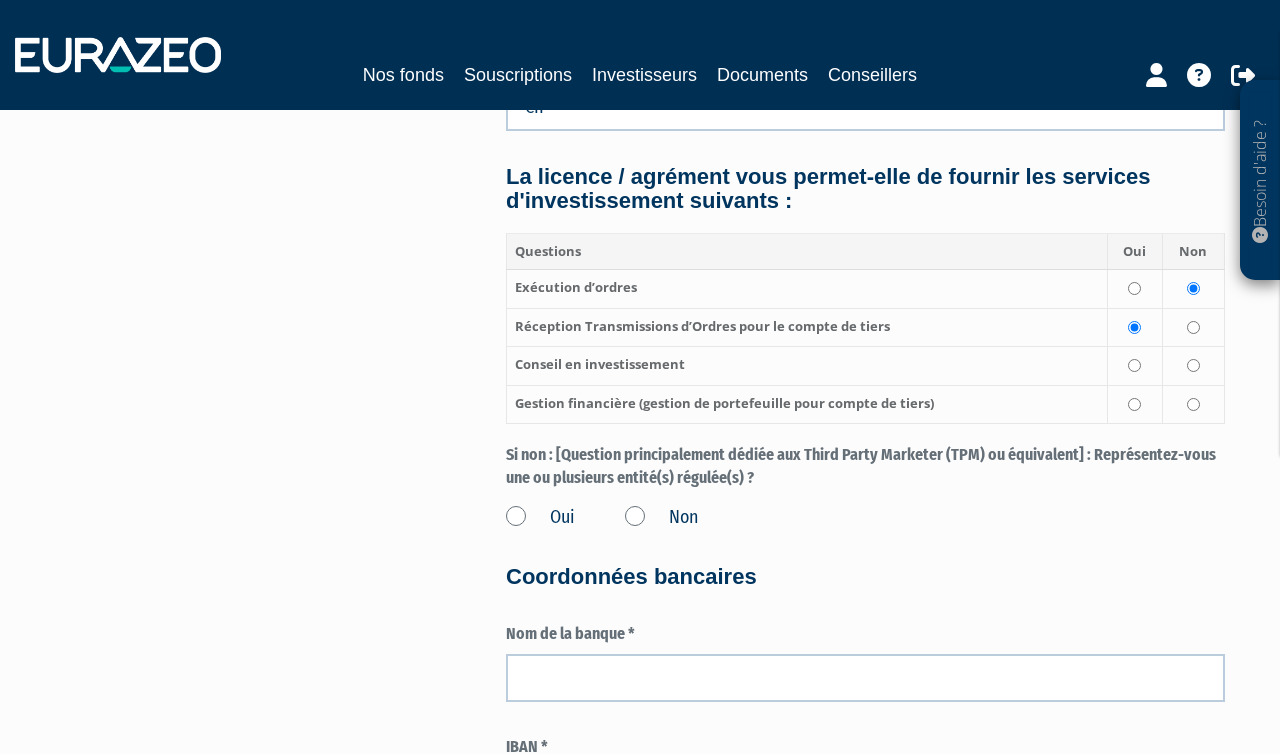click at bounding box center (1134, 404) 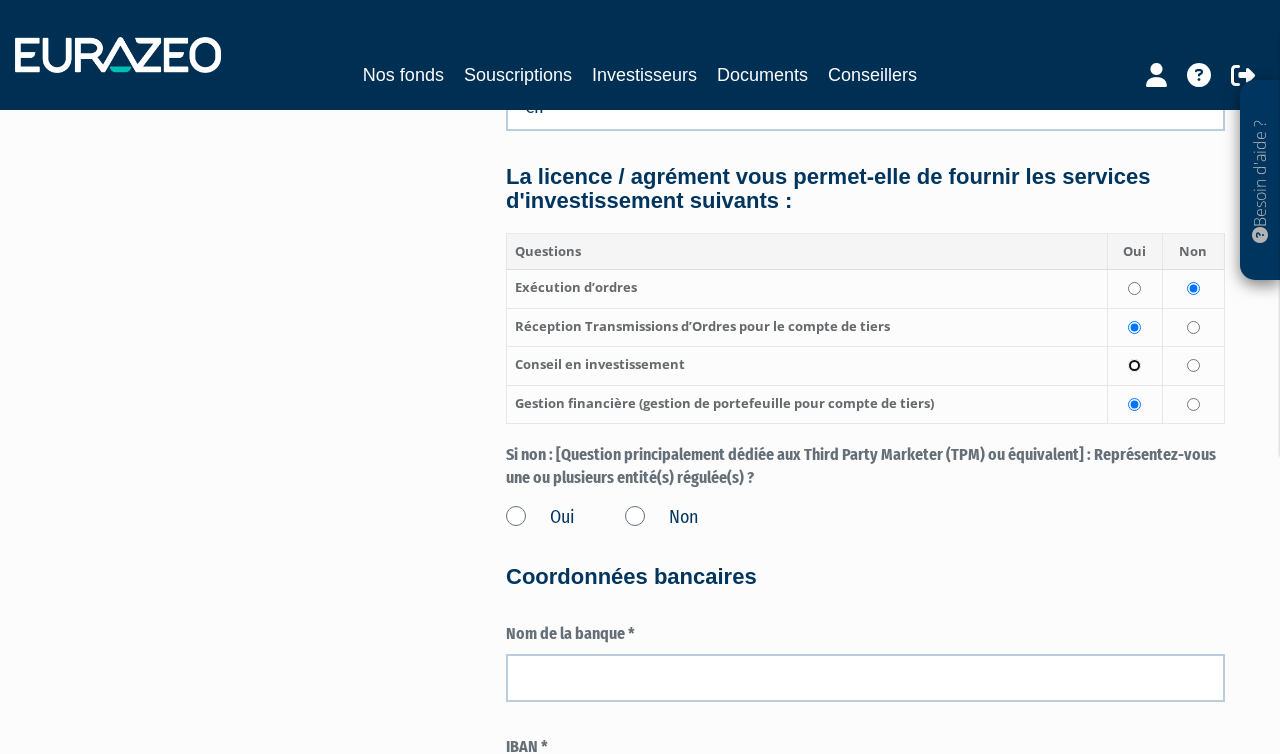 click at bounding box center (1134, 365) 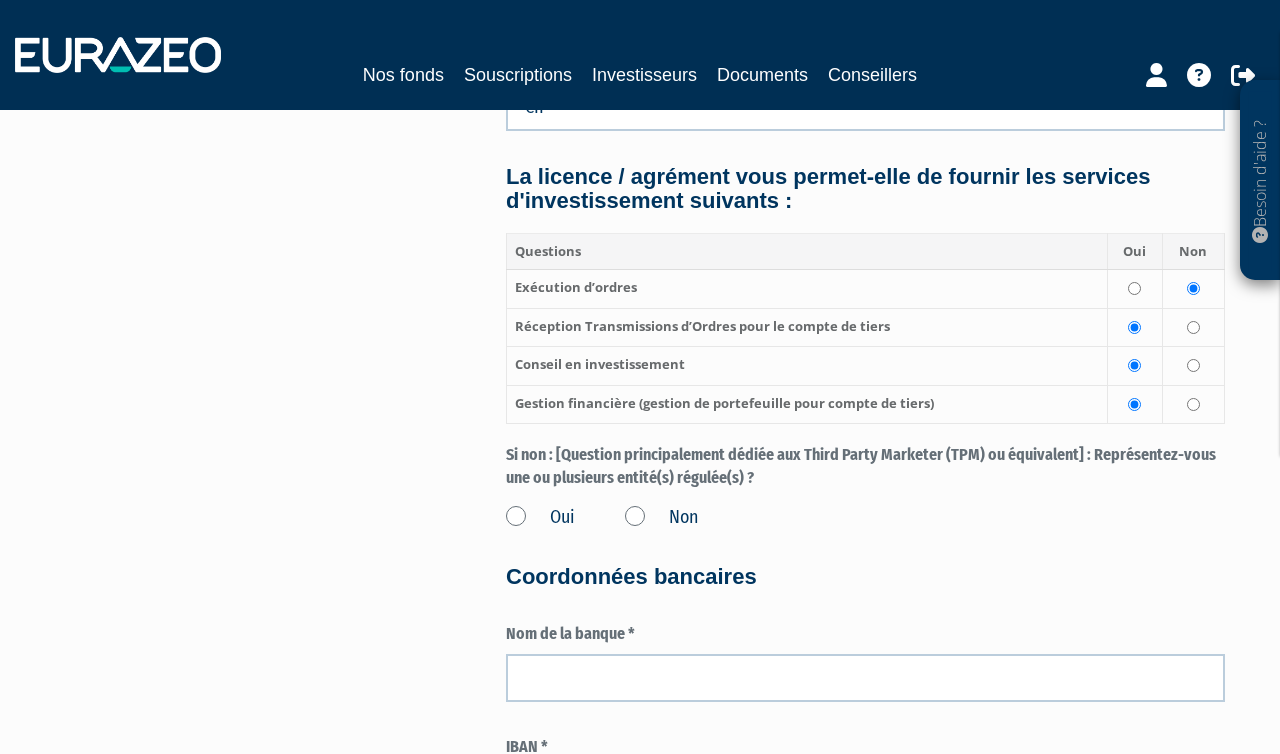 click on "Non" at bounding box center (661, 518) 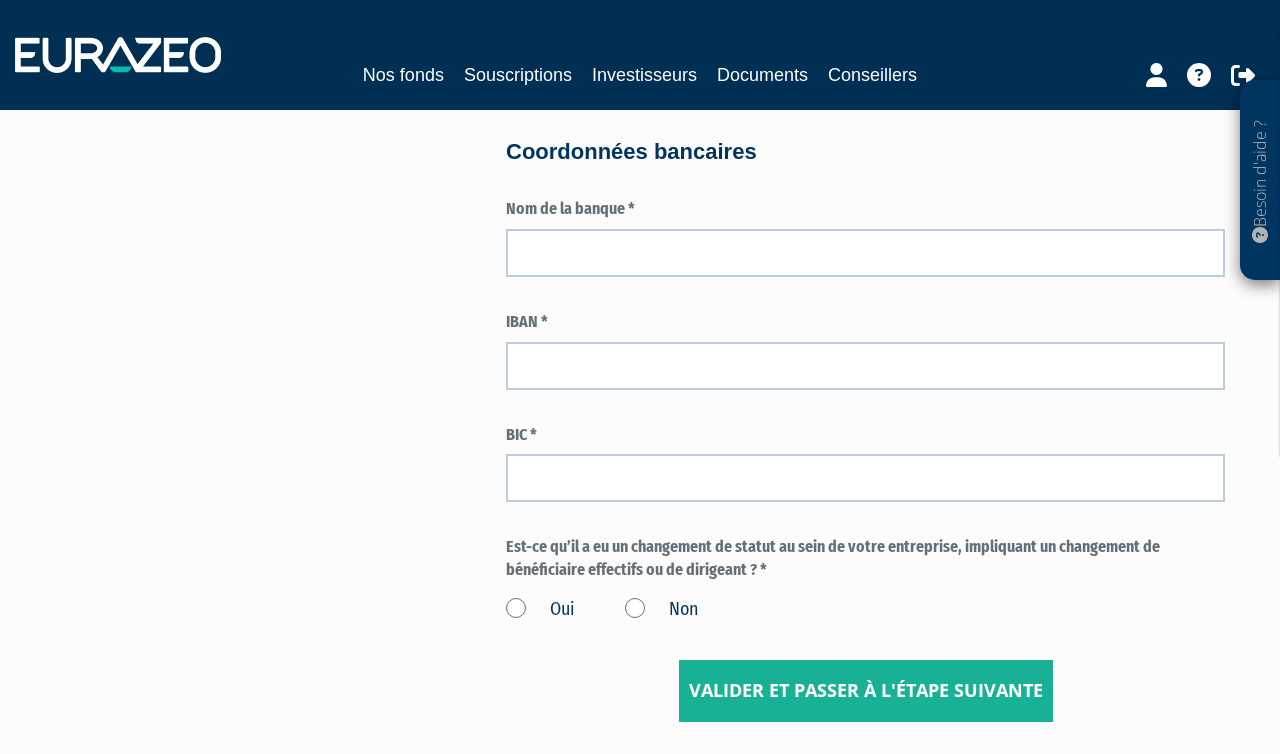 scroll, scrollTop: 2970, scrollLeft: 0, axis: vertical 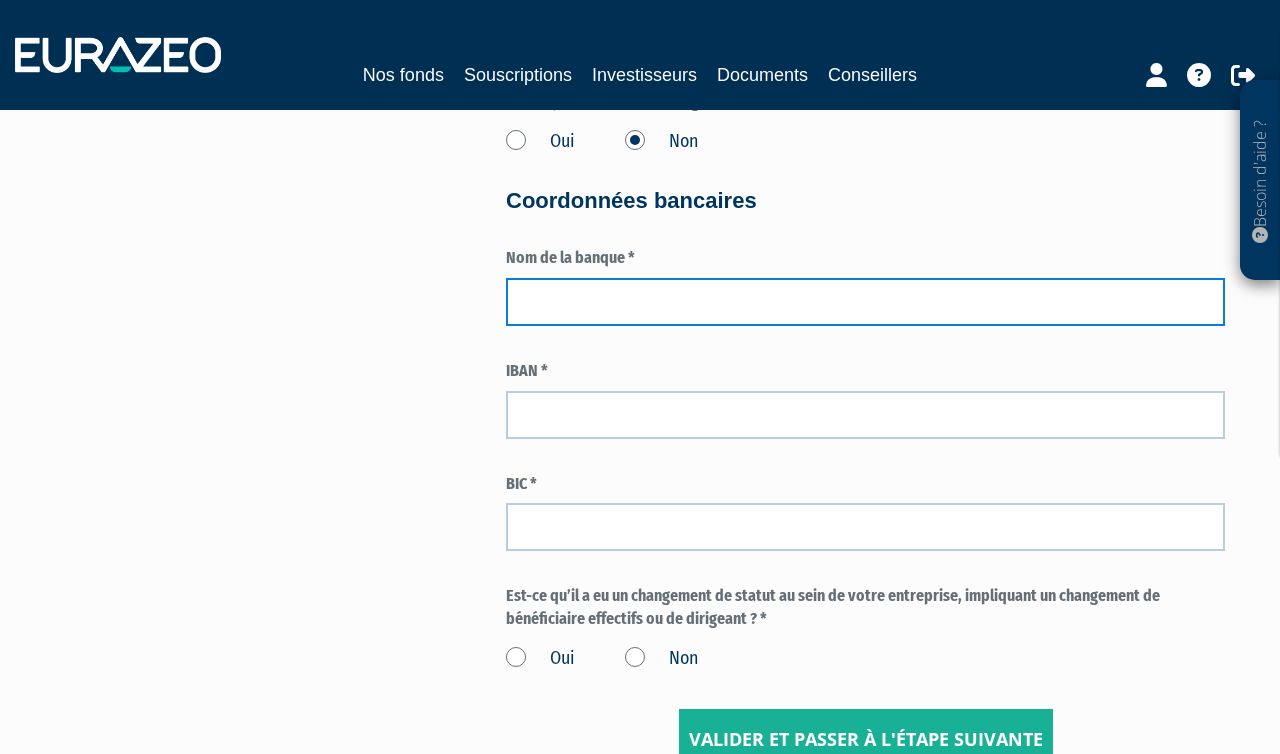click at bounding box center (865, 302) 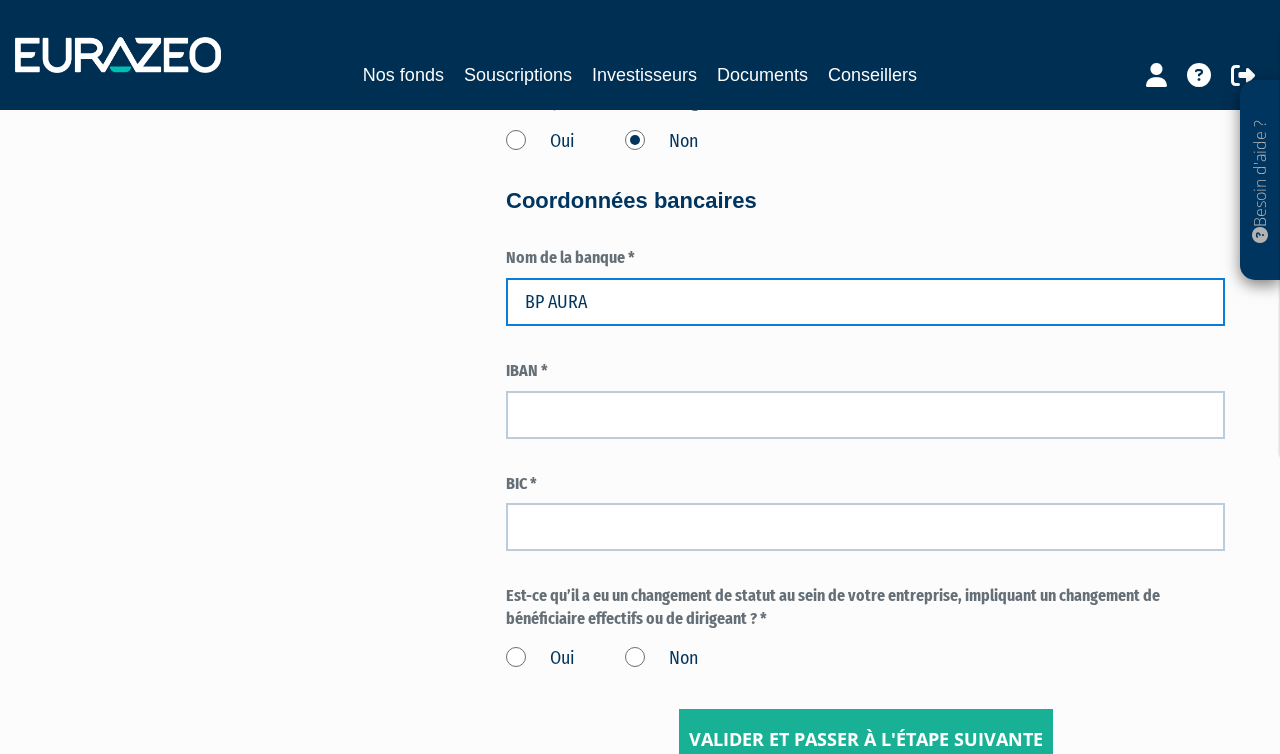 type on "BP AURA" 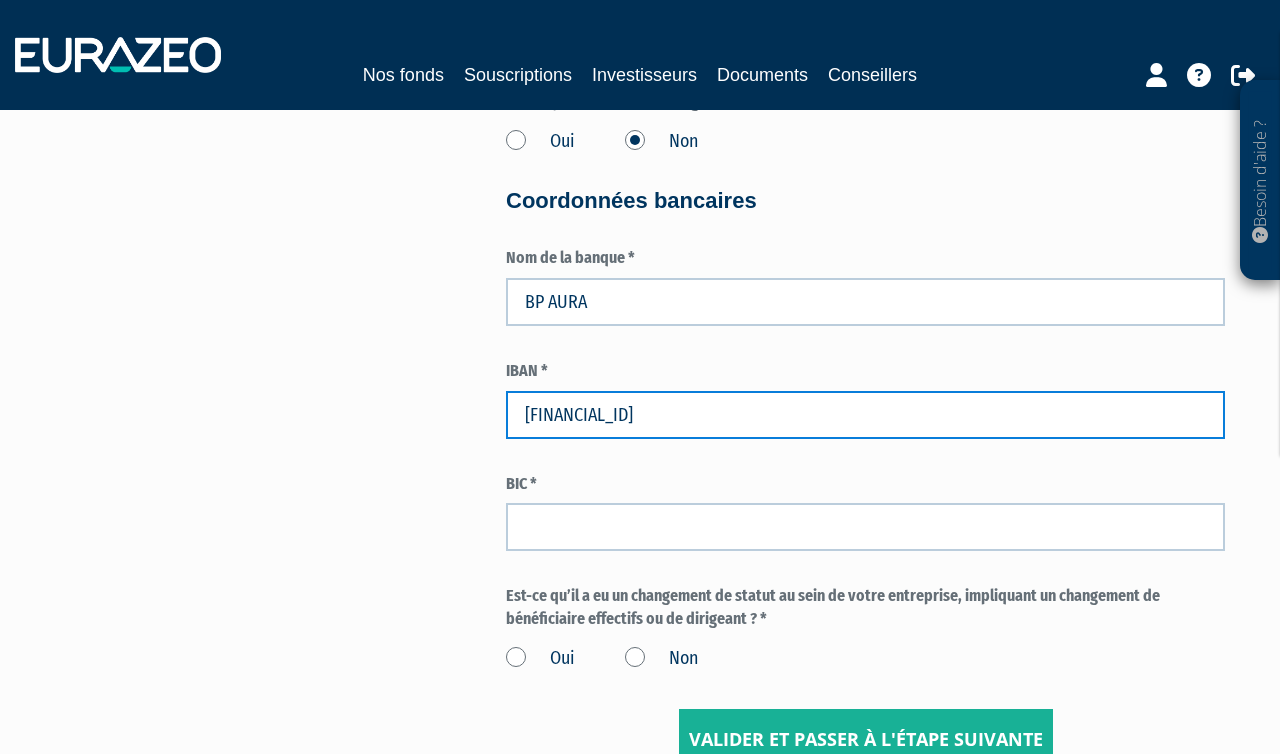 type on "FR7616807004003669372021602" 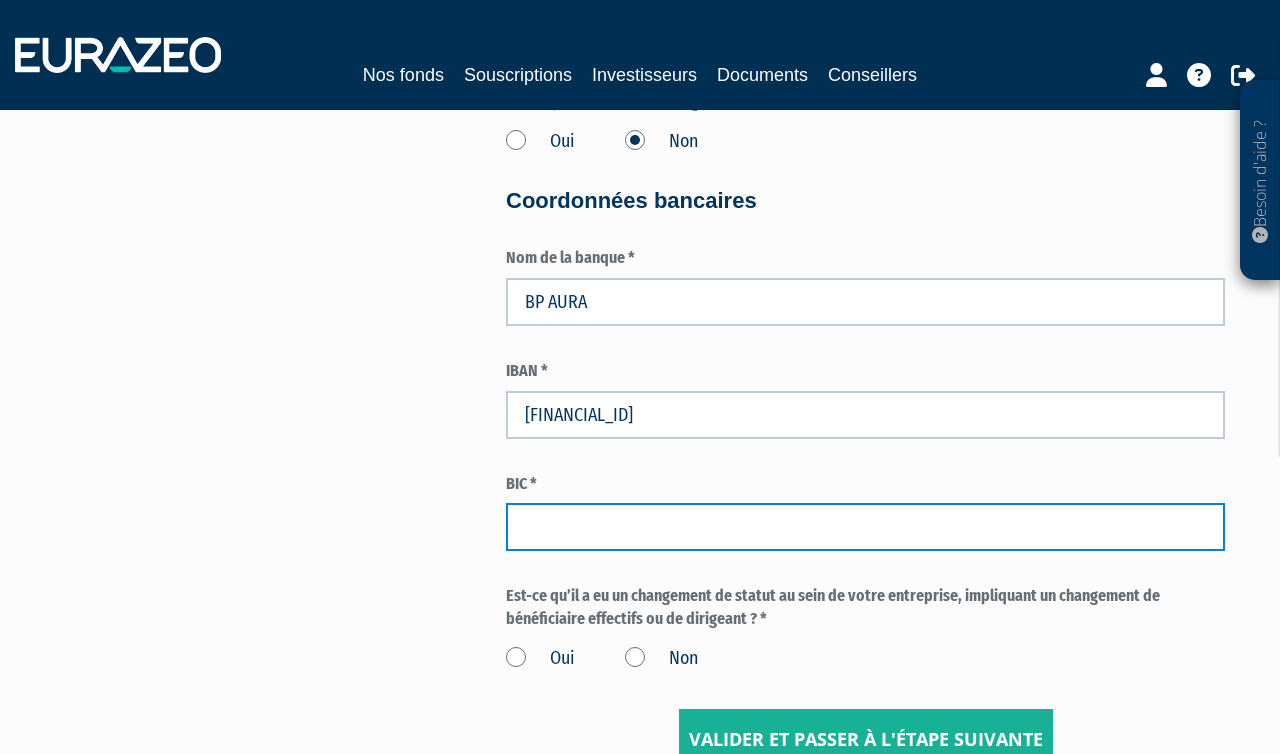 click at bounding box center [865, 527] 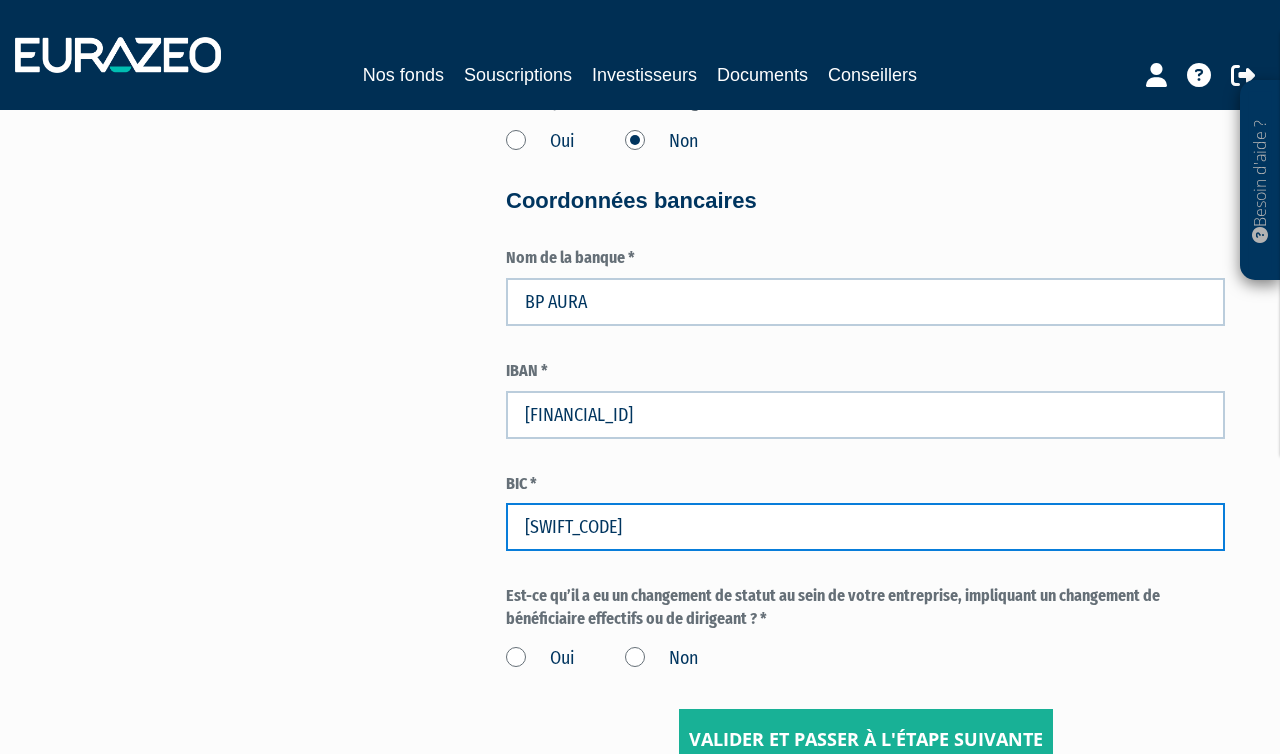 type on "CCBPFRPPGRE" 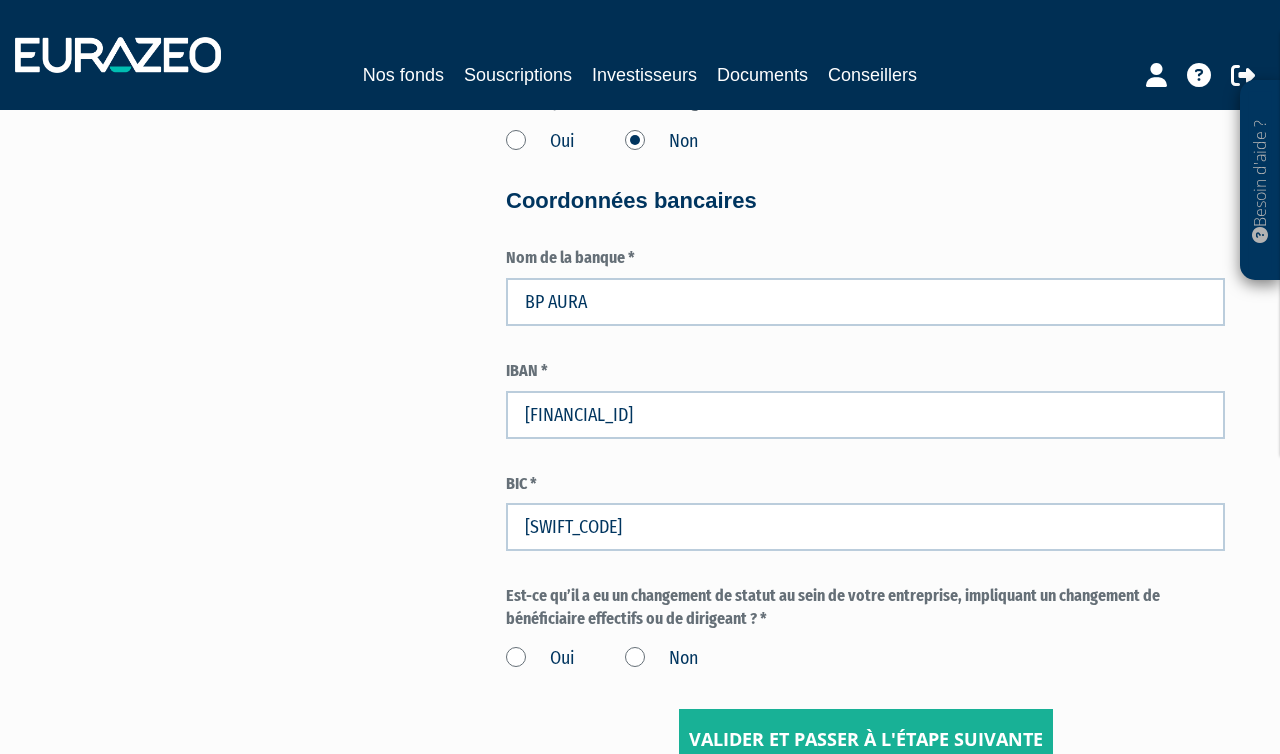 click on "3
Informations générales
4
Activité
5
Gouvernance
6
Contacts
7
Autorisation / produits 8 9 10 11 Pays" at bounding box center (640, -1020) 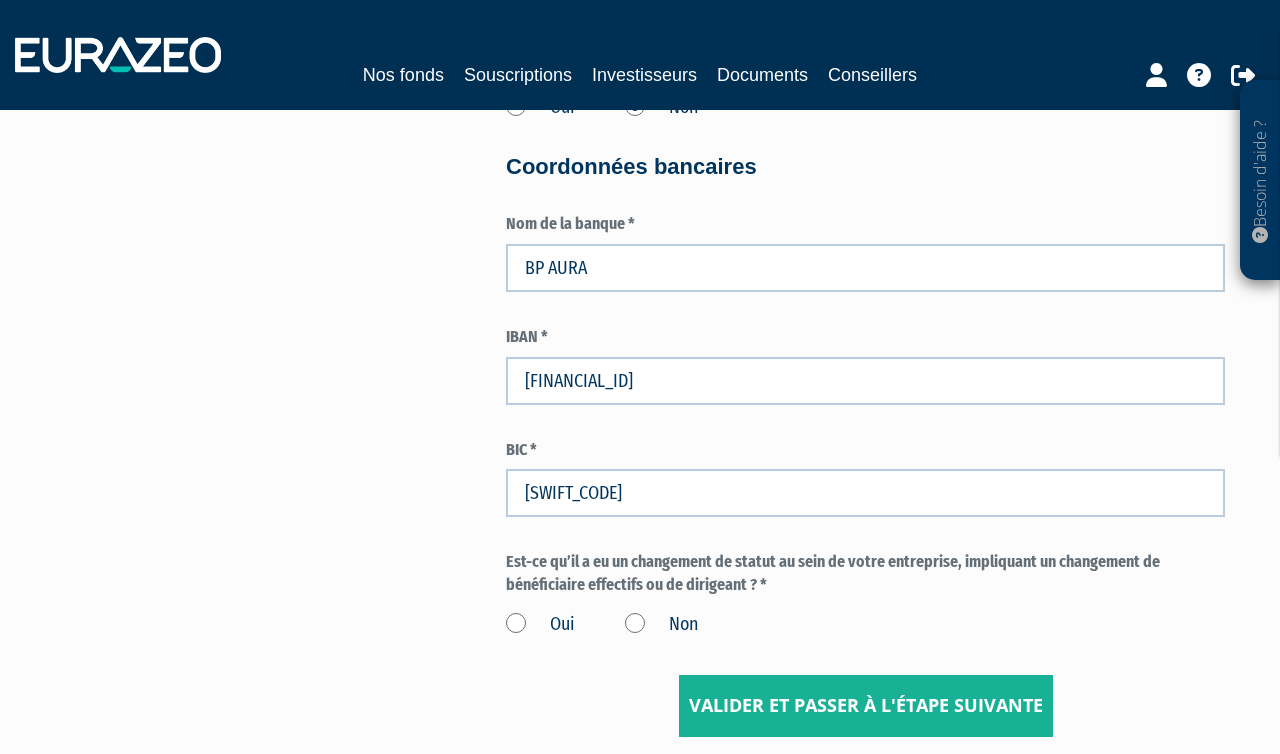 scroll, scrollTop: 3039, scrollLeft: 0, axis: vertical 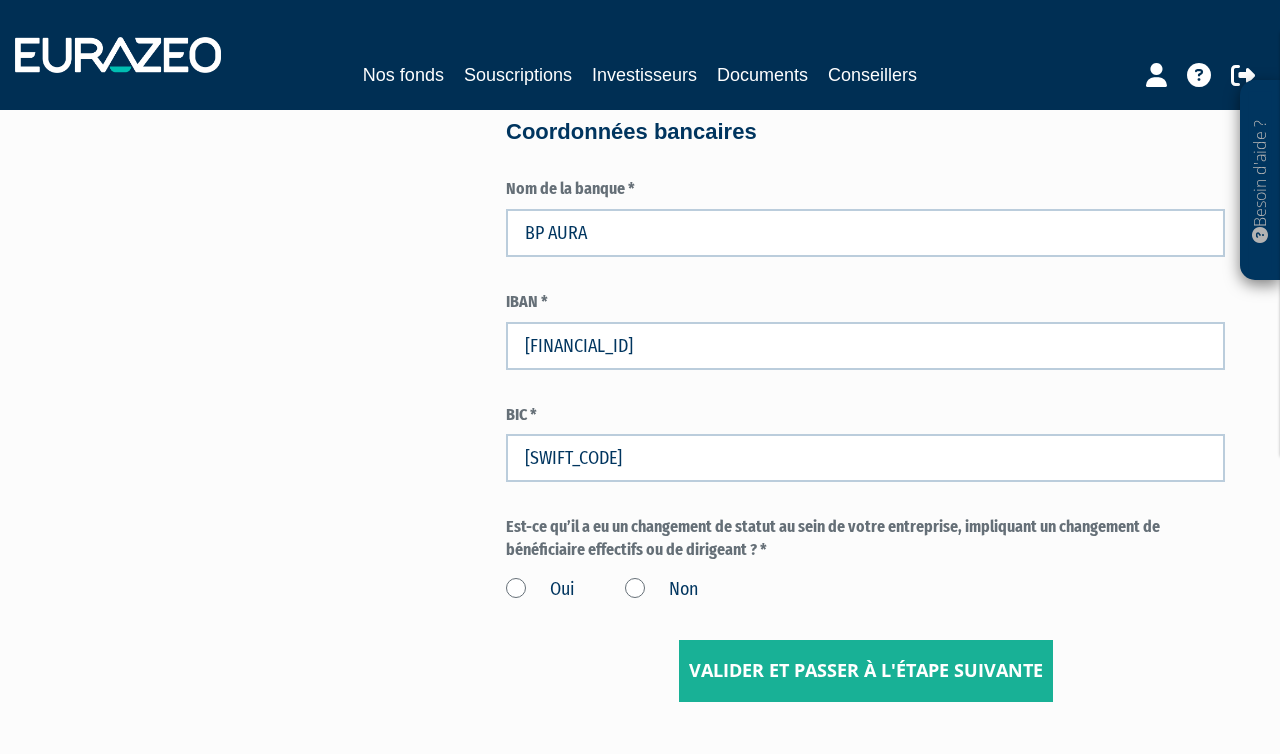 click on "Non" at bounding box center (661, 590) 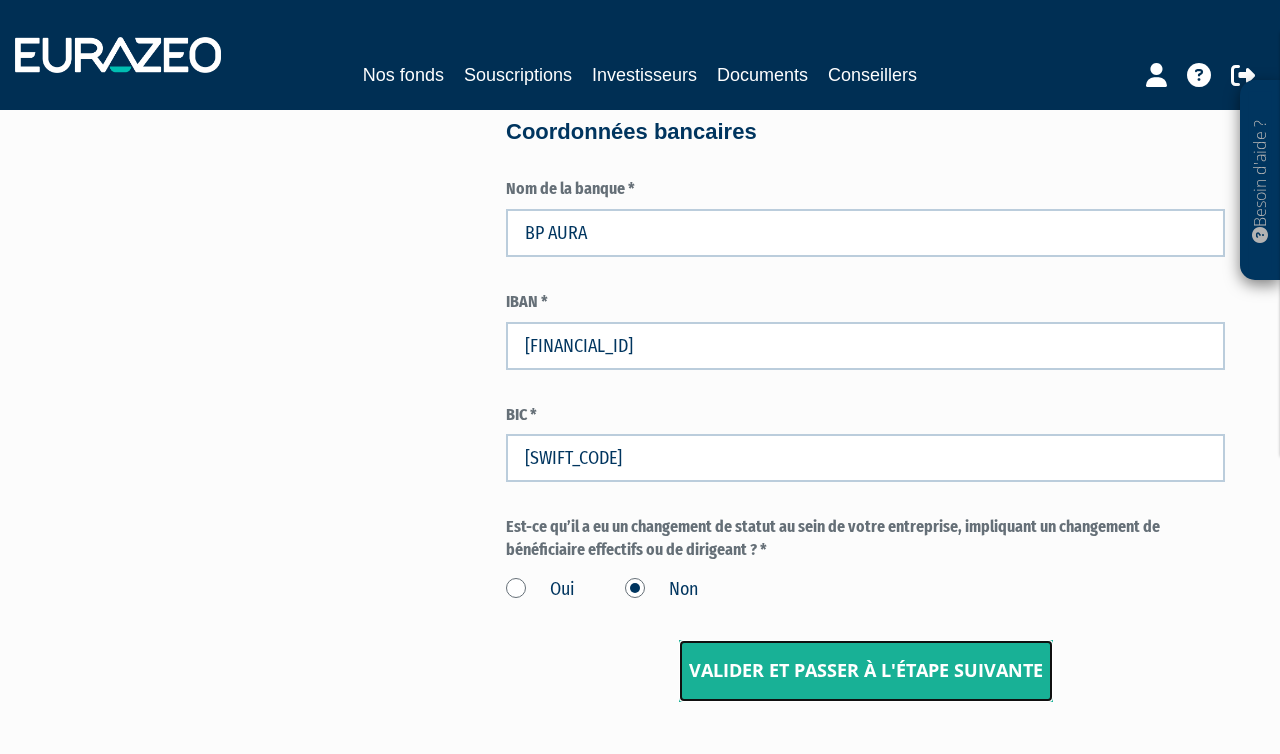 click on "Valider et passer à l'étape suivante" at bounding box center [866, 671] 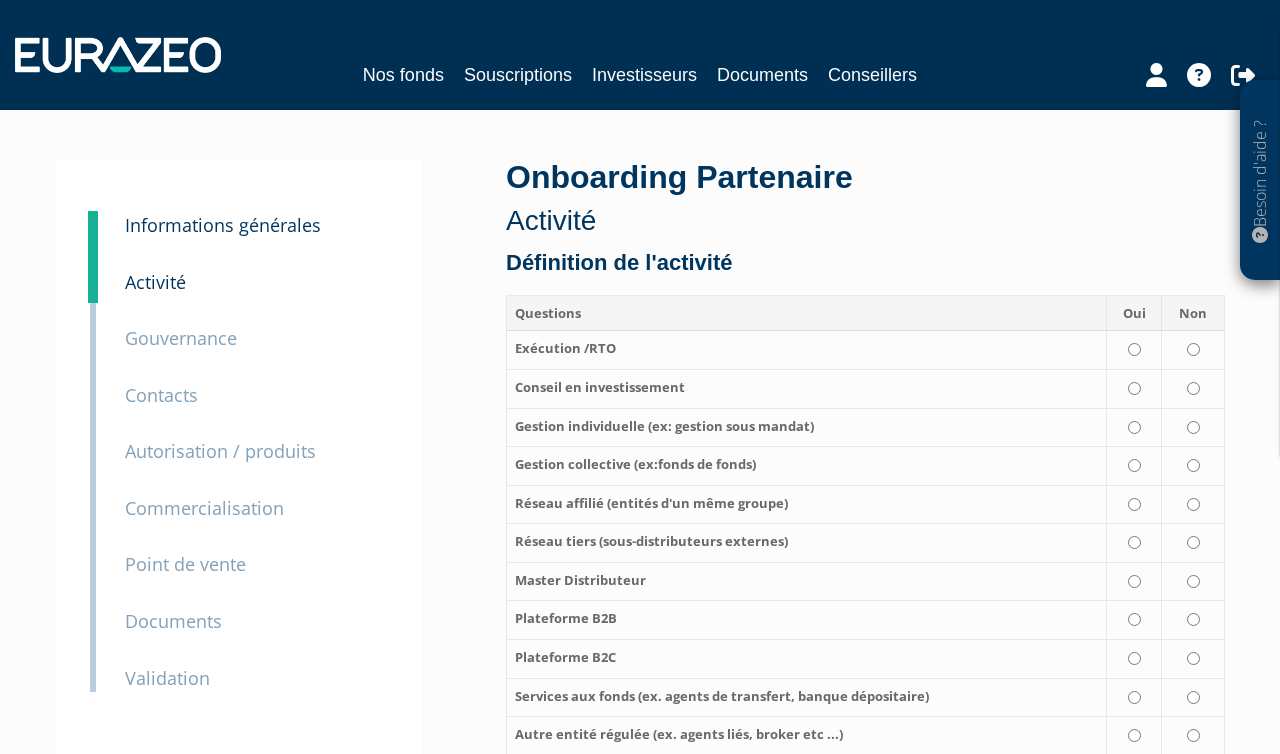 scroll, scrollTop: 0, scrollLeft: 0, axis: both 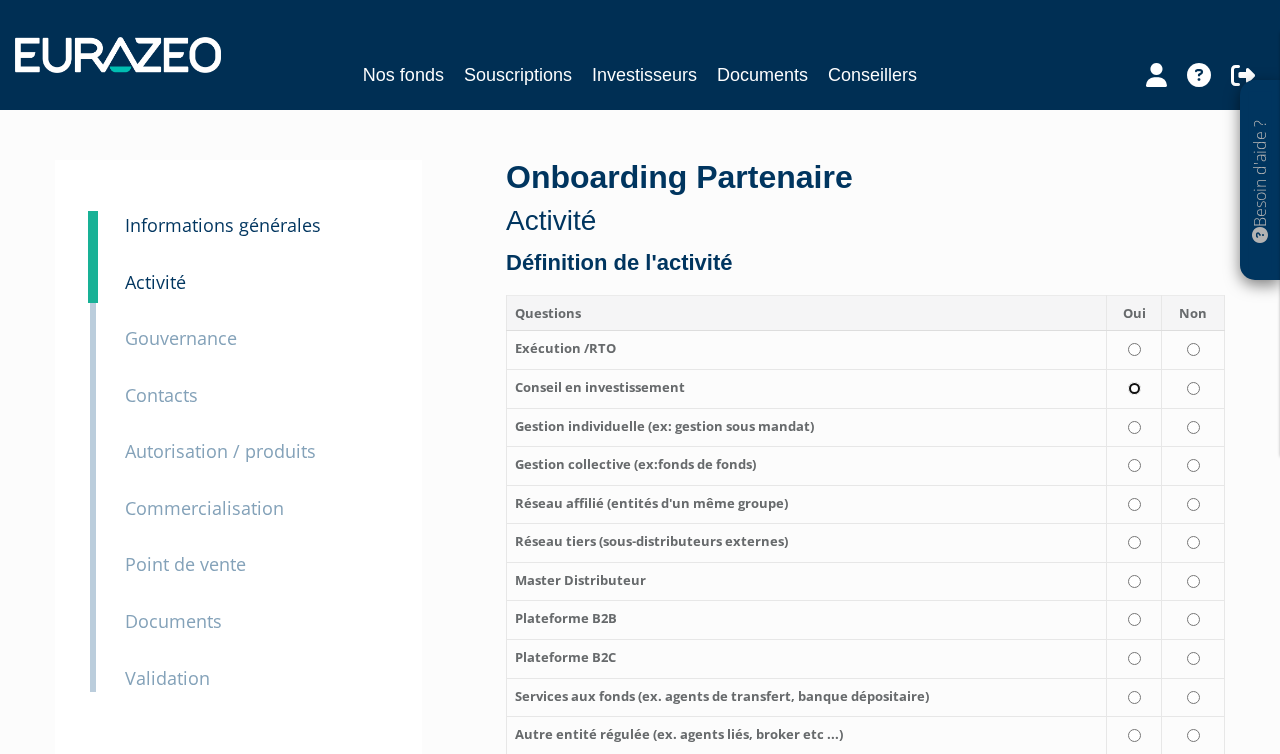 click at bounding box center [1134, 388] 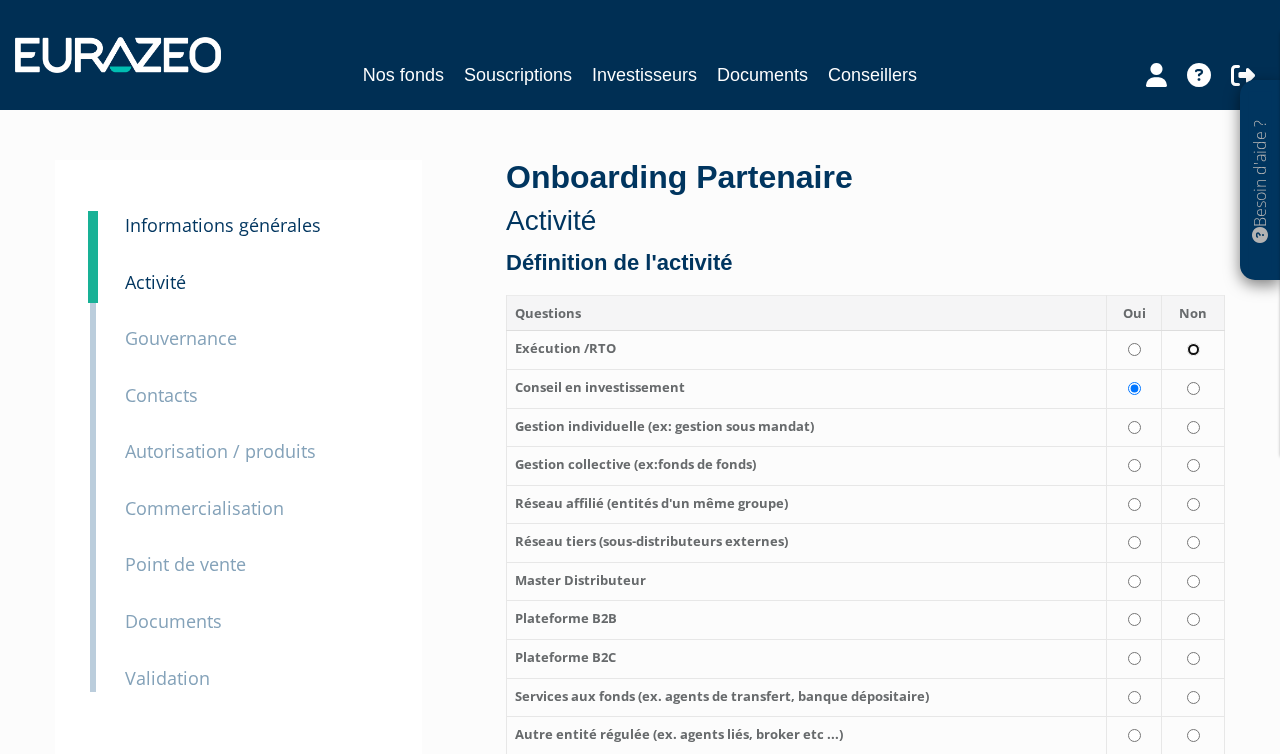 click at bounding box center (1193, 349) 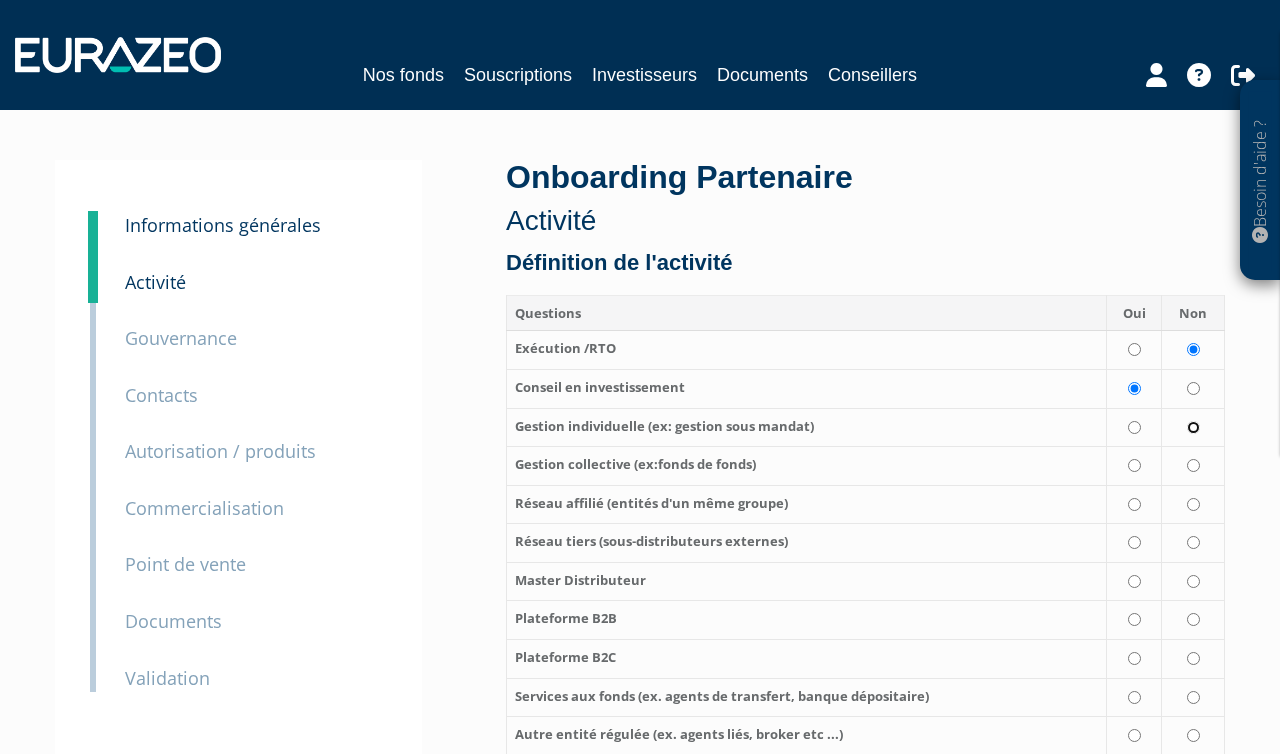 click at bounding box center [1193, 427] 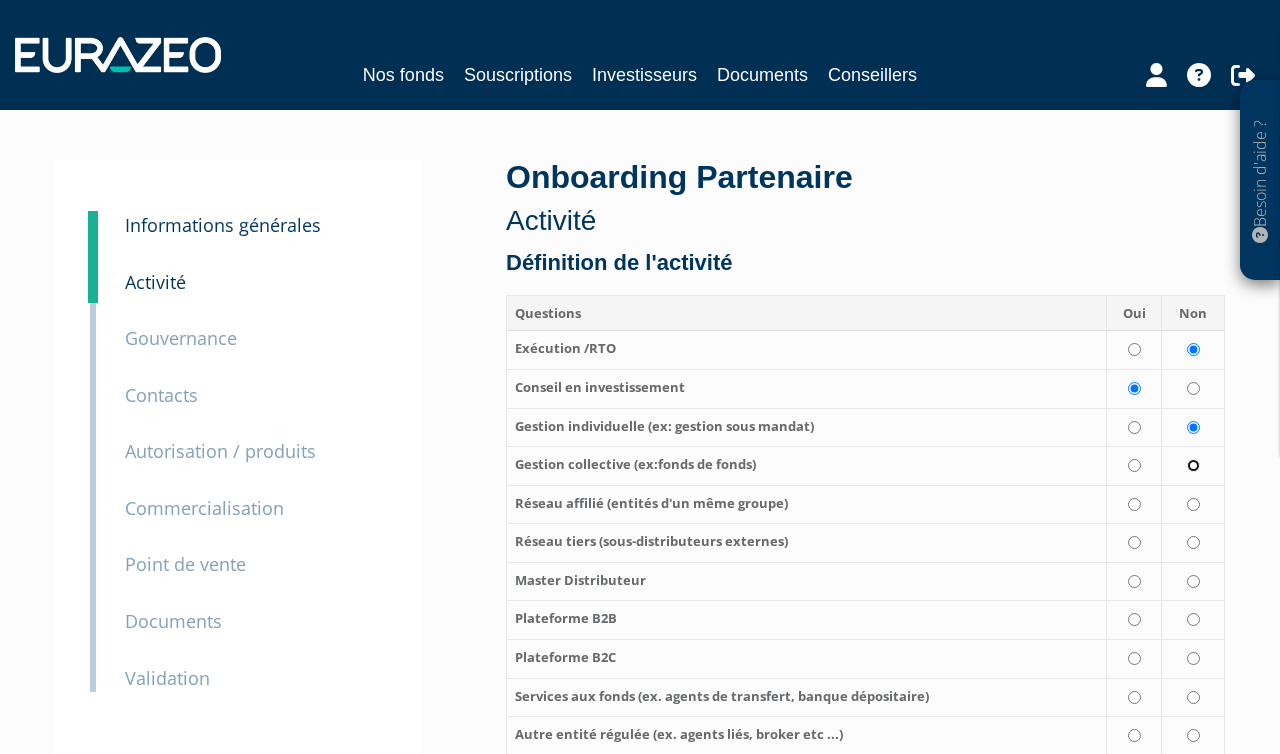 click at bounding box center (1193, 465) 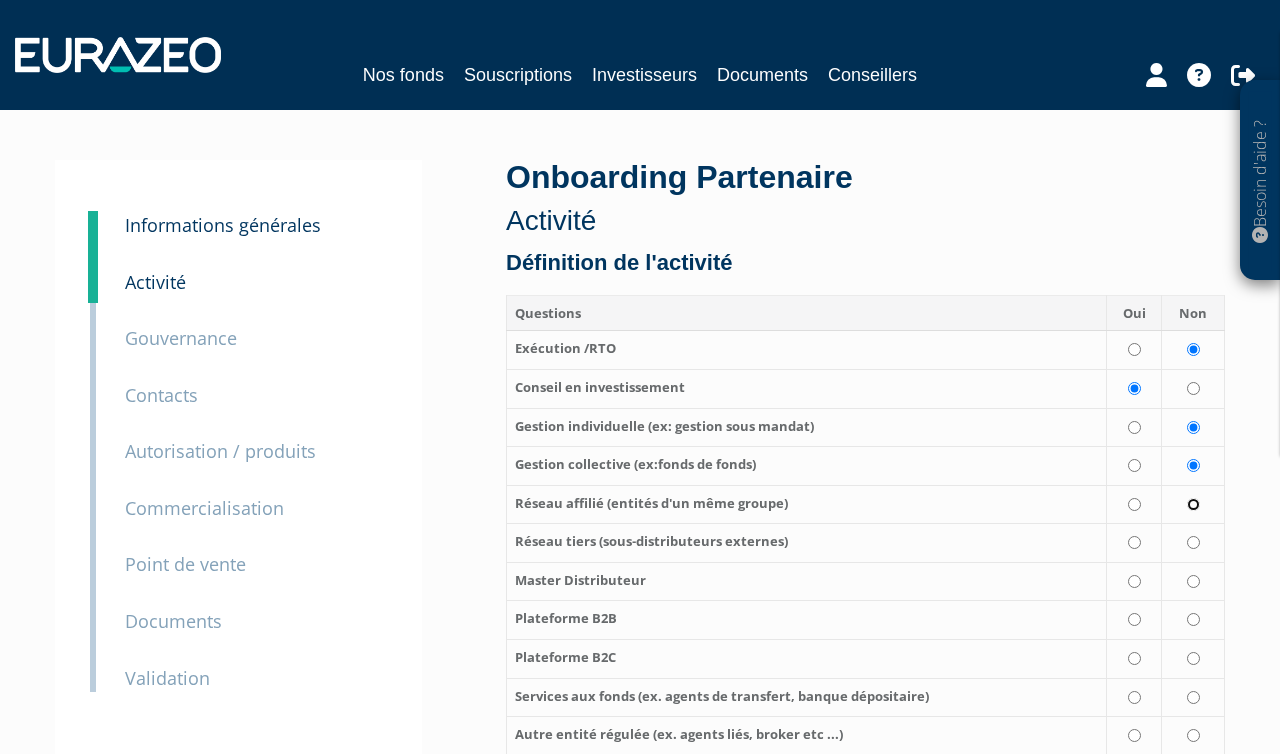 click at bounding box center [1193, 504] 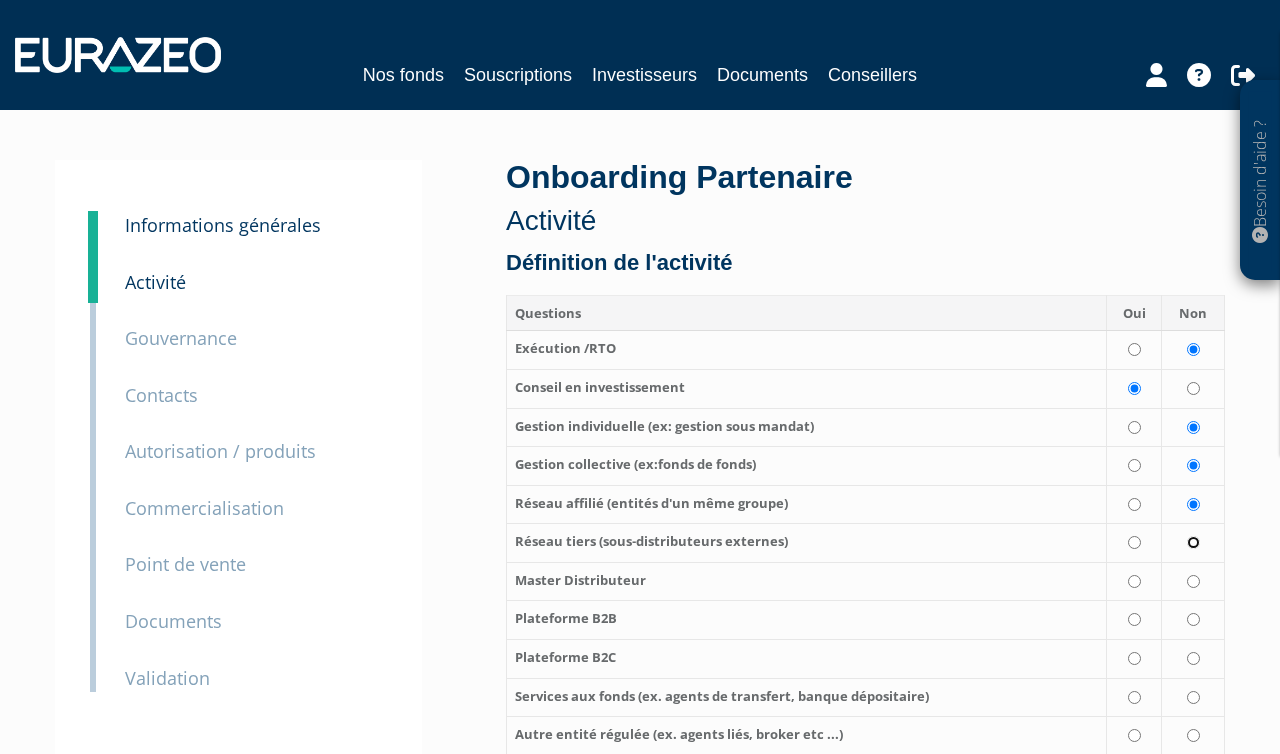 click at bounding box center [1193, 542] 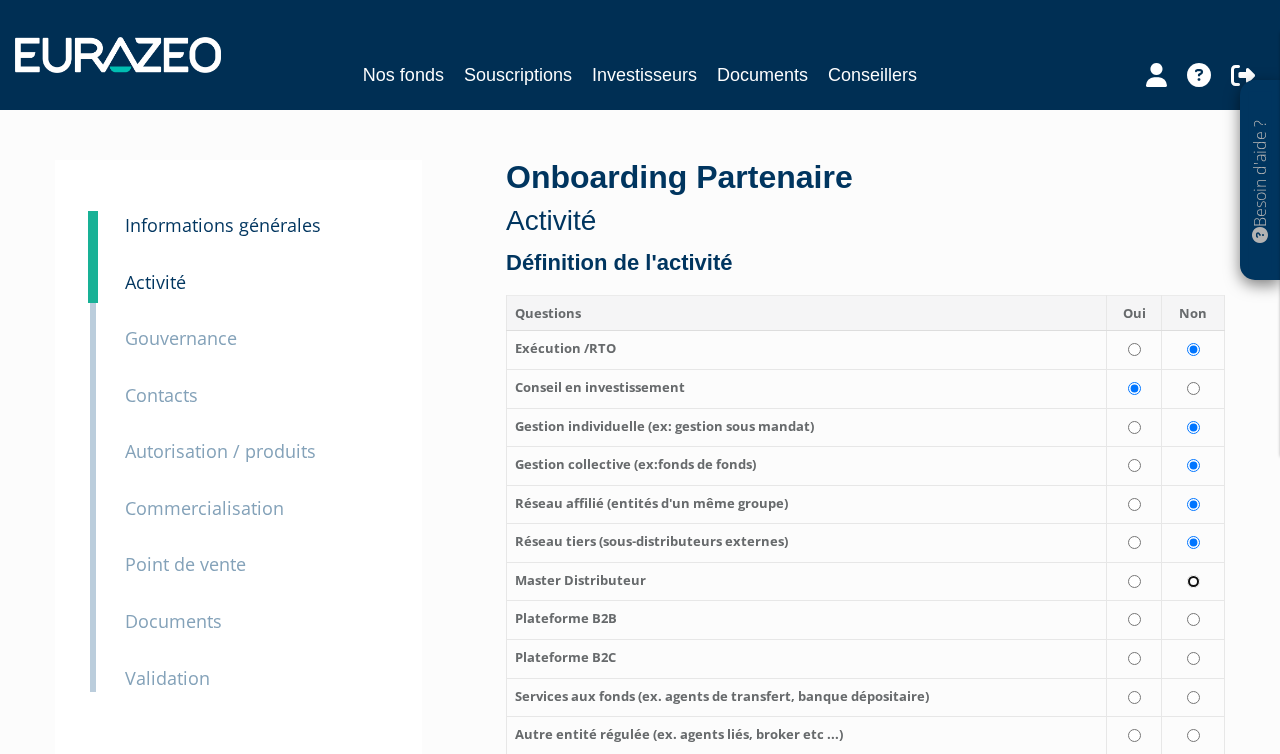 click at bounding box center [1193, 581] 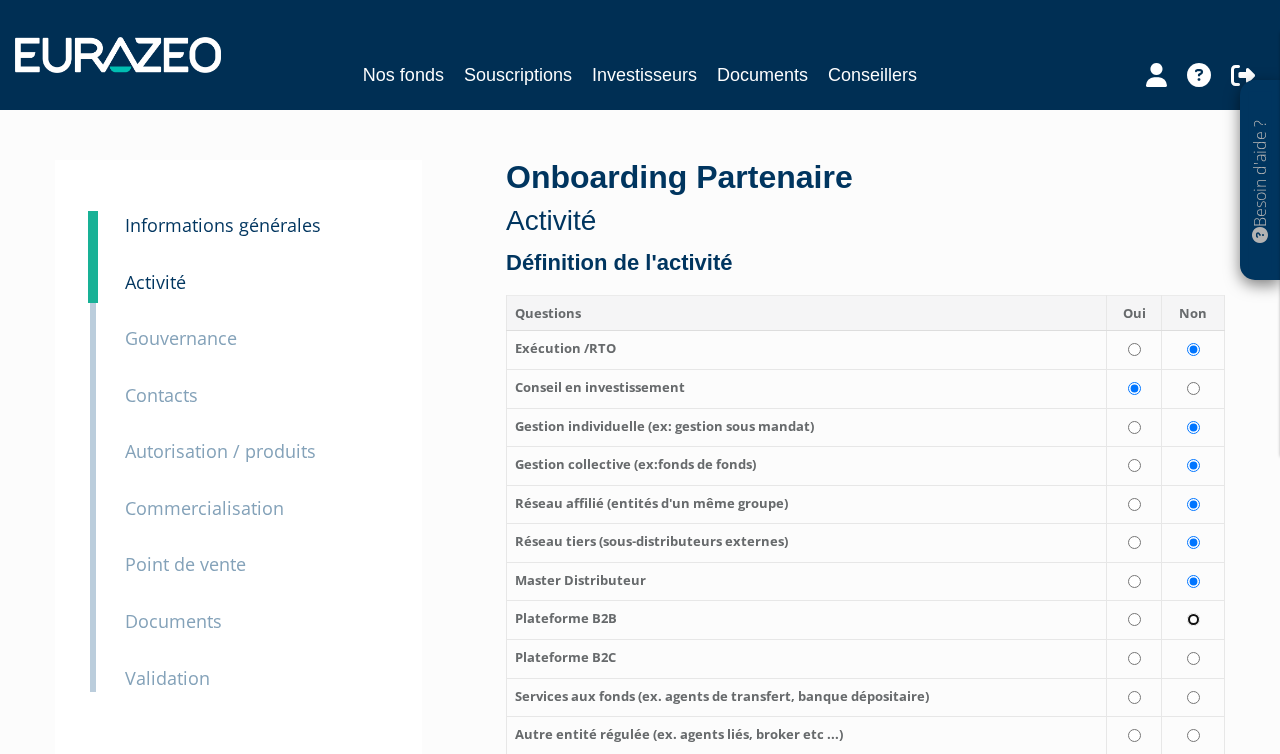 click at bounding box center [1193, 619] 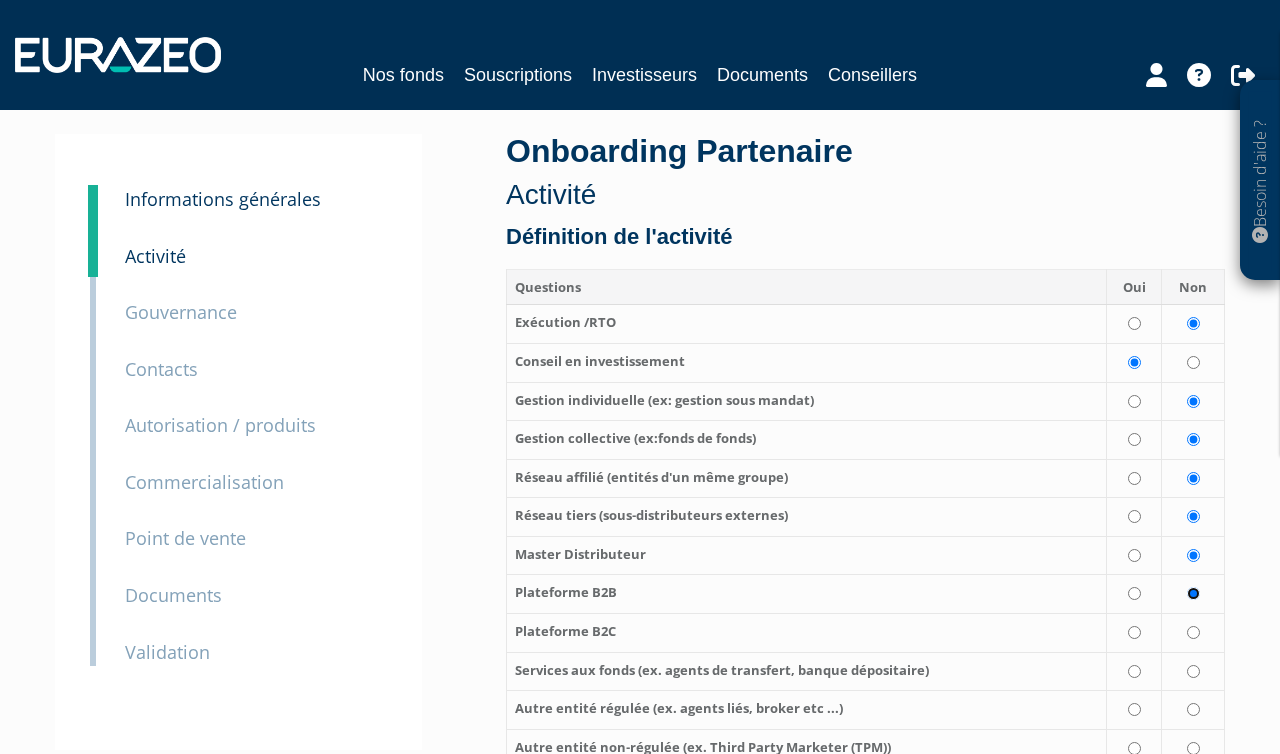 scroll, scrollTop: 28, scrollLeft: 0, axis: vertical 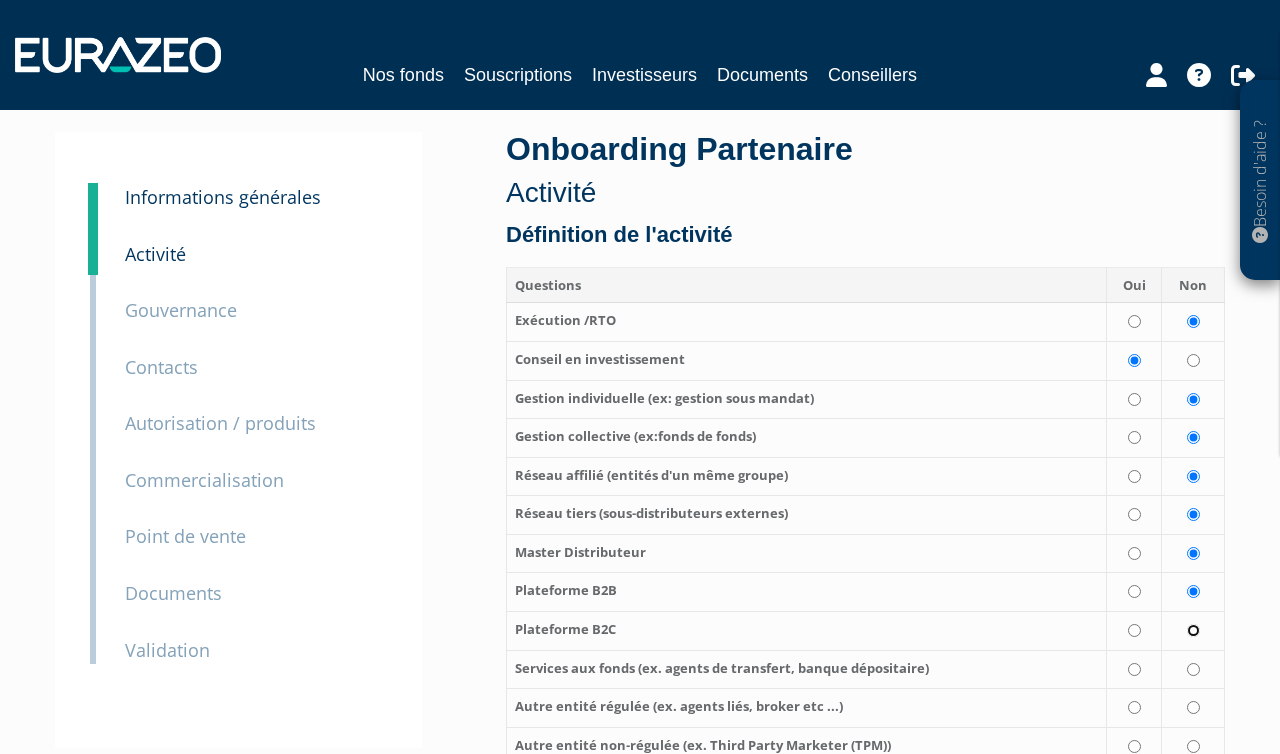 click at bounding box center [1193, 630] 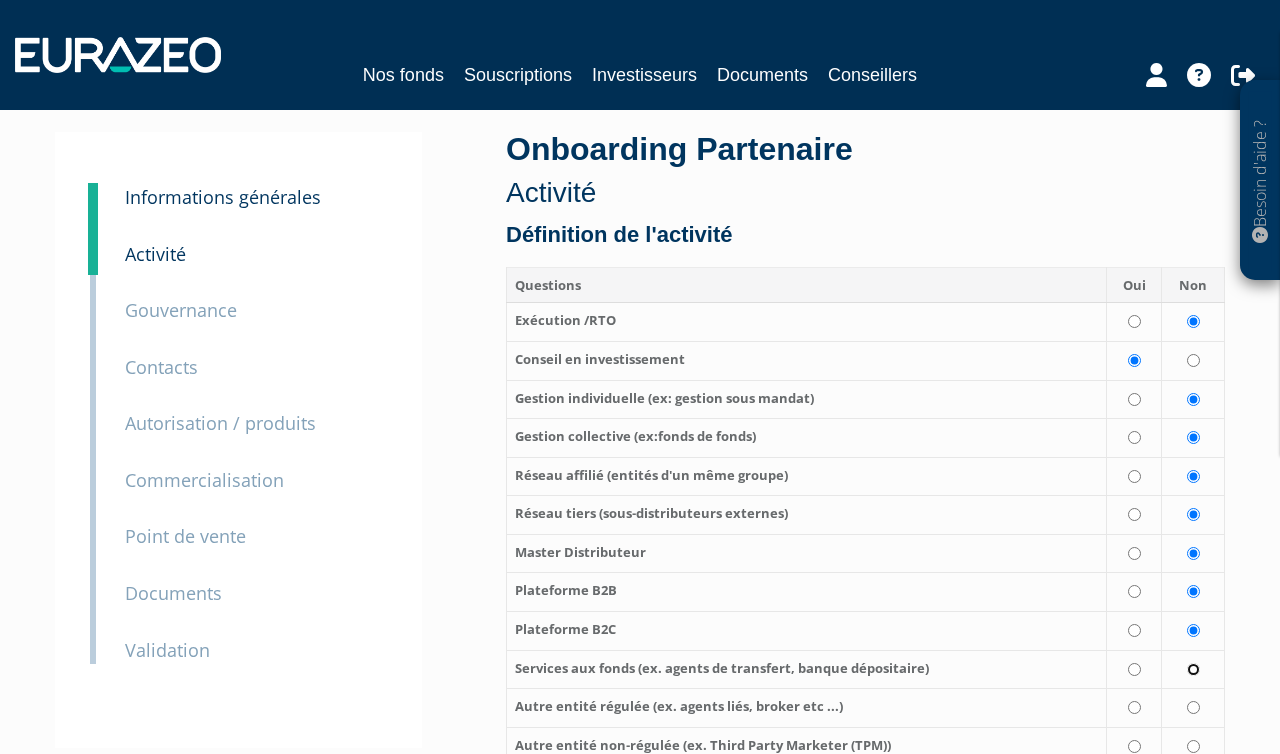 click at bounding box center [1193, 669] 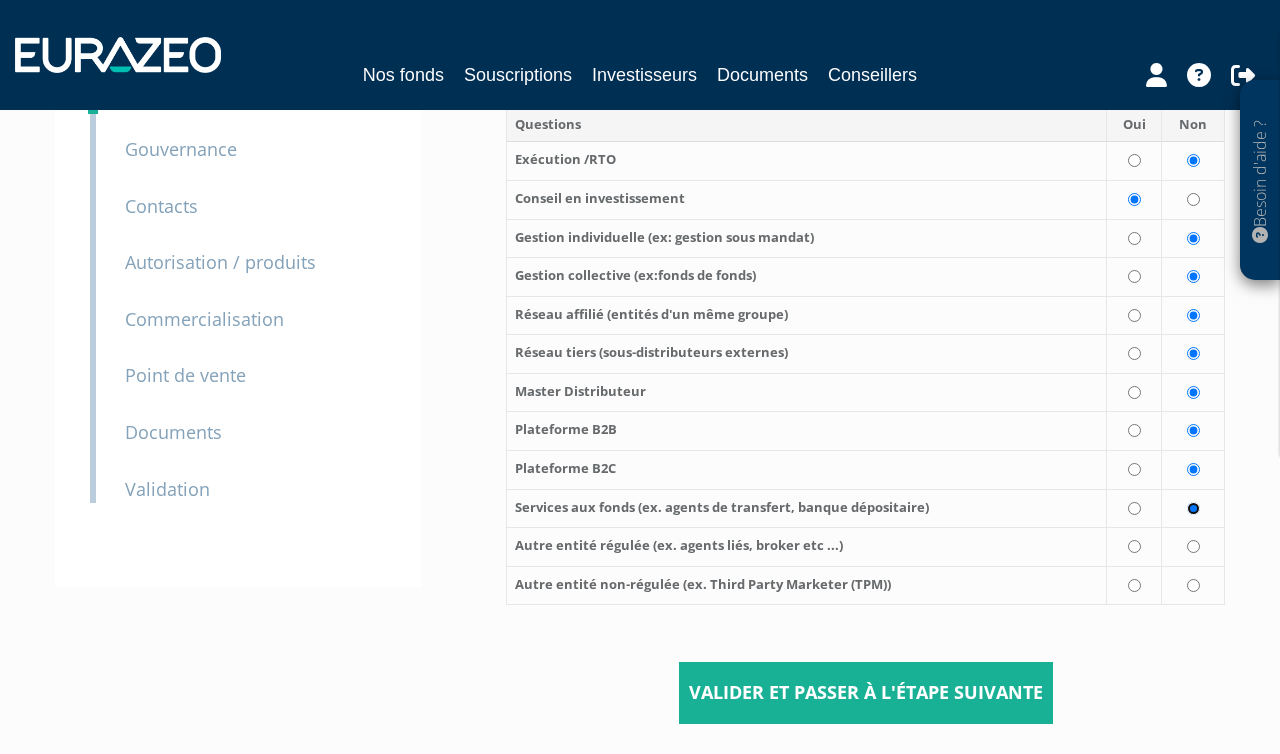 scroll, scrollTop: 190, scrollLeft: 0, axis: vertical 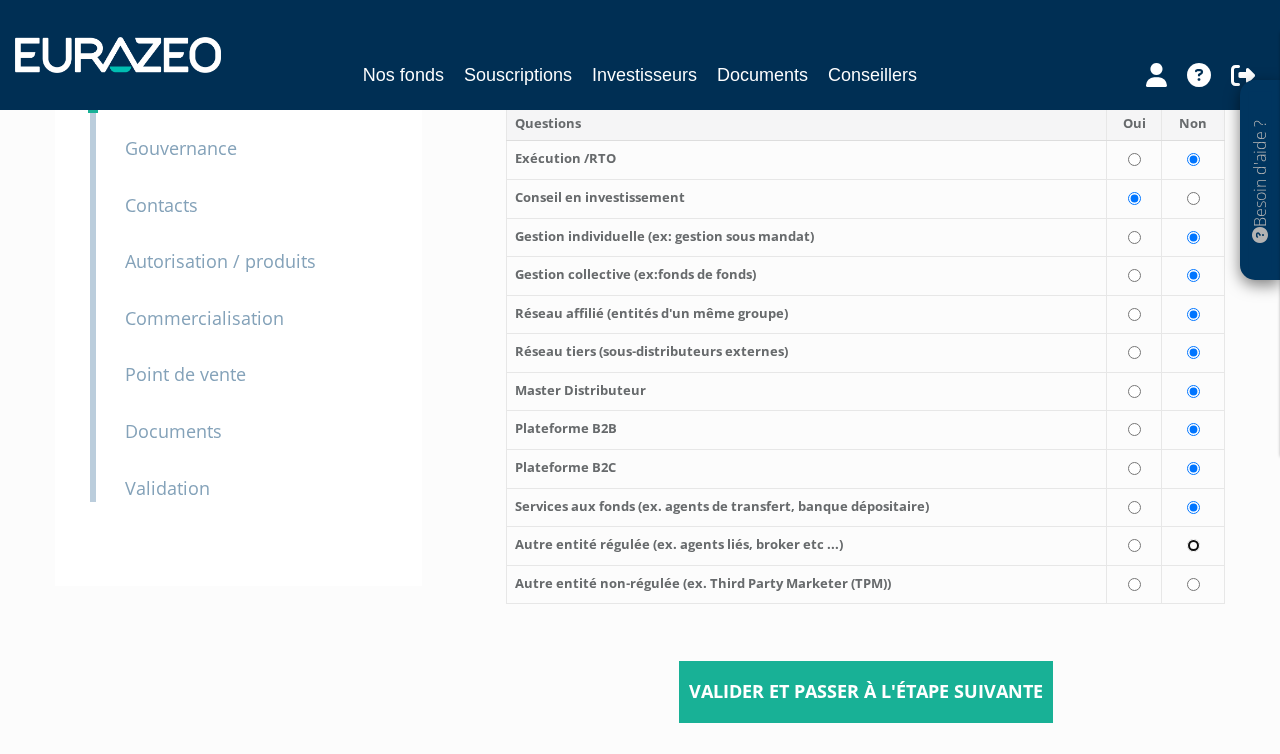 click at bounding box center [1193, 545] 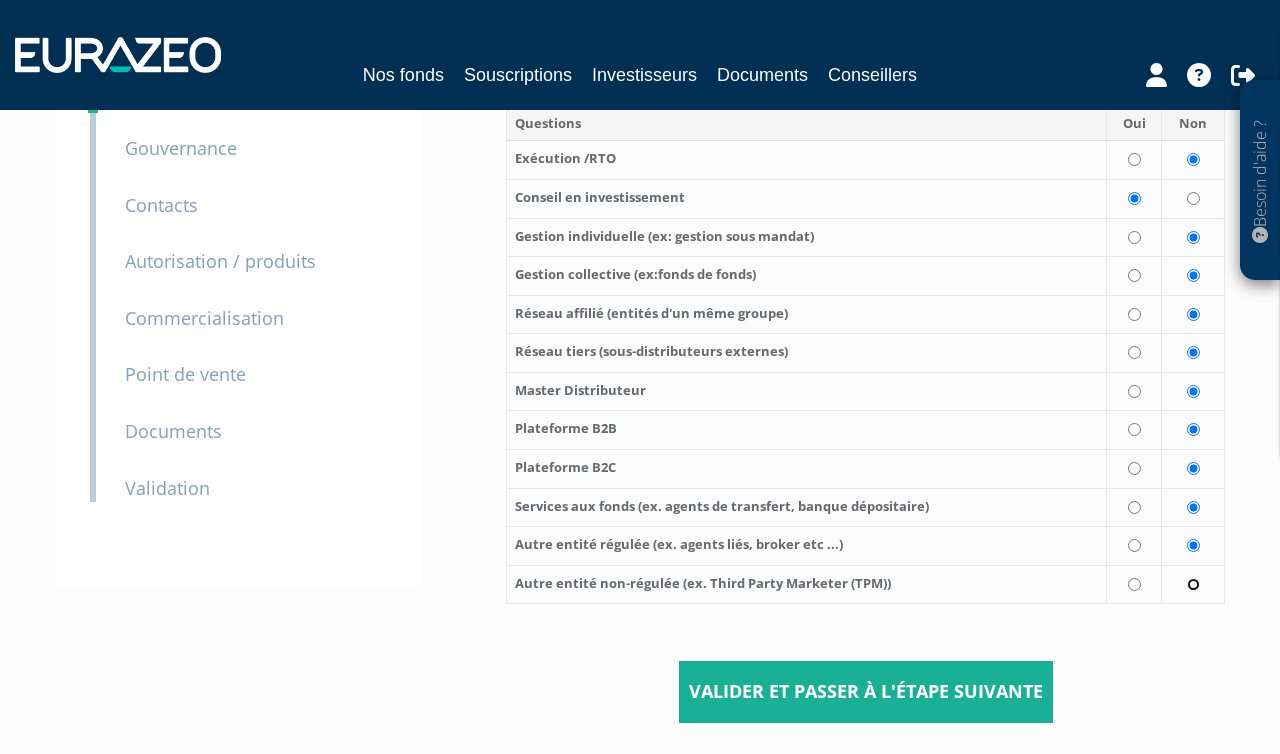 click at bounding box center (1193, 584) 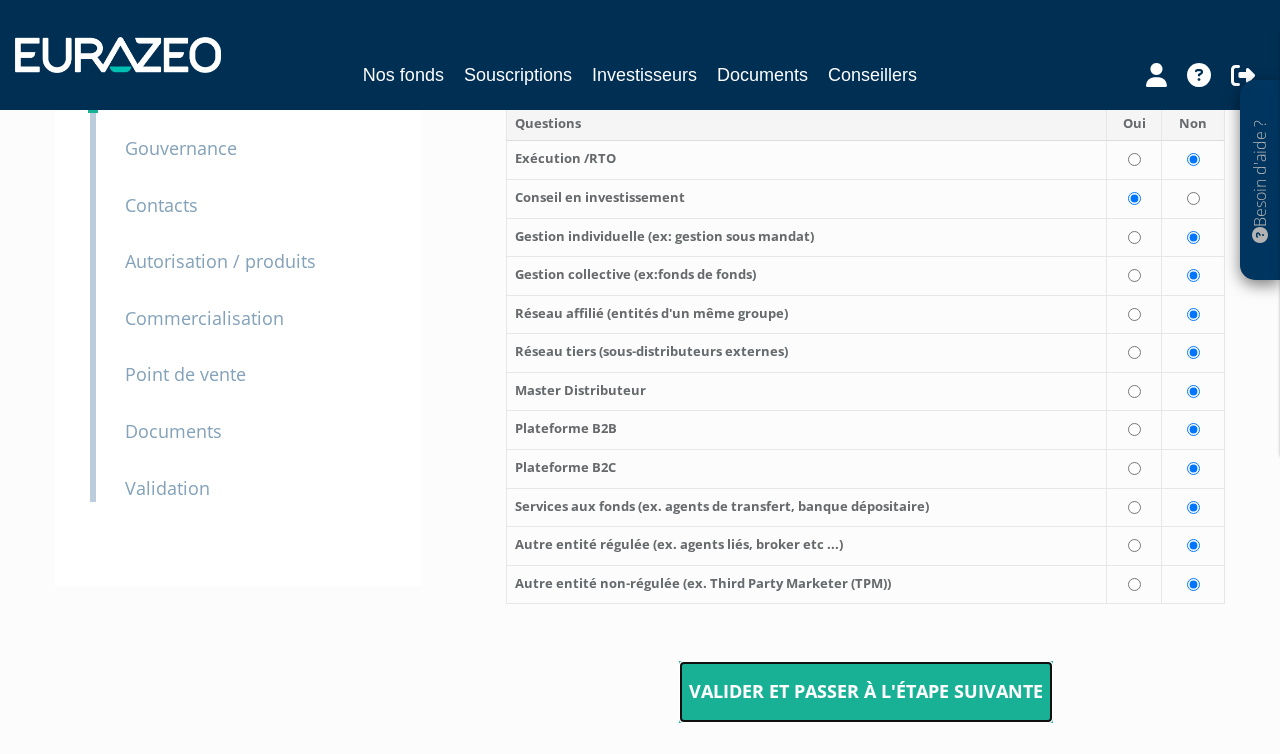 click on "Valider et passer à l'étape suivante" at bounding box center [866, 692] 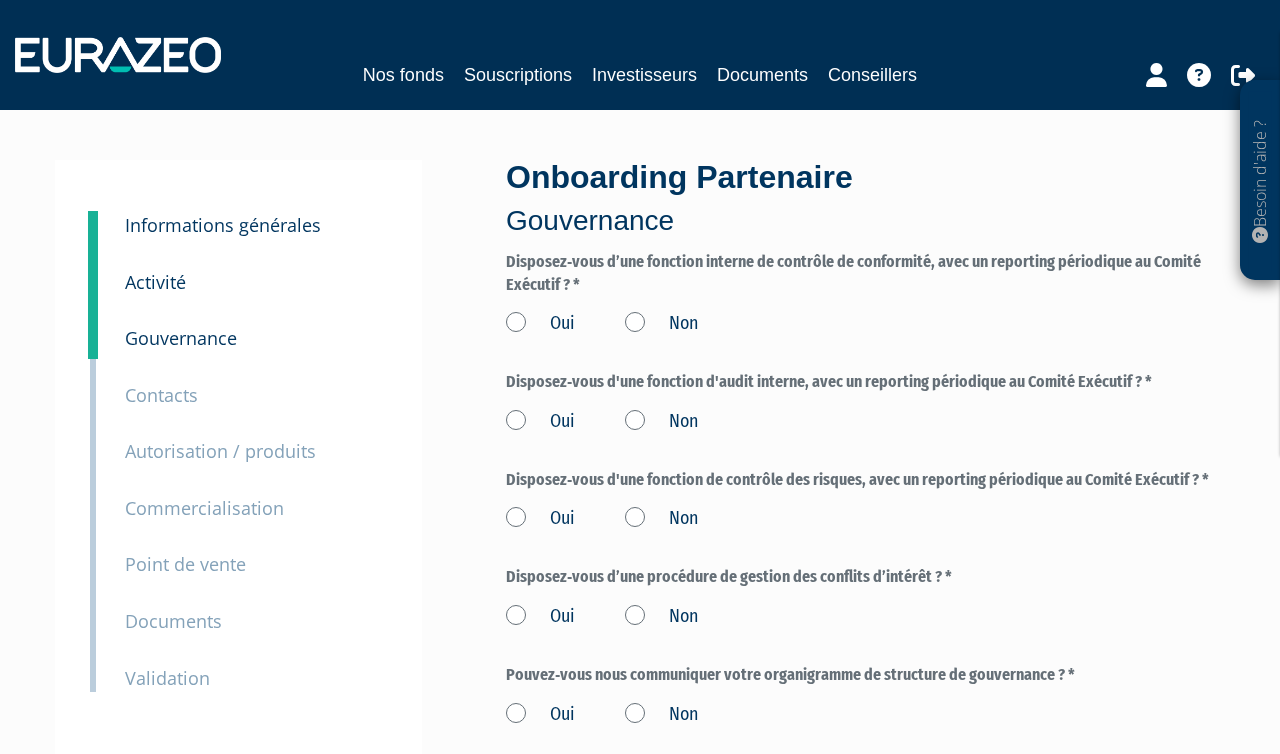 scroll, scrollTop: 0, scrollLeft: 0, axis: both 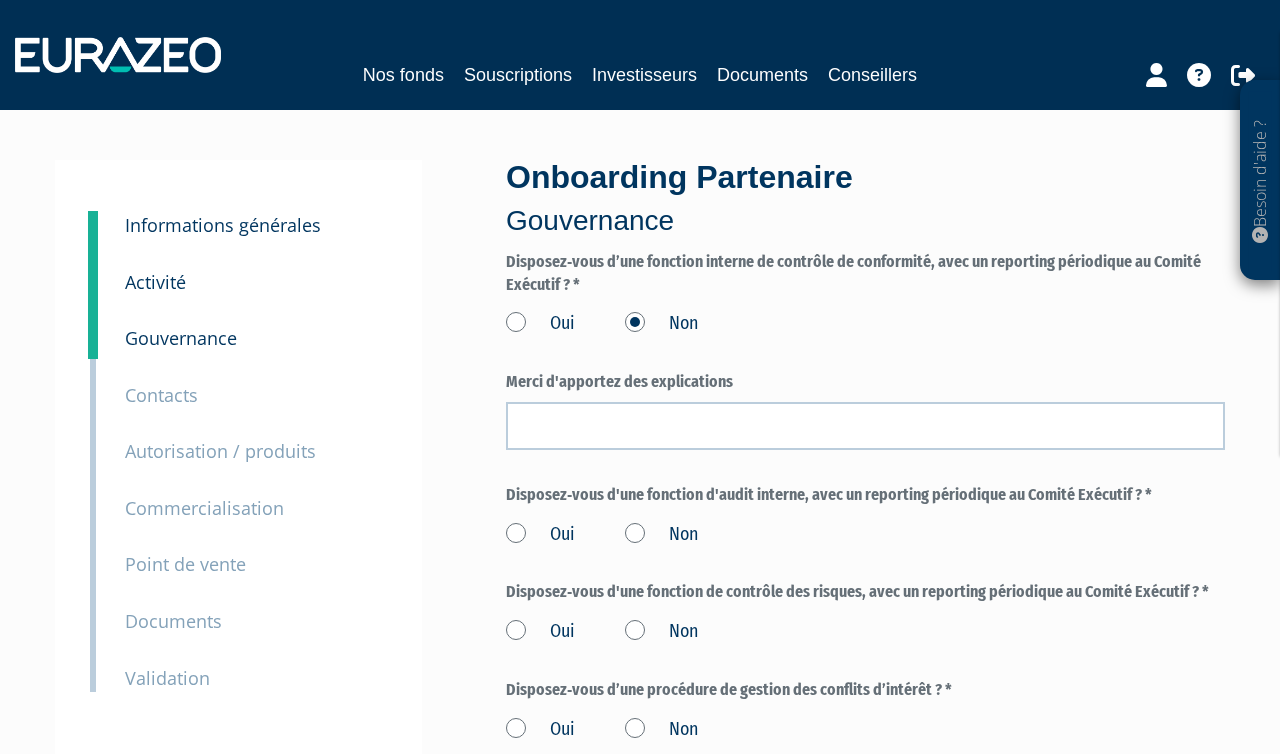 click on "Oui" at bounding box center [540, 324] 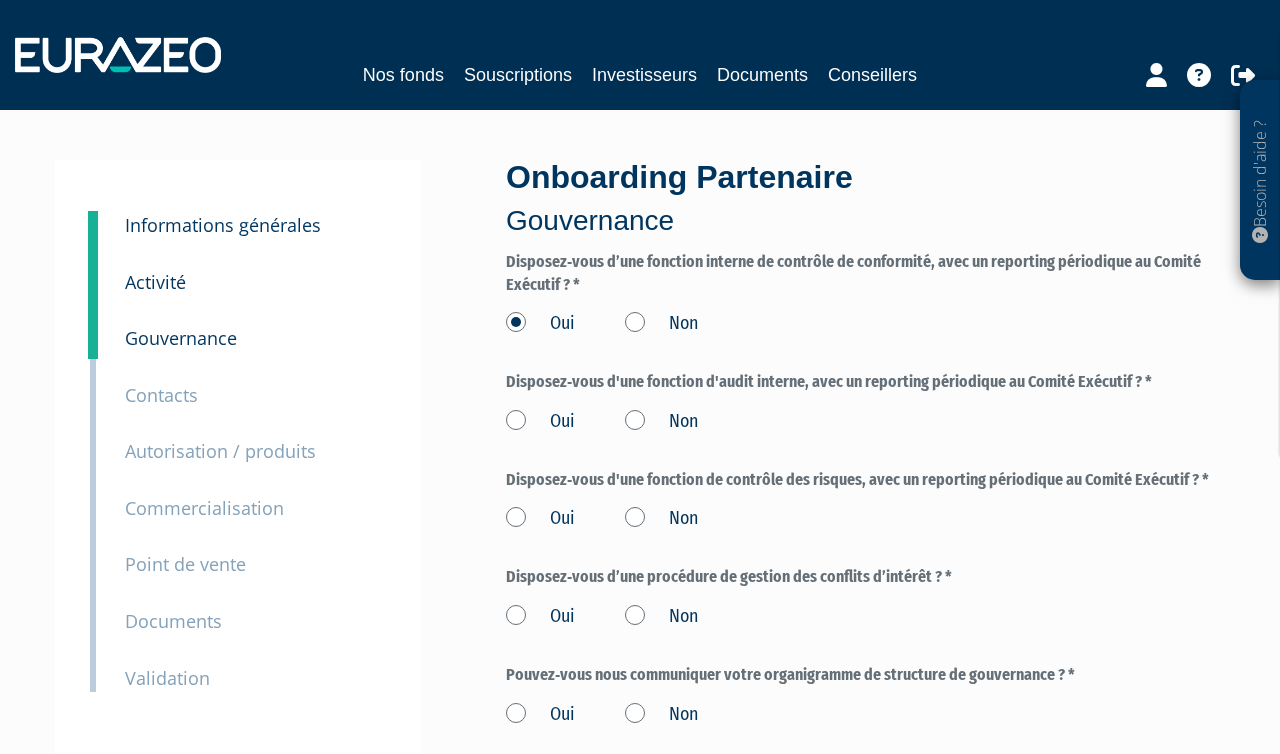 click on "Non" at bounding box center (661, 422) 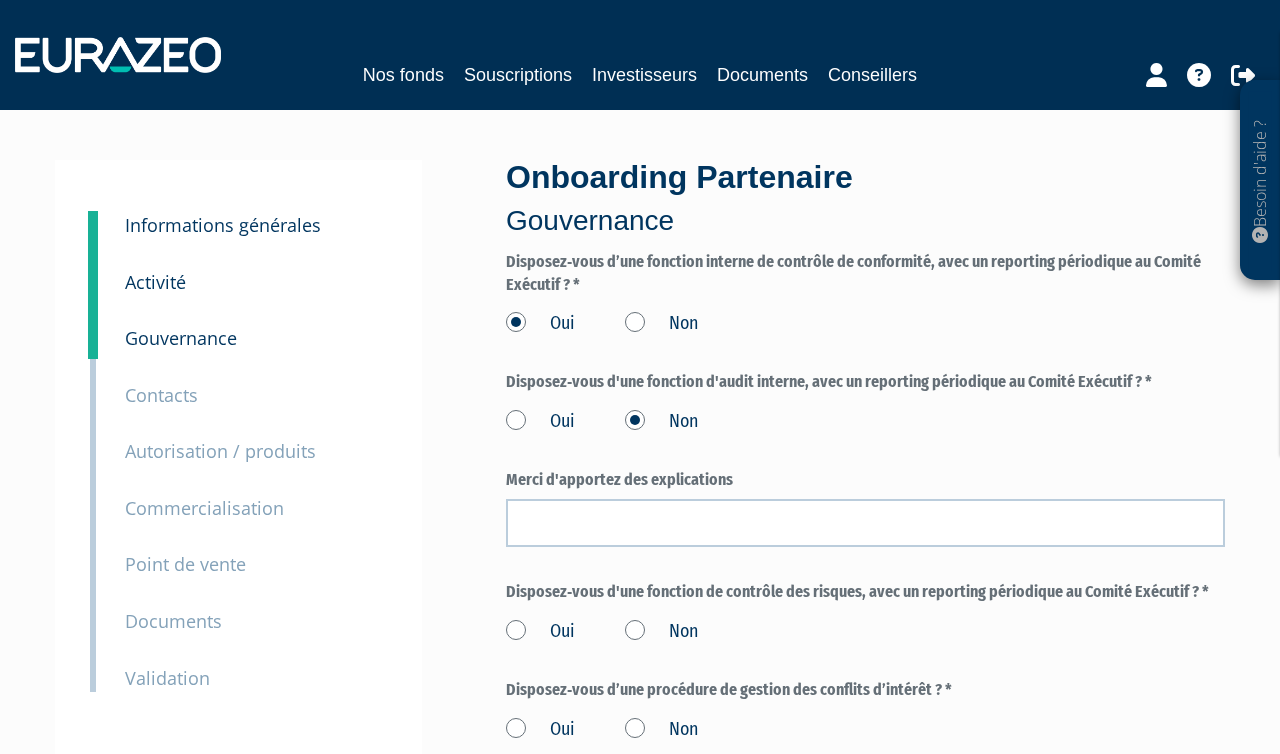 click on "Oui" at bounding box center (540, 422) 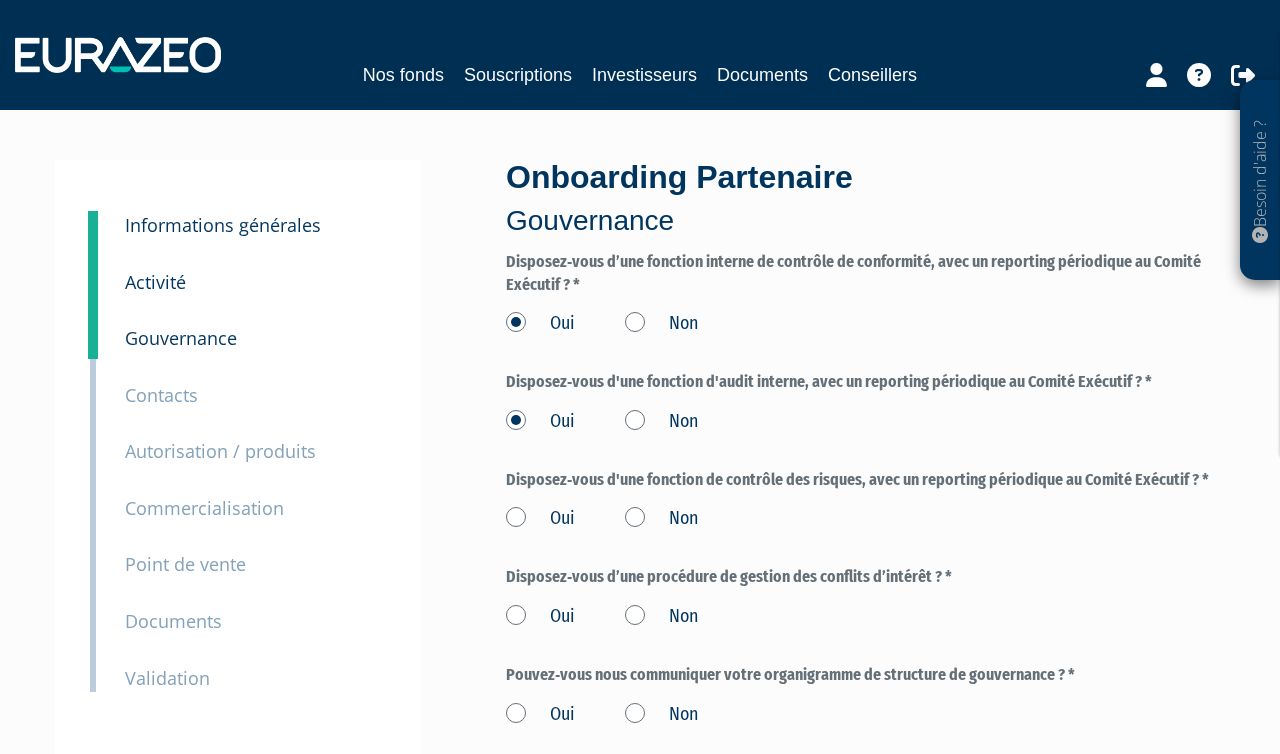 click on "Oui" at bounding box center (540, 519) 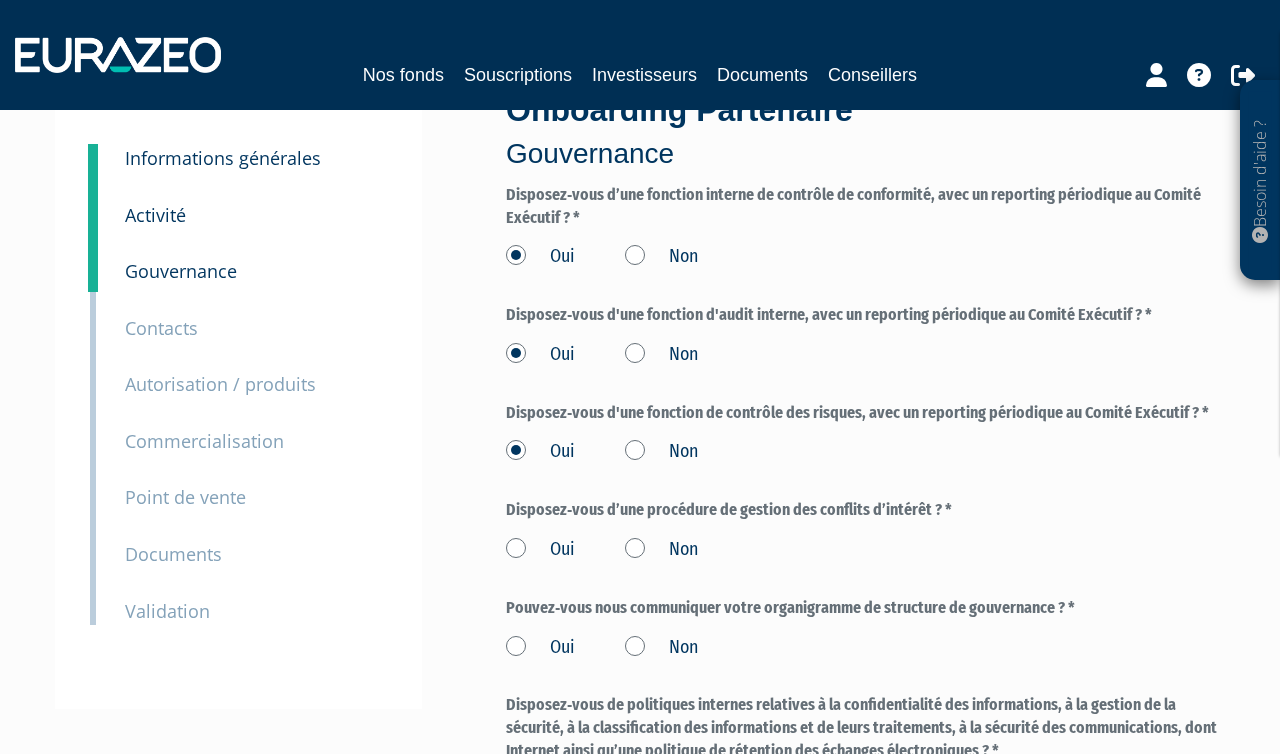 scroll, scrollTop: 107, scrollLeft: 0, axis: vertical 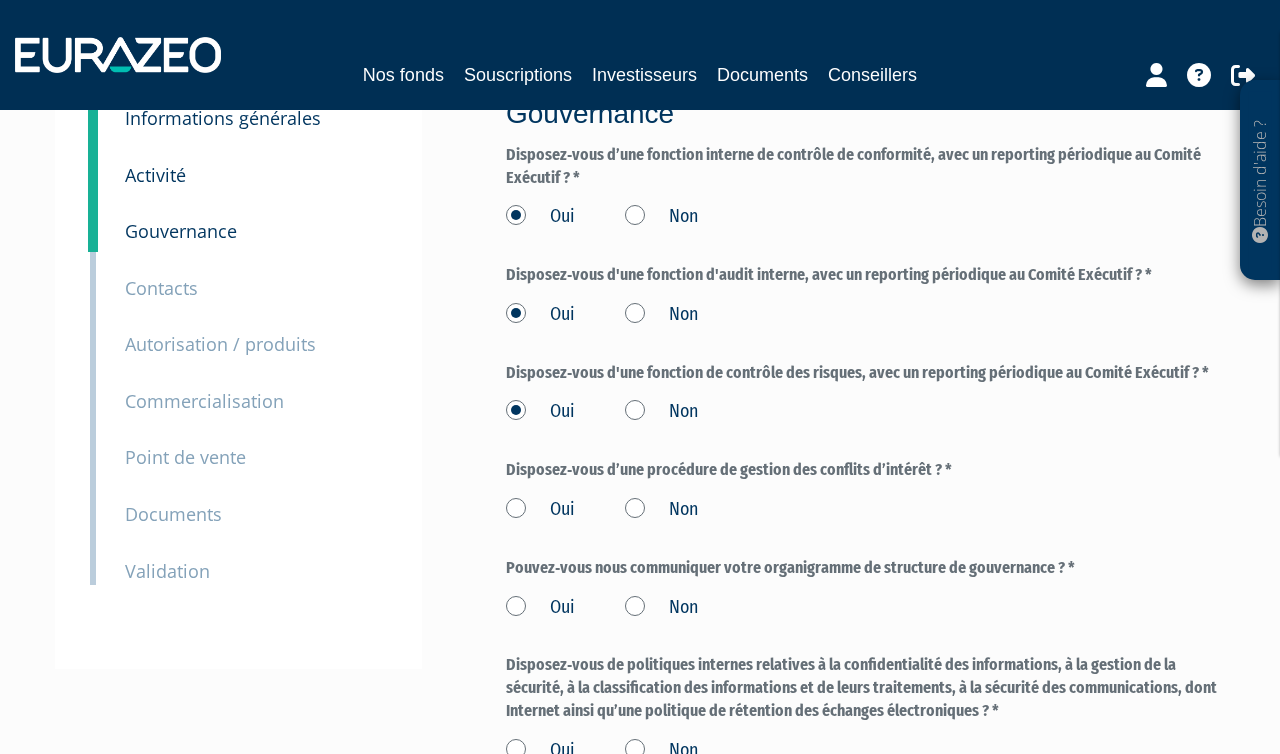 click on "Oui" at bounding box center (540, 510) 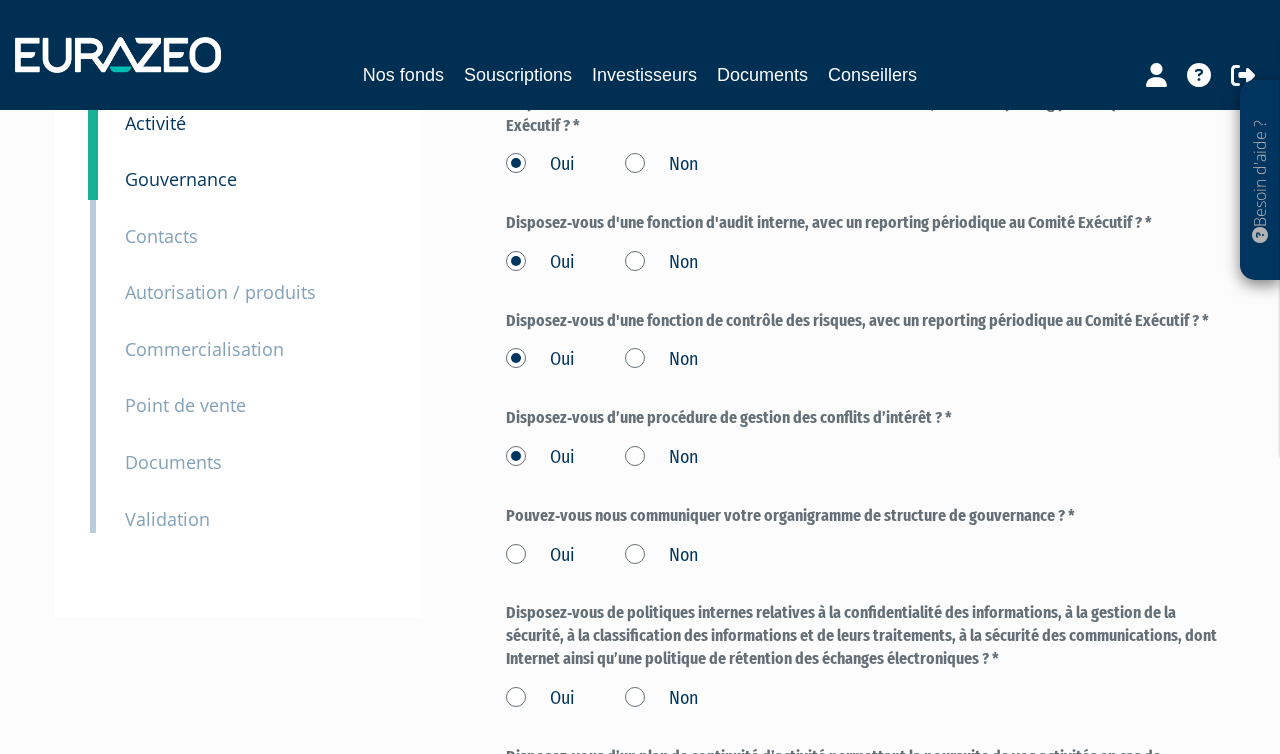 scroll, scrollTop: 159, scrollLeft: 0, axis: vertical 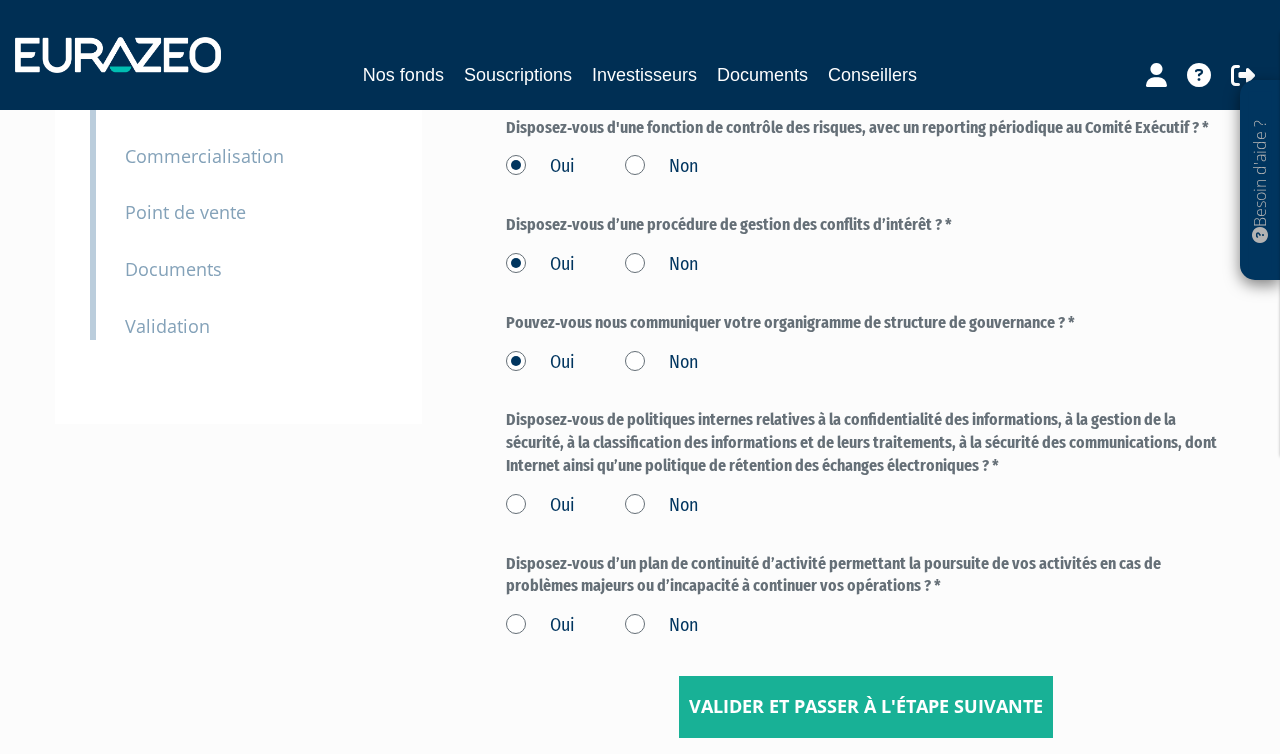 click on "Non" at bounding box center [661, 363] 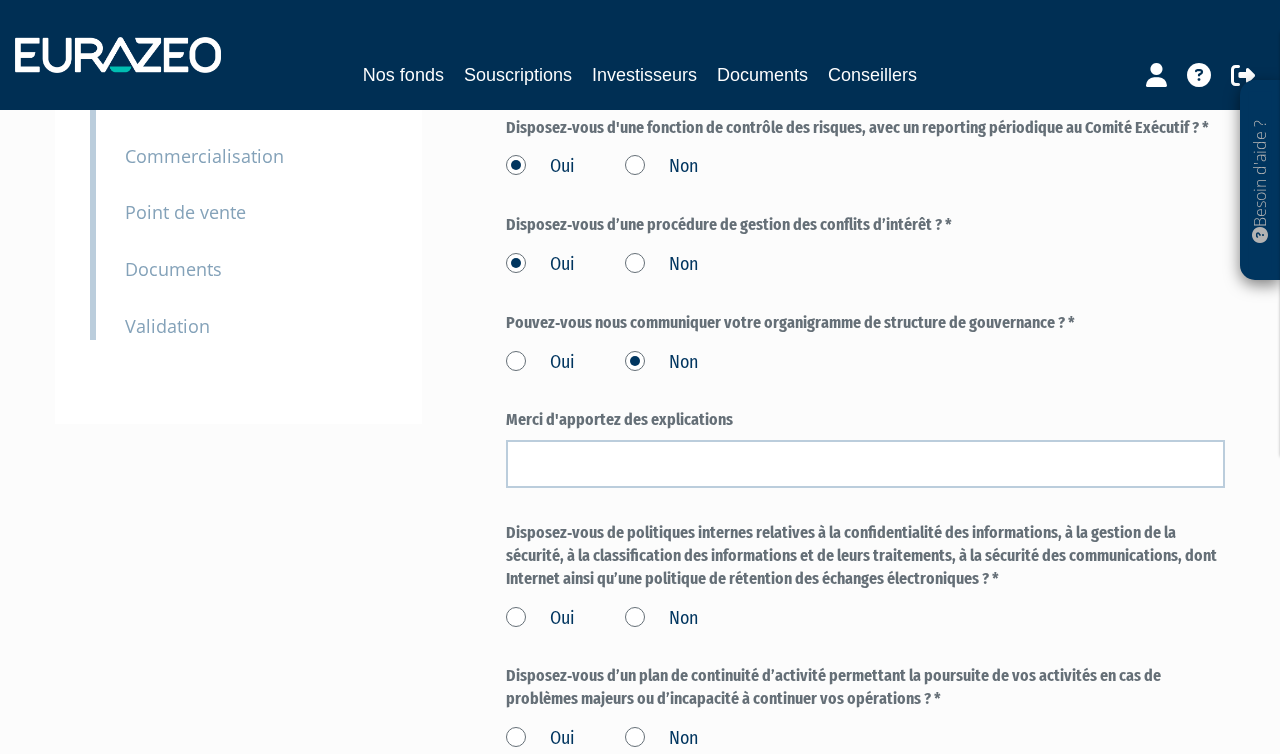 click on "Oui" at bounding box center (540, 363) 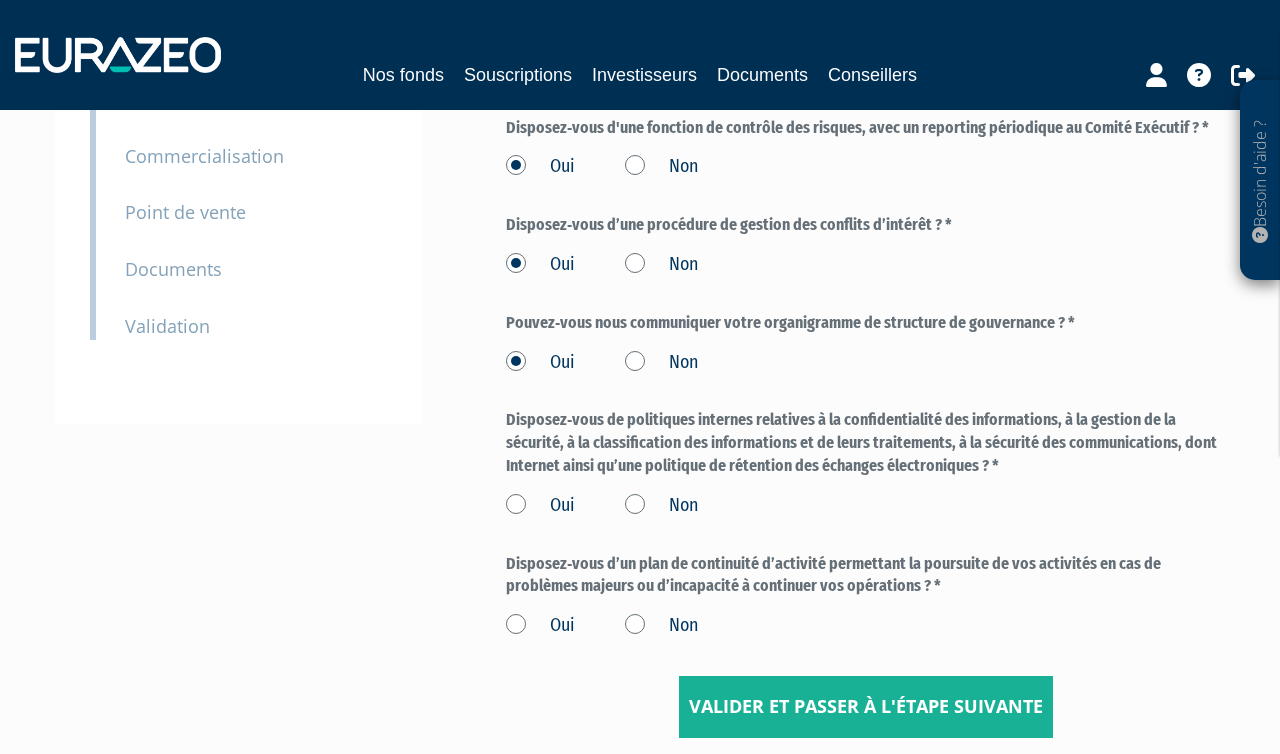 click on "Oui
Non" at bounding box center (865, 502) 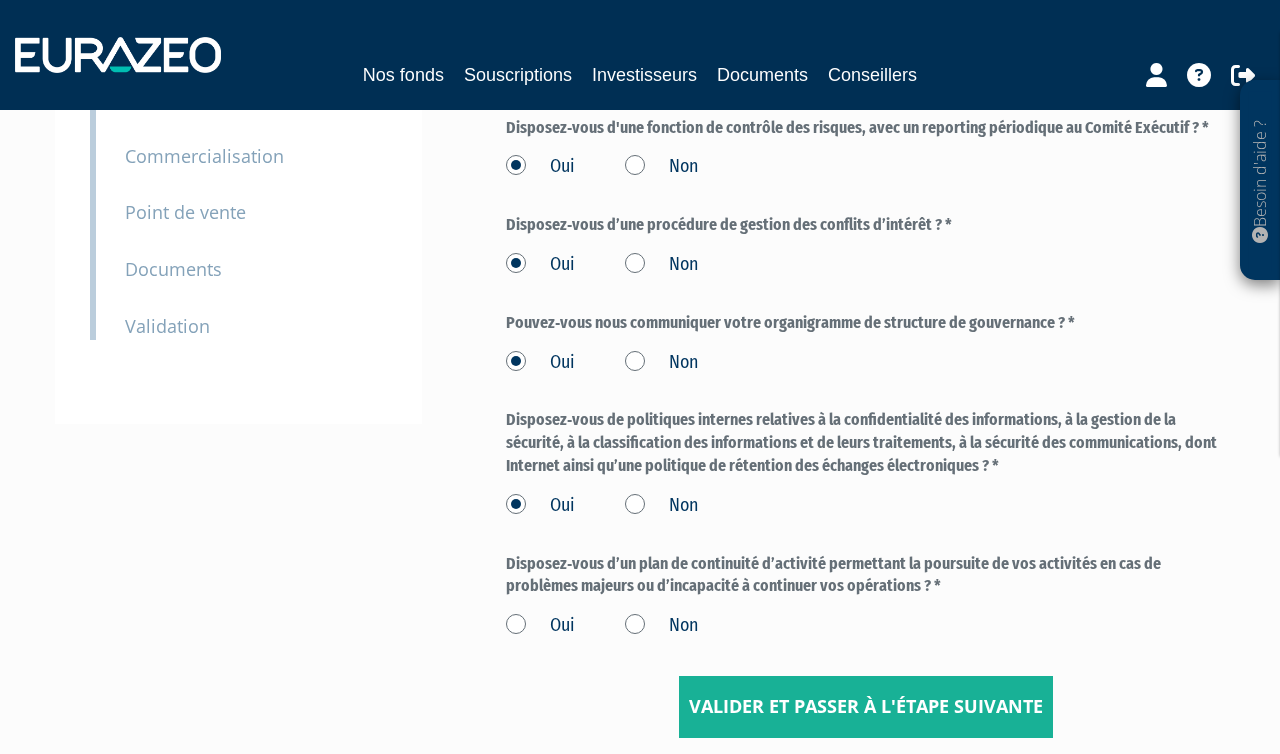 click on "Oui" at bounding box center (540, 626) 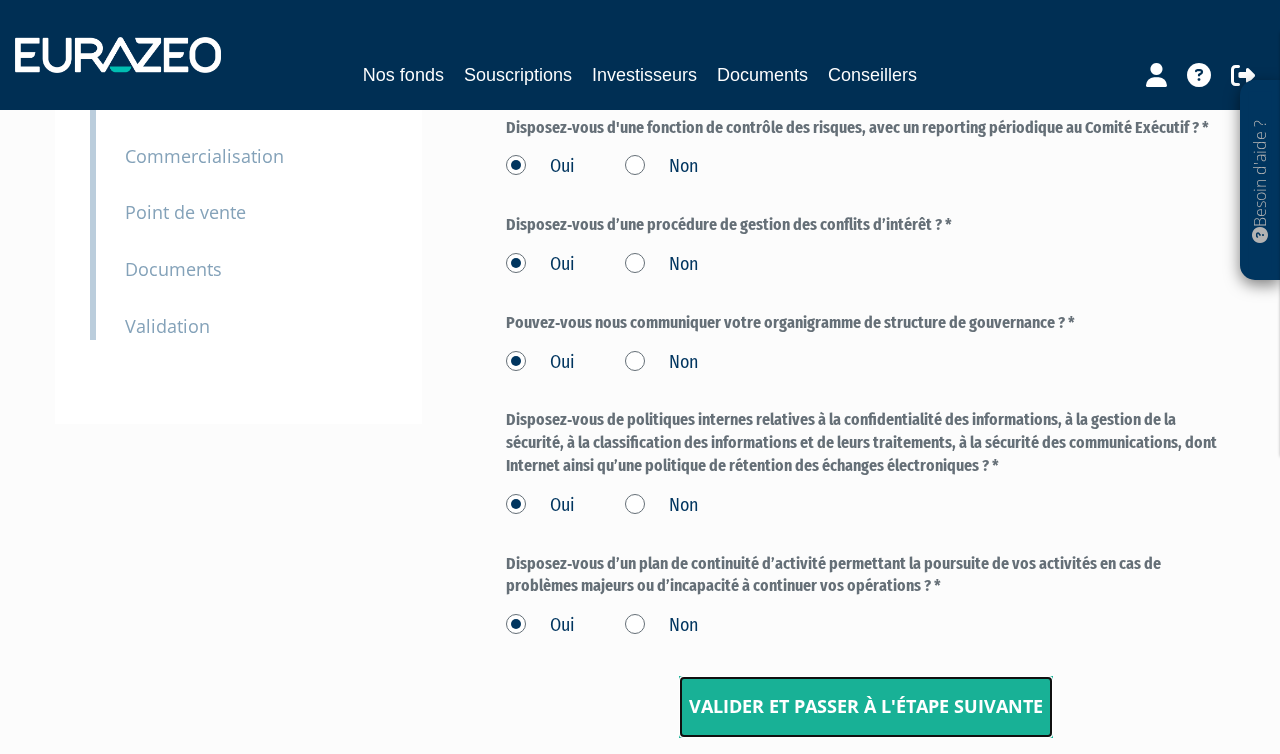 click on "Valider et passer à l'étape suivante" at bounding box center [866, 707] 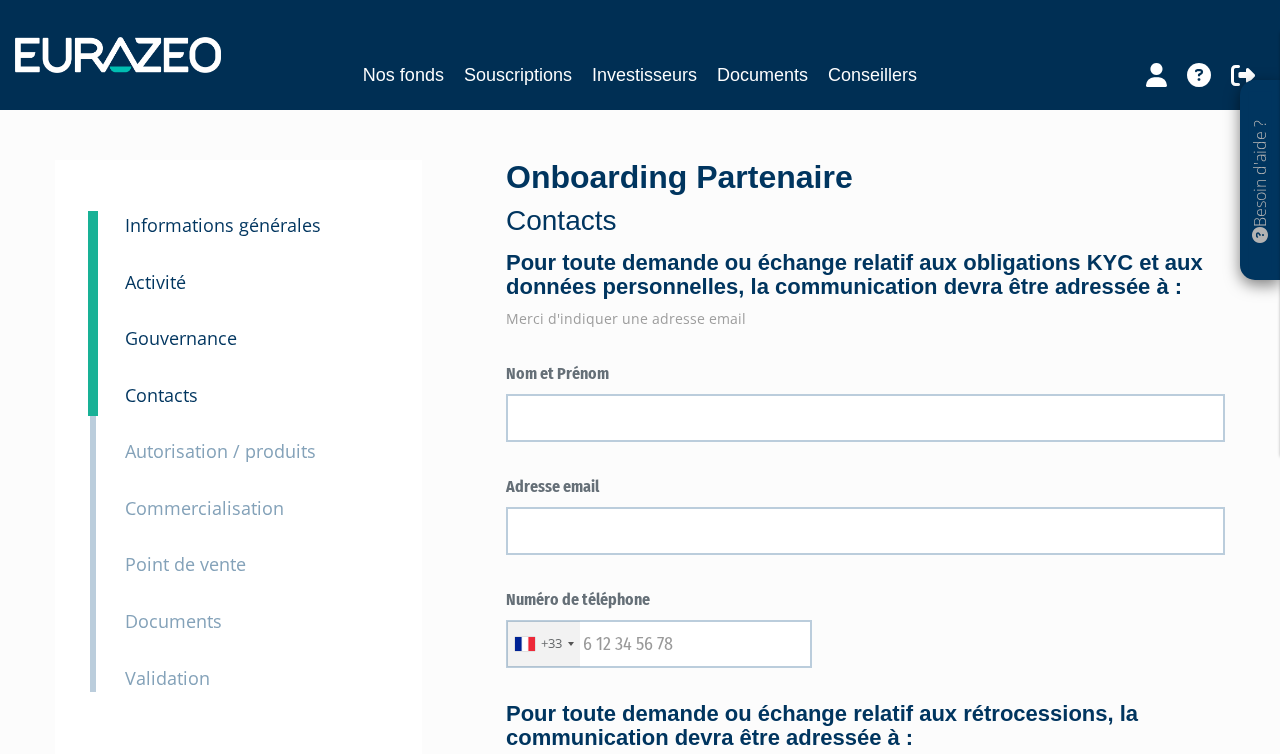 scroll, scrollTop: 0, scrollLeft: 0, axis: both 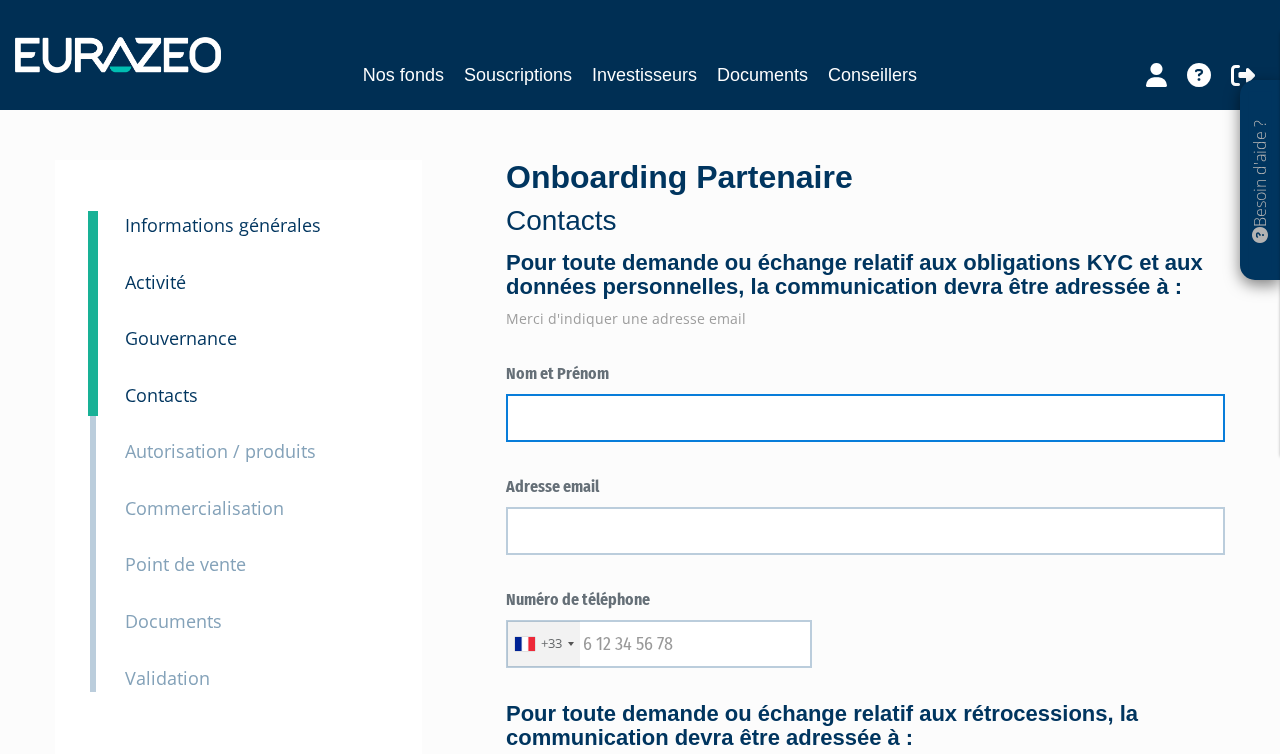 click at bounding box center [865, 418] 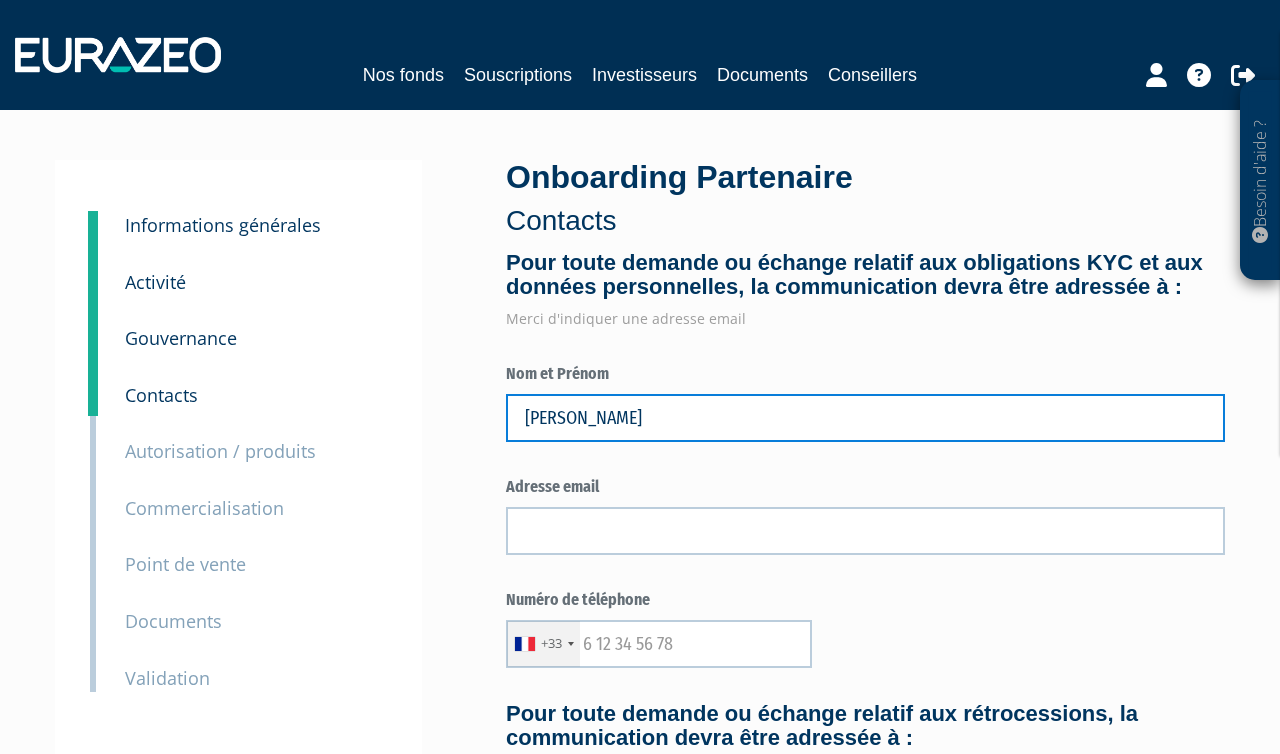 type on "[PERSON_NAME]" 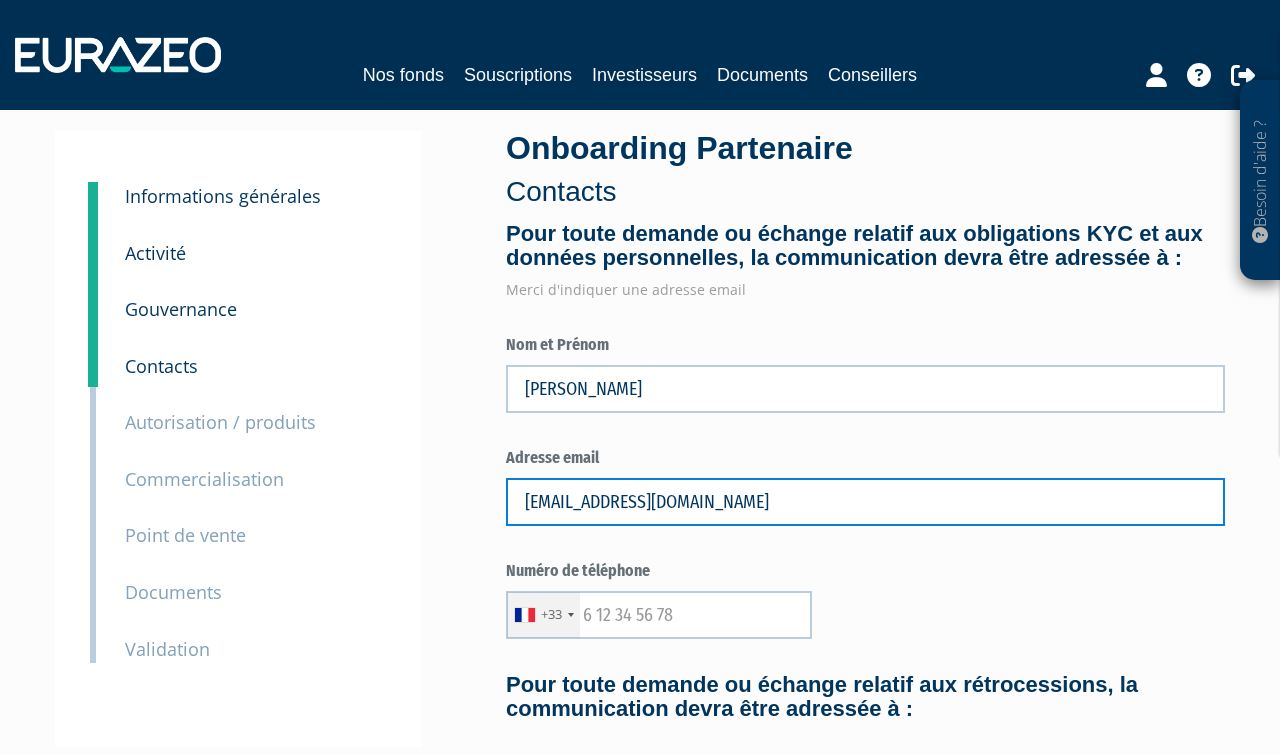 scroll, scrollTop: 38, scrollLeft: 0, axis: vertical 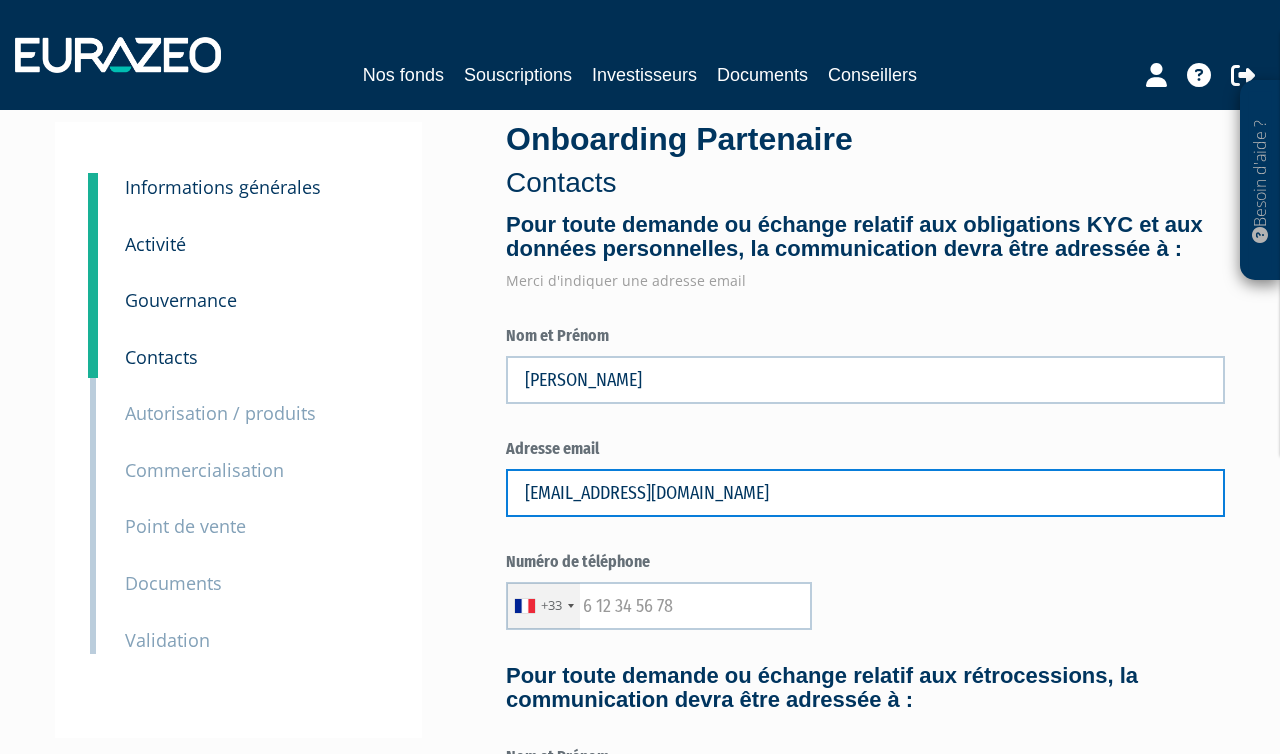 type on "[EMAIL_ADDRESS][DOMAIN_NAME]" 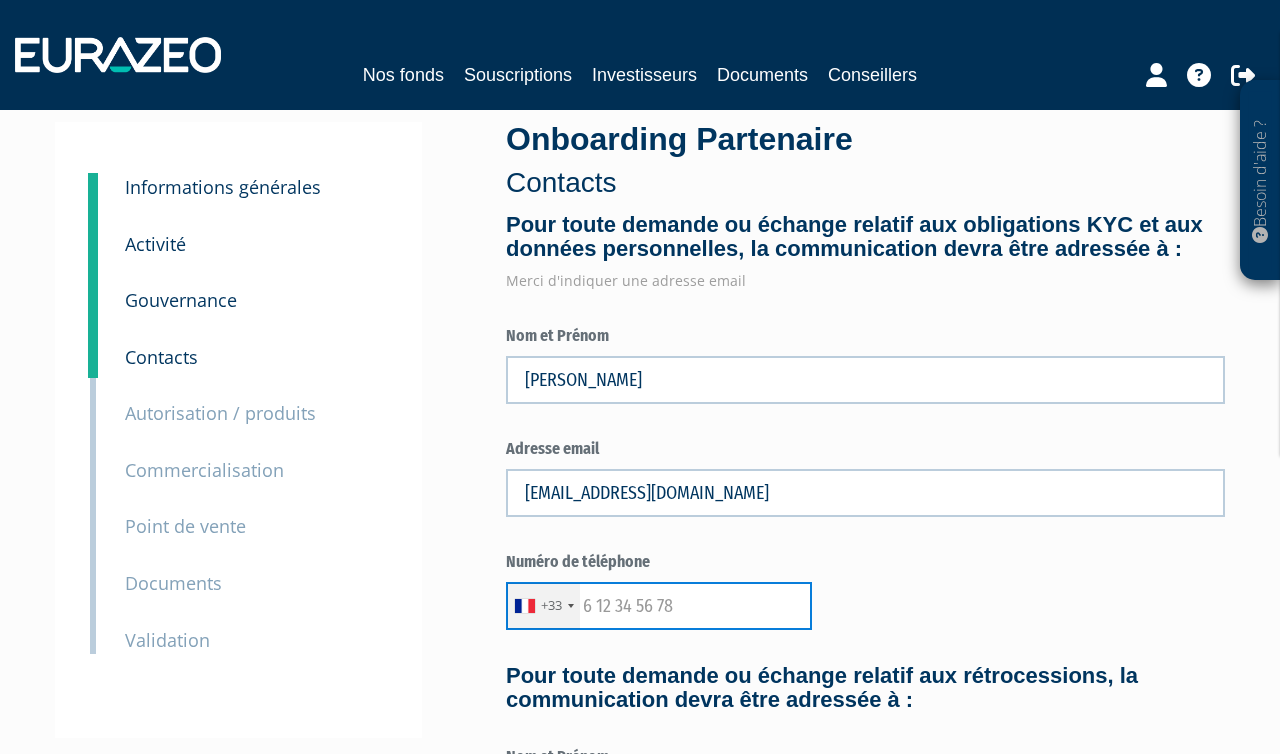 click at bounding box center (659, 606) 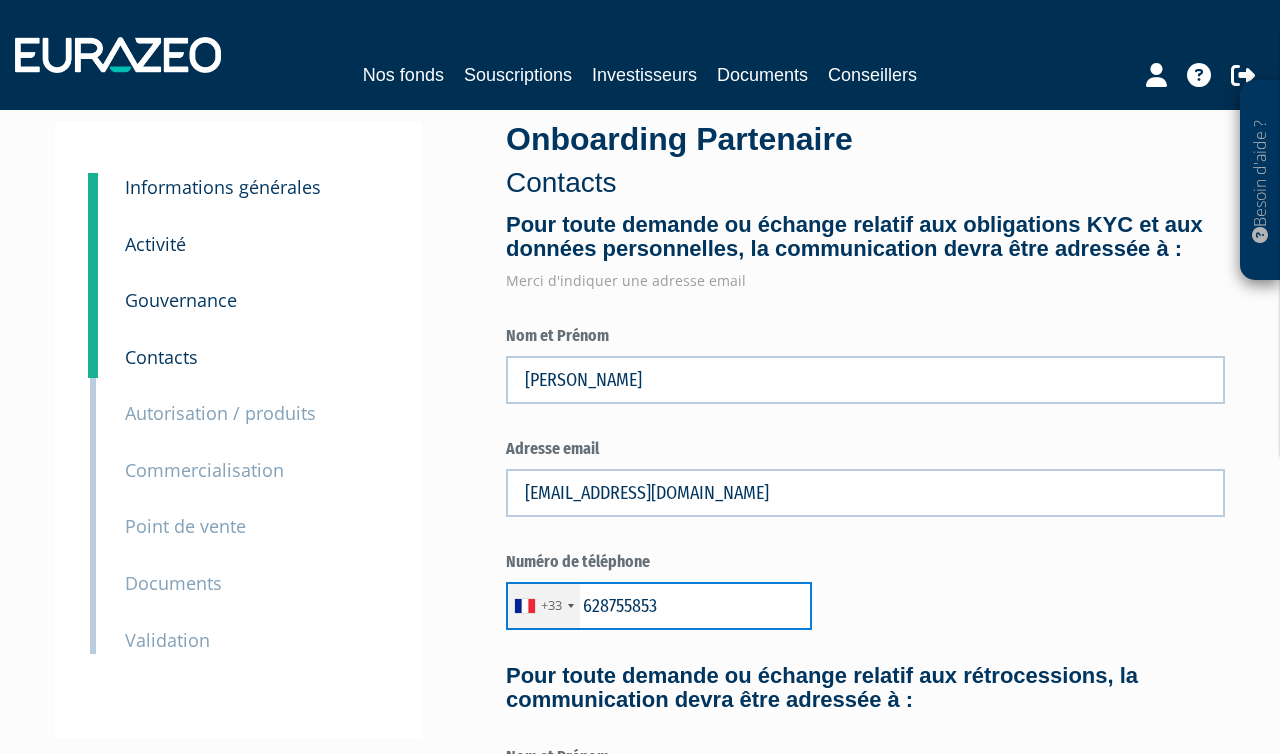 type on "628755853" 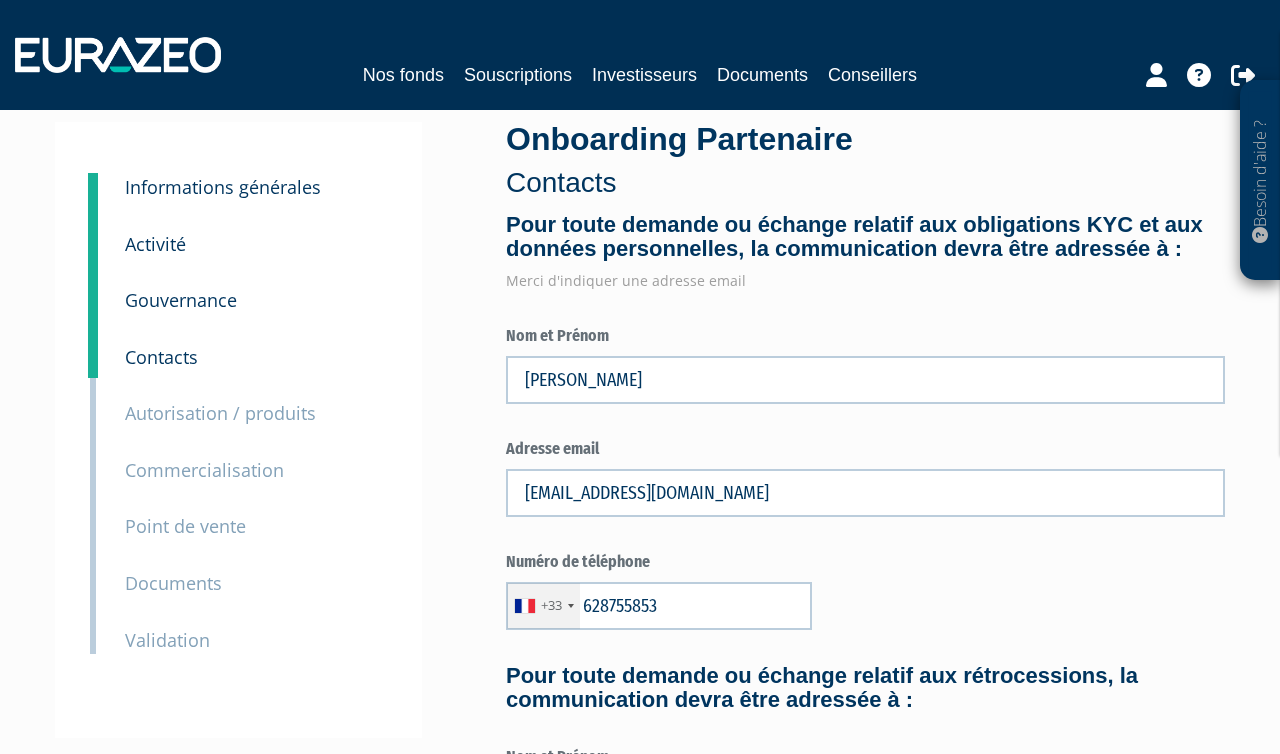 click on "+33 France +33 Germany (Deutschland) +49 Switzerland (Schweiz) +41 Belgium (België) +32 Afghanistan (‫افغانستان‬‎) +93 Albania (Shqipëri) +355 Algeria (‫الجزائر‬‎) +213 American Samoa +1 Andorra +376 Angola +244 Anguilla +1 Antigua and Barbuda +1 Argentina +54 Armenia (Հայաստան) +374 Aruba +297 Ascension Island +247 Australia +61 Austria (Österreich) +43 Azerbaijan (Azərbaycan) +994 Bahamas +1 Bahrain (‫البحرين‬‎) +973 Bangladesh (বাংলাদেশ) +880 Barbados +1 Belarus (Беларусь) +375 Belgium (België) +32 Belize +501 Benin (Bénin) +229 Bermuda +1 Bhutan (འབྲུག) +975 Bolivia +591 Bosnia and Herzegovina (Босна и Херцеговина) +387 Botswana +267 Brazil (Brasil) +55 British Indian Ocean Territory +246 British Virgin Islands +1 Brunei +673 Bulgaria (България) +359 Burkina Faso +226 Burundi (Uburundi) +257 Cambodia (កម្ពុជា) +855 +1" at bounding box center [865, 606] 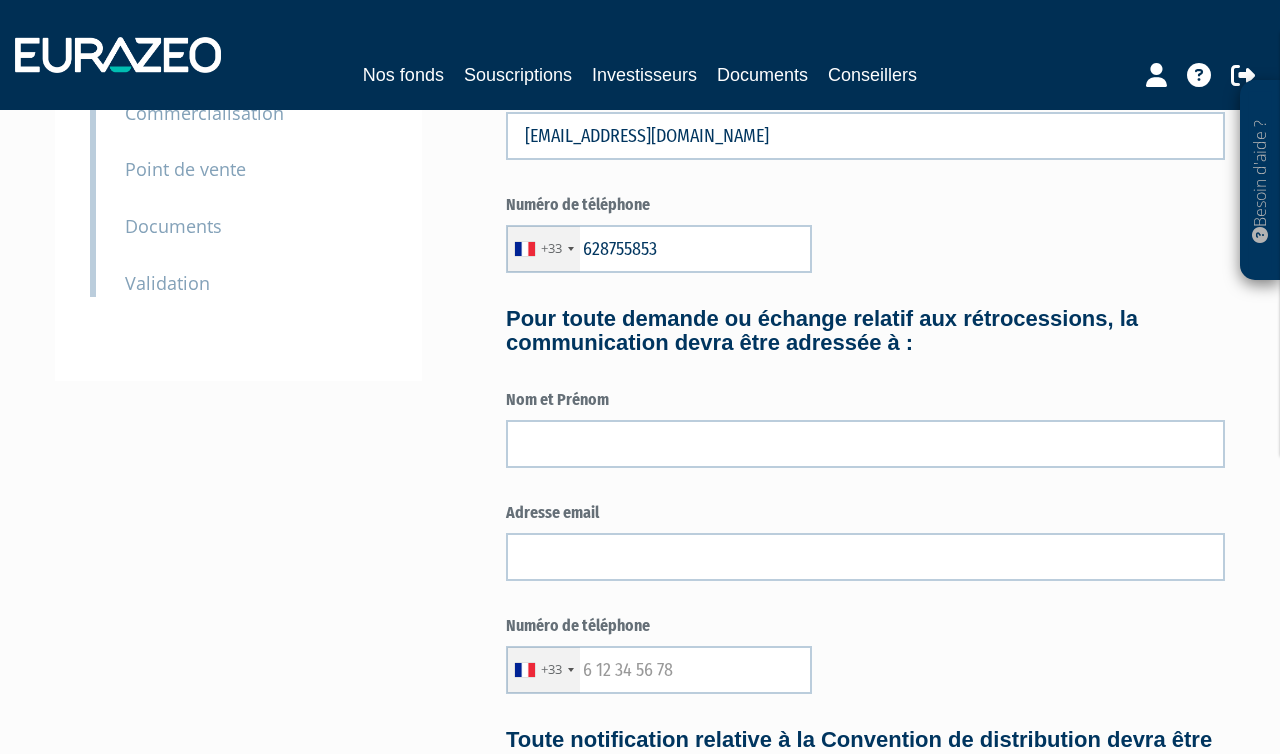 scroll, scrollTop: 88, scrollLeft: 0, axis: vertical 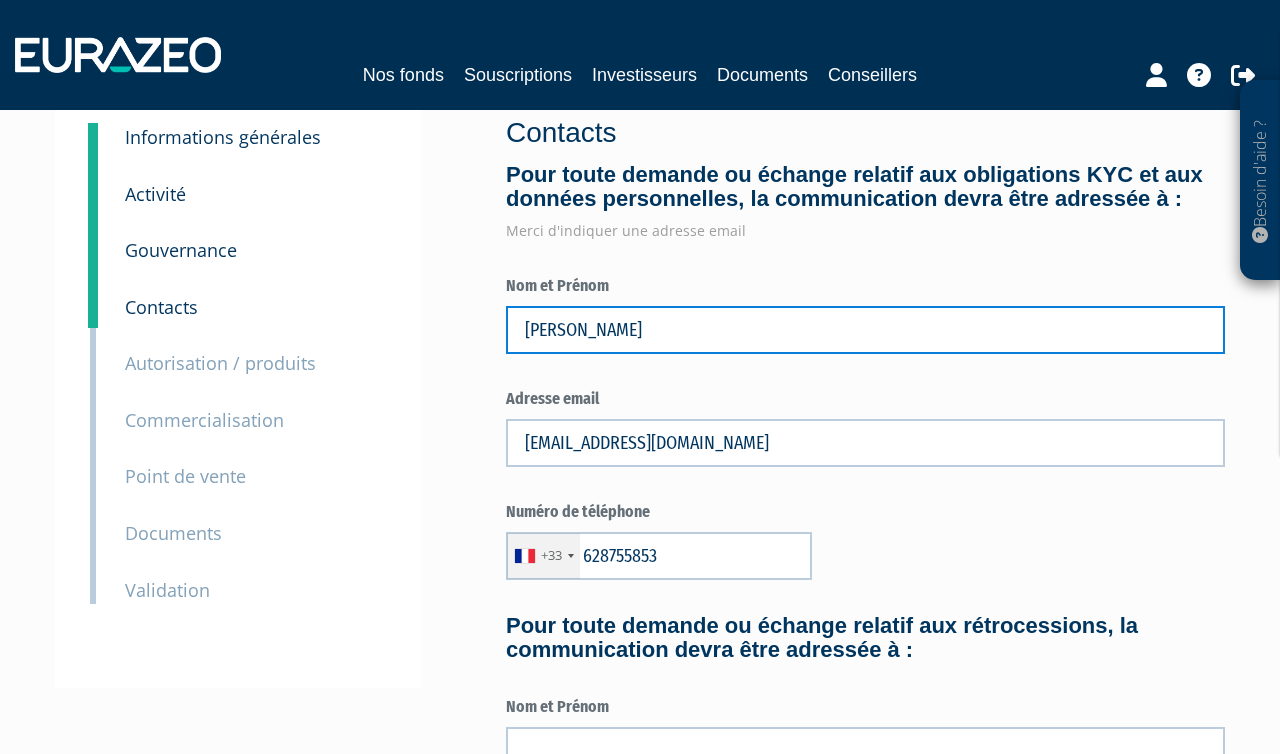 drag, startPoint x: 672, startPoint y: 318, endPoint x: 465, endPoint y: 310, distance: 207.15453 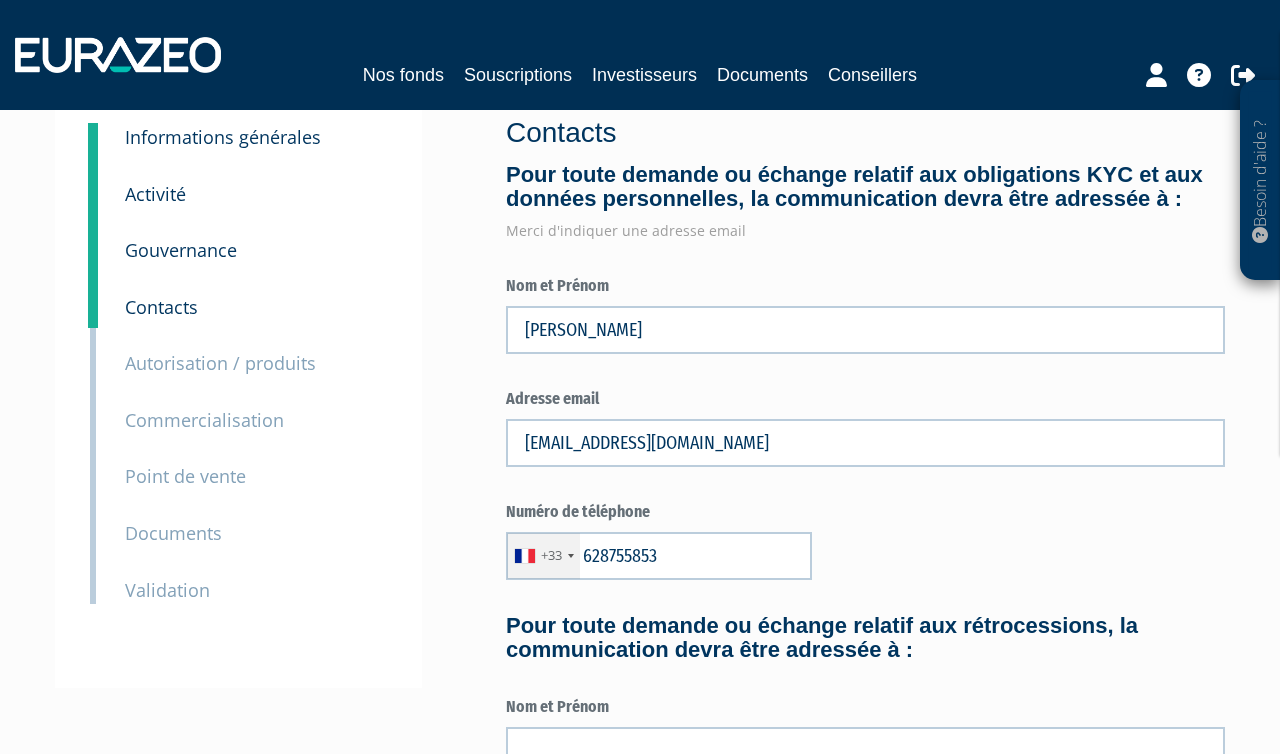 drag, startPoint x: 515, startPoint y: 329, endPoint x: 534, endPoint y: 325, distance: 19.416489 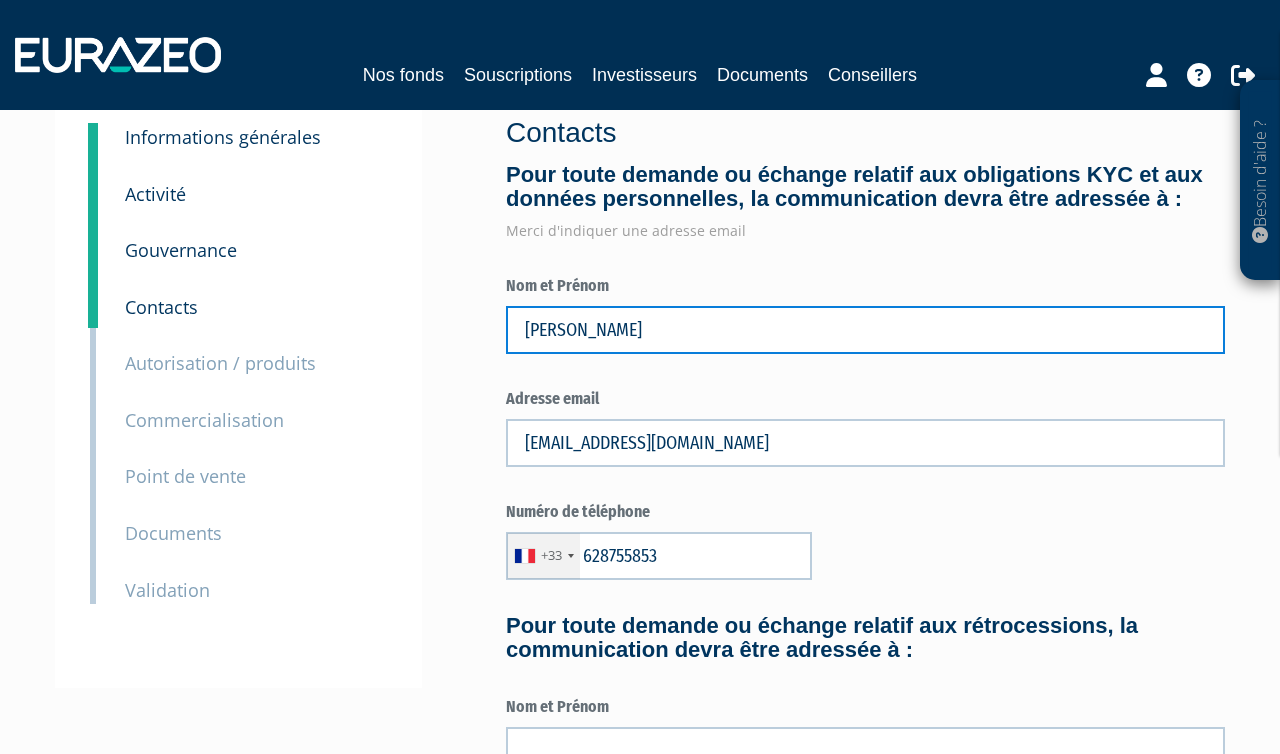 drag, startPoint x: 535, startPoint y: 328, endPoint x: 492, endPoint y: 326, distance: 43.046486 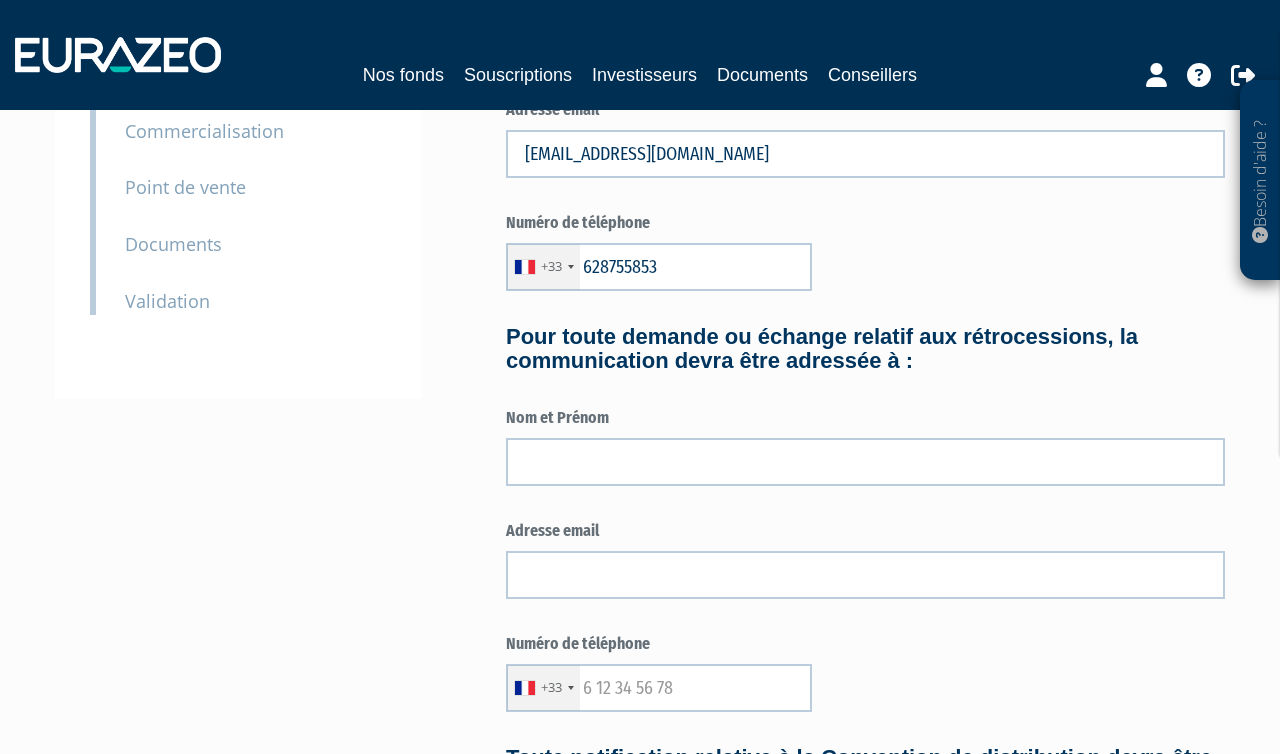 scroll, scrollTop: 384, scrollLeft: 0, axis: vertical 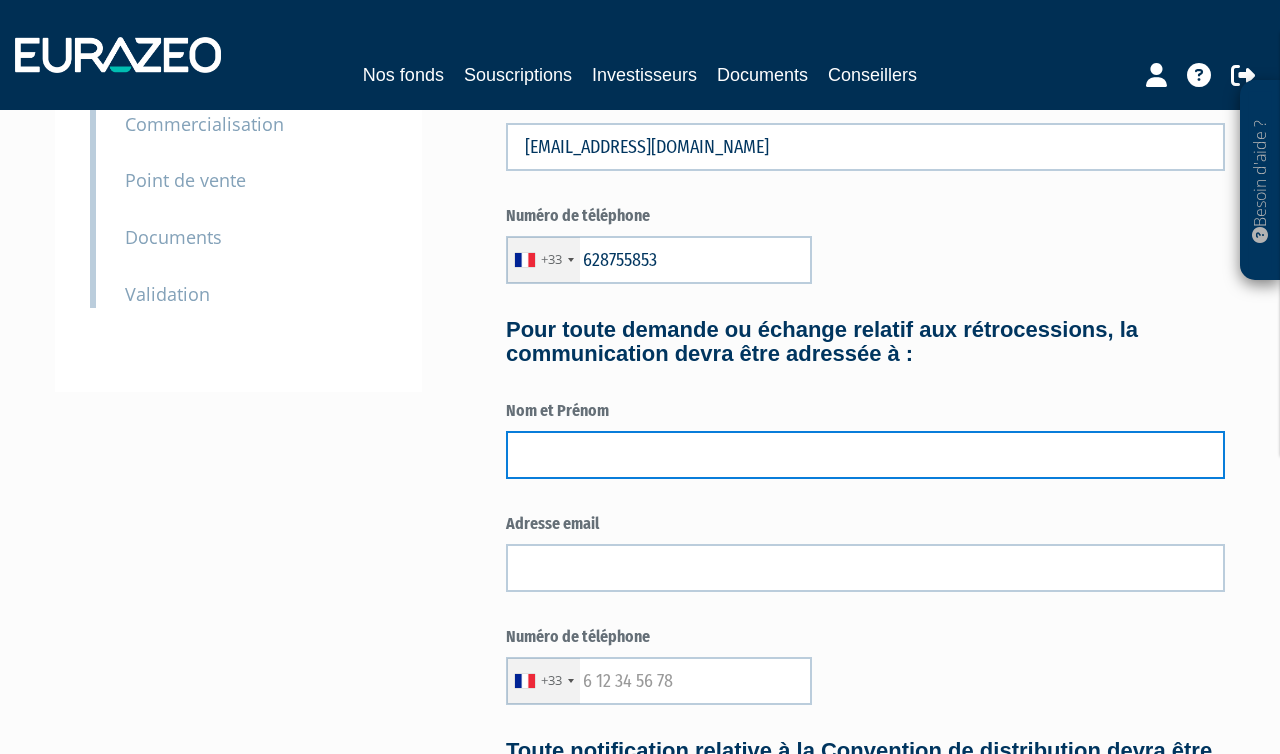 click at bounding box center [865, 455] 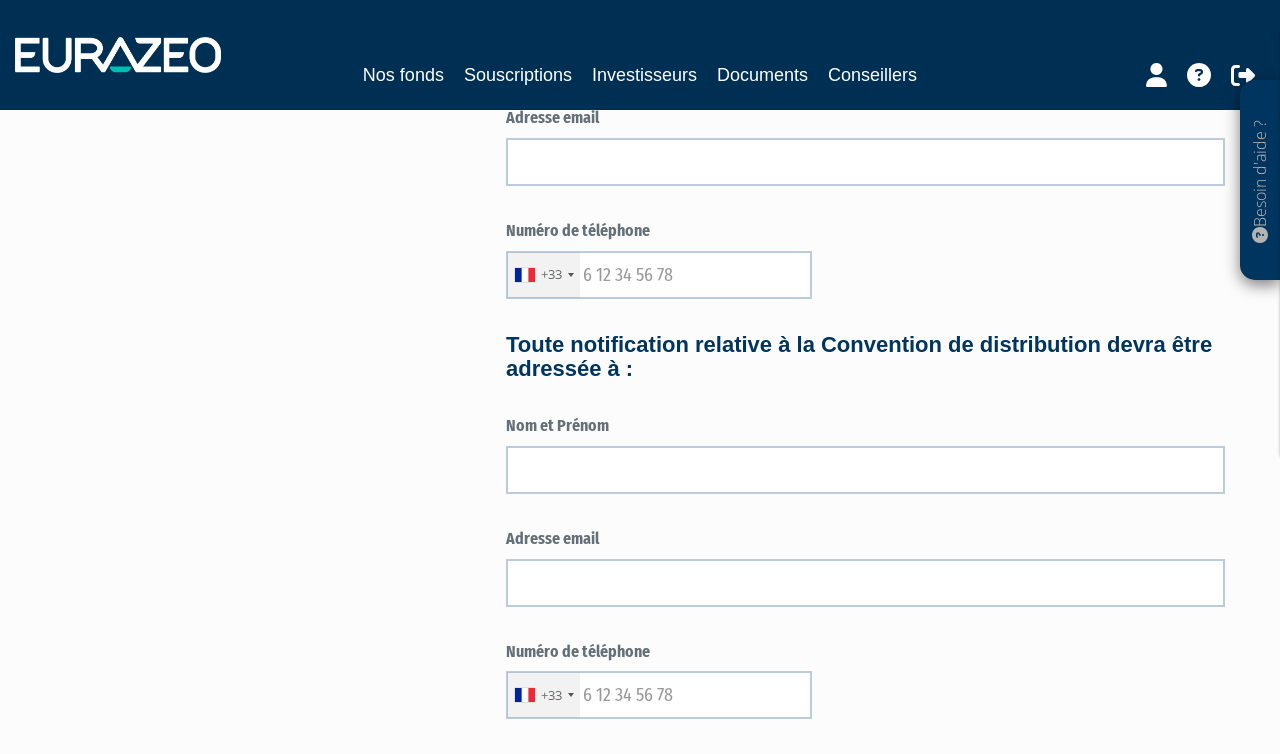 scroll, scrollTop: 777, scrollLeft: 0, axis: vertical 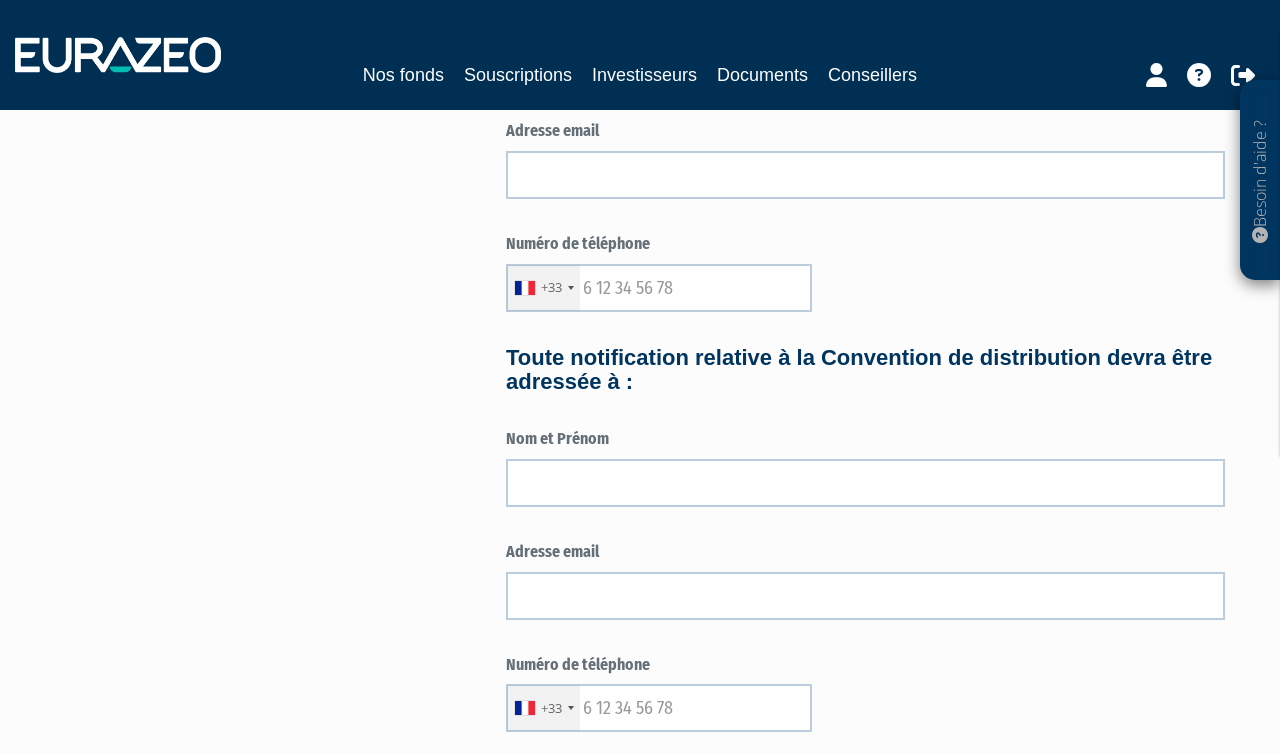type on "BLAISE Patrice" 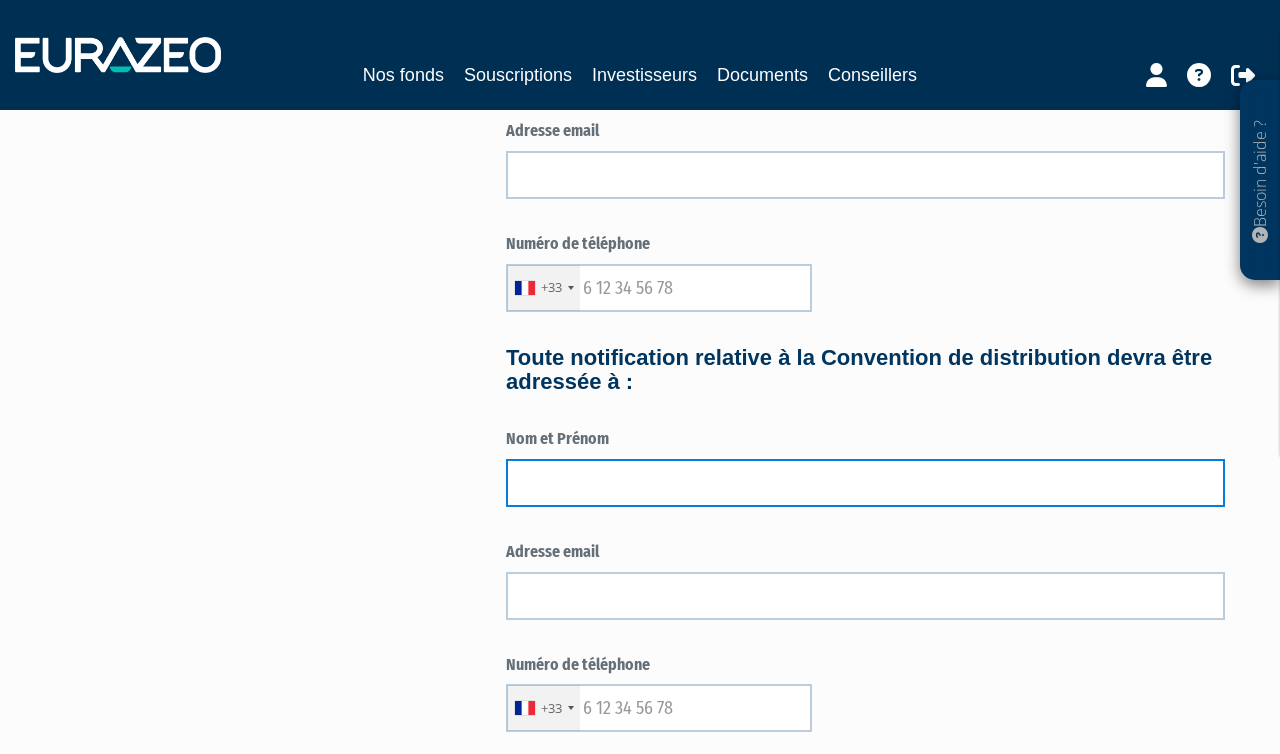 click at bounding box center [865, 483] 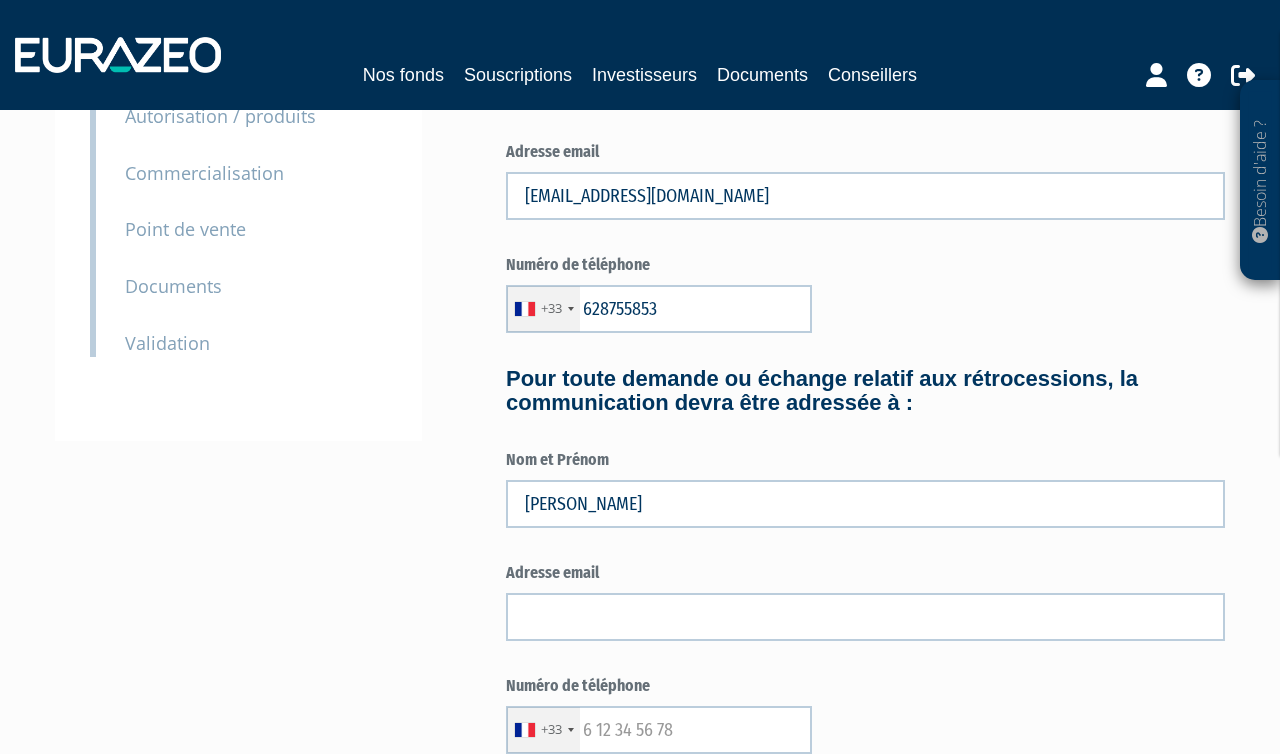 scroll, scrollTop: 335, scrollLeft: 0, axis: vertical 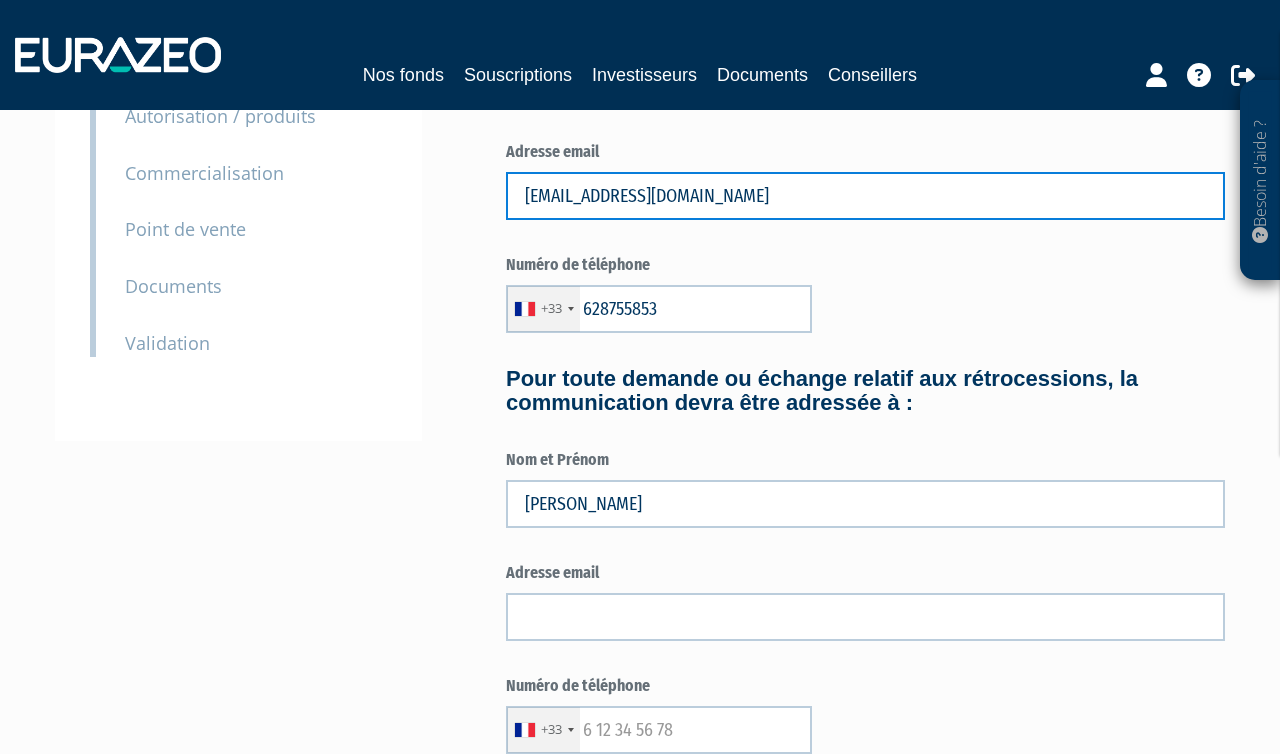 drag, startPoint x: 730, startPoint y: 189, endPoint x: 602, endPoint y: 195, distance: 128.14055 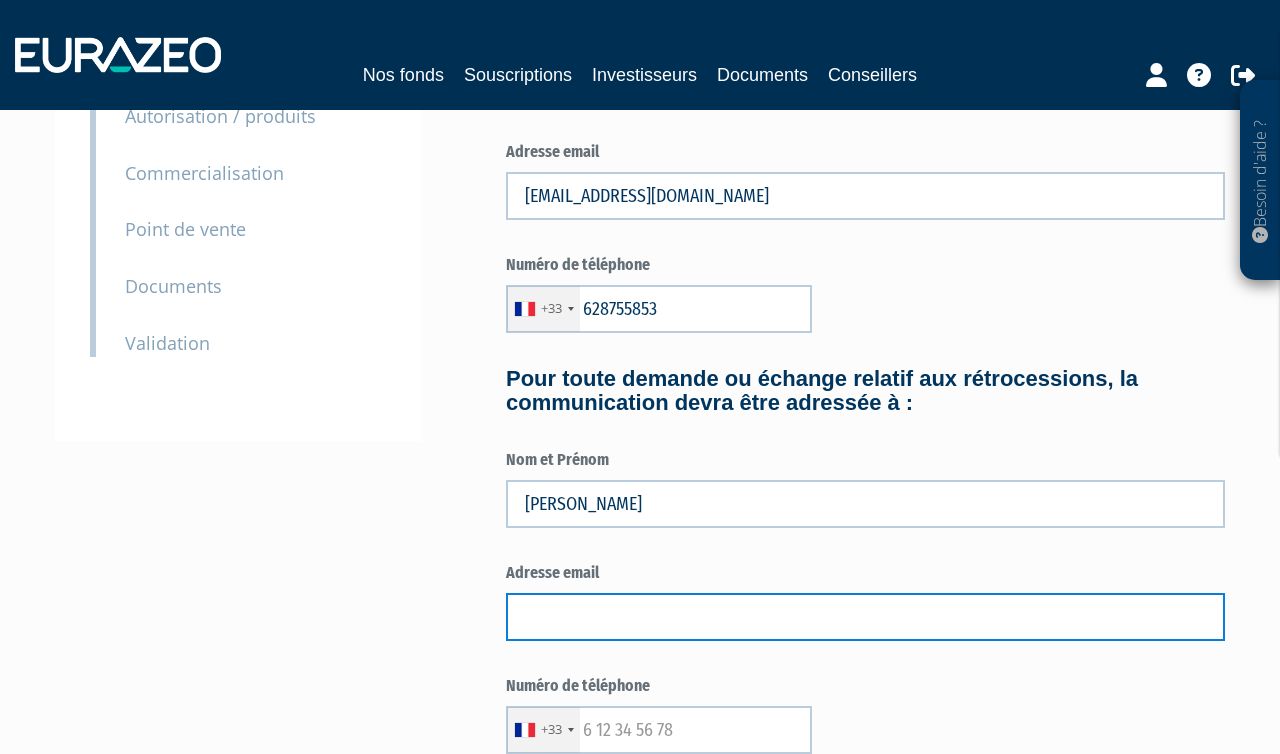 click at bounding box center (865, 617) 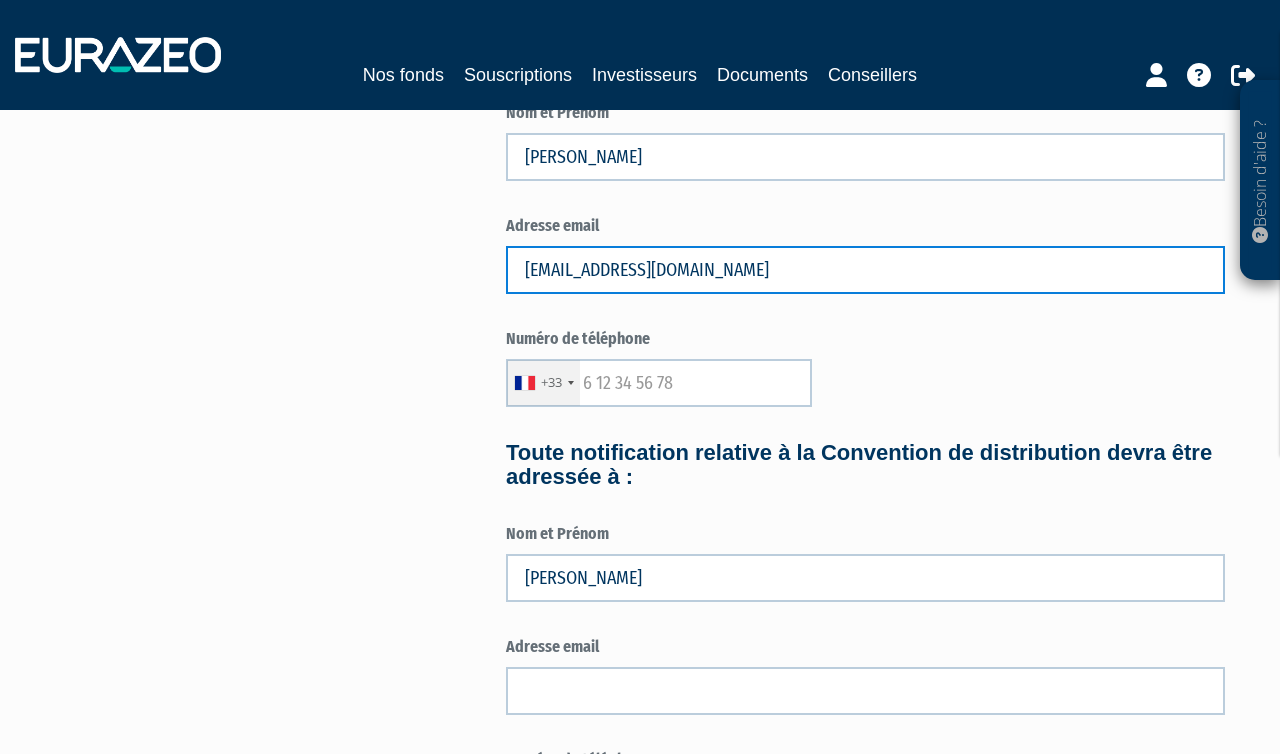 scroll, scrollTop: 814, scrollLeft: 0, axis: vertical 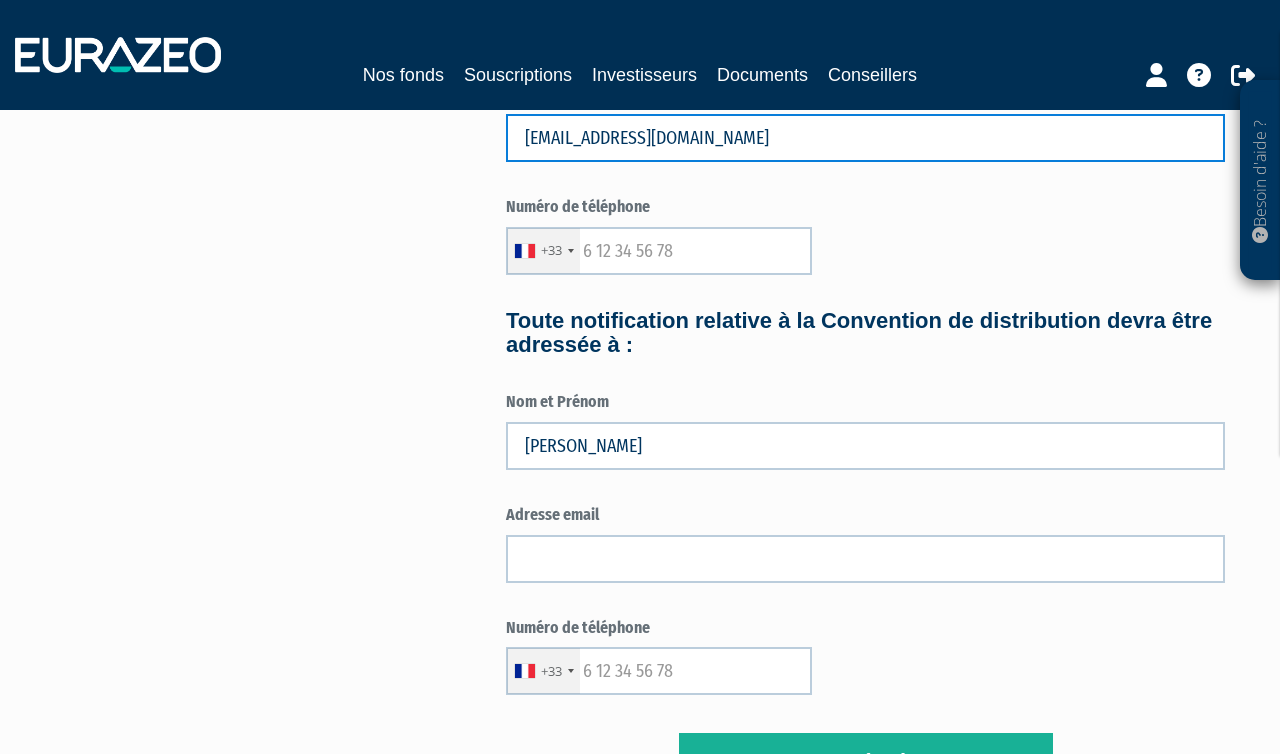 type on "pblaise@groupe-areca.fr" 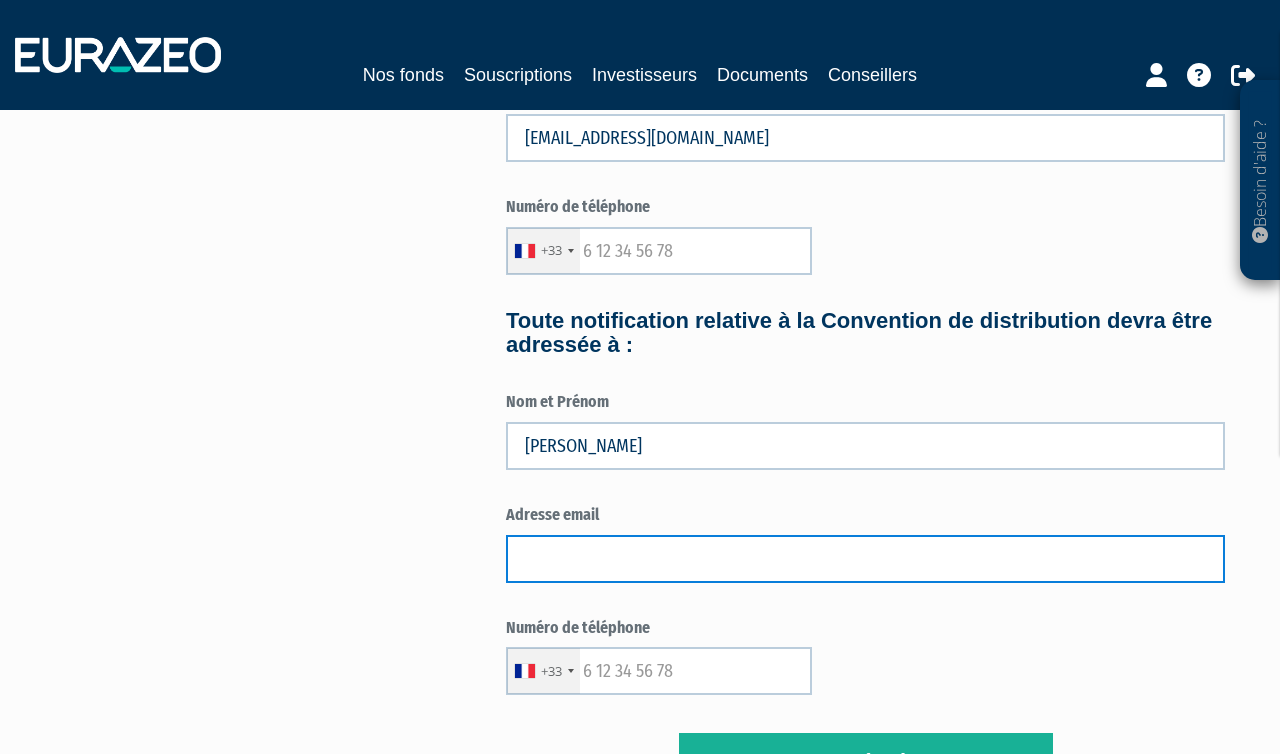 click at bounding box center [865, 559] 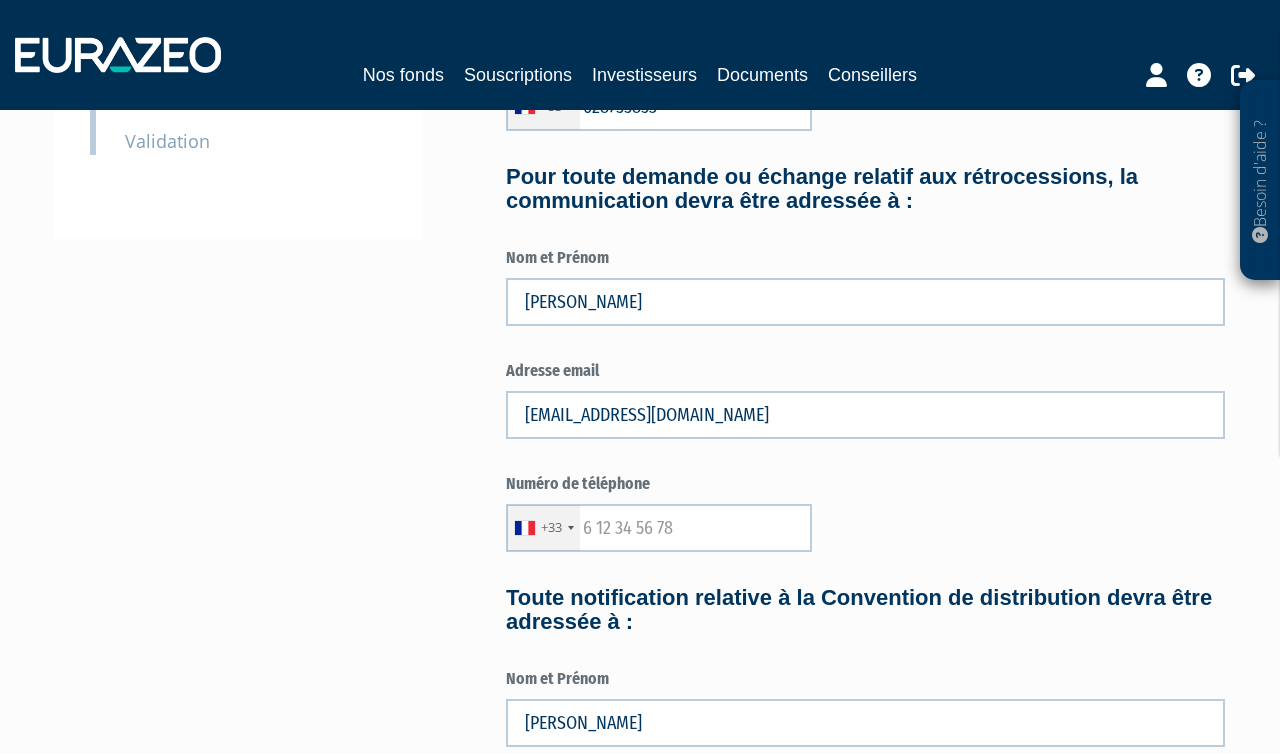 scroll, scrollTop: 144, scrollLeft: 0, axis: vertical 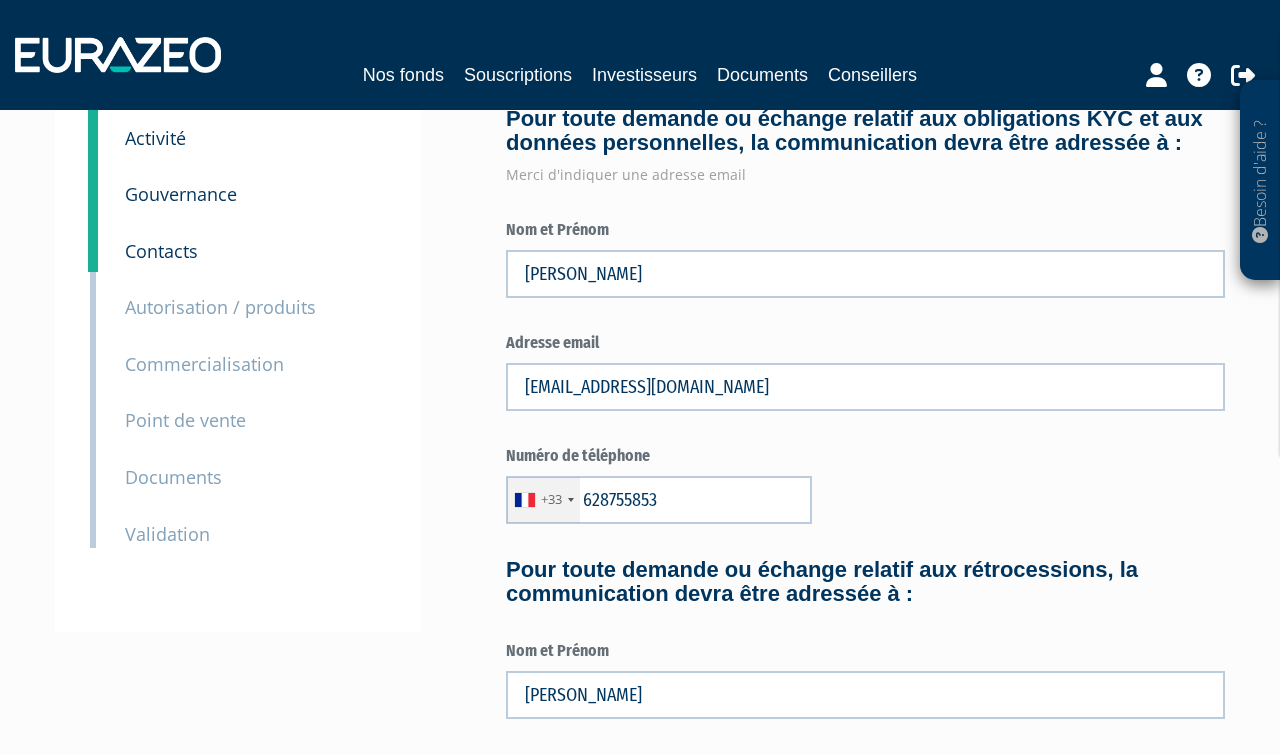 type on "pblaise@groupe-areca.fr" 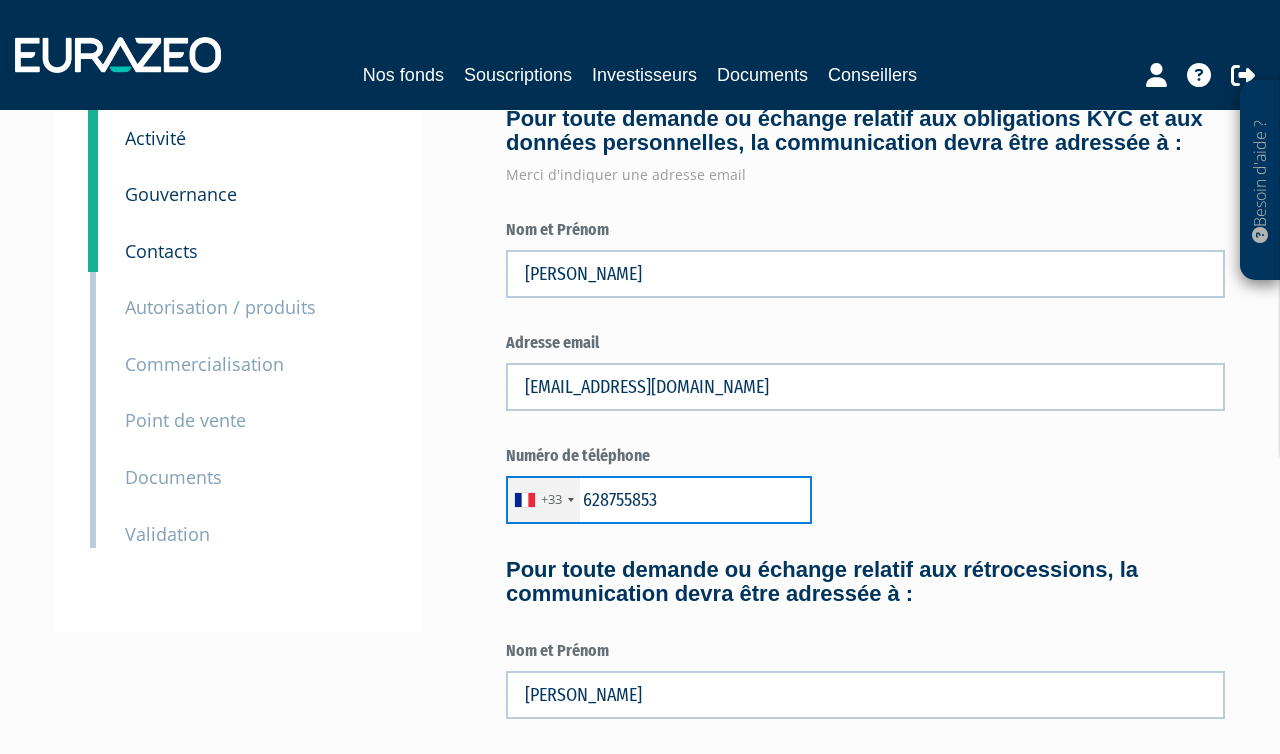 drag, startPoint x: 683, startPoint y: 495, endPoint x: 576, endPoint y: 479, distance: 108.18965 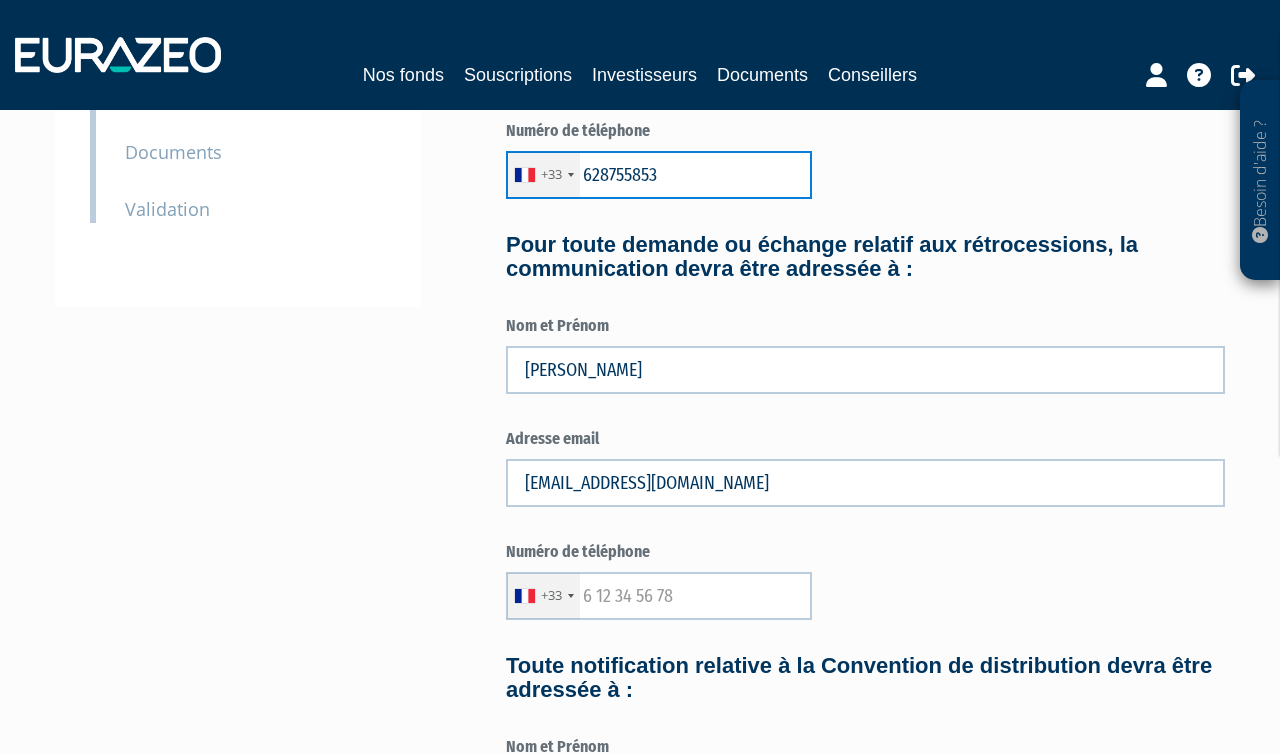 scroll, scrollTop: 602, scrollLeft: 0, axis: vertical 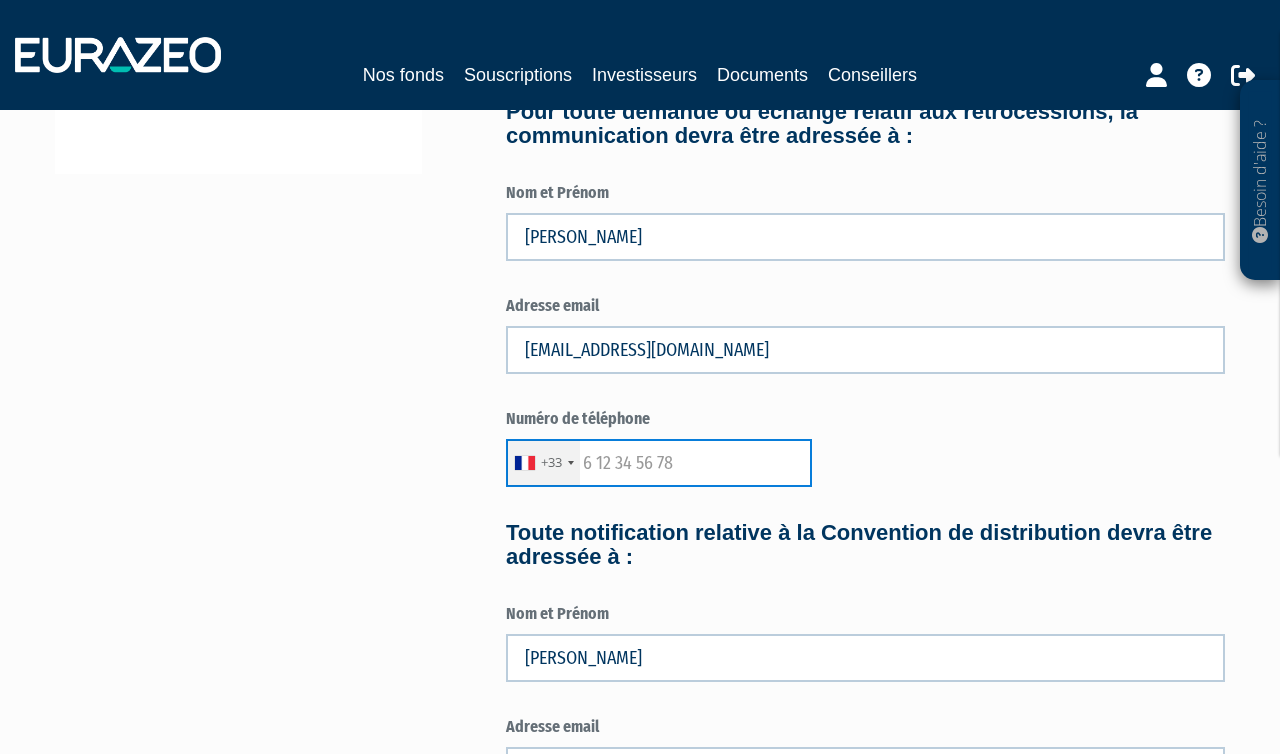 click at bounding box center [659, 463] 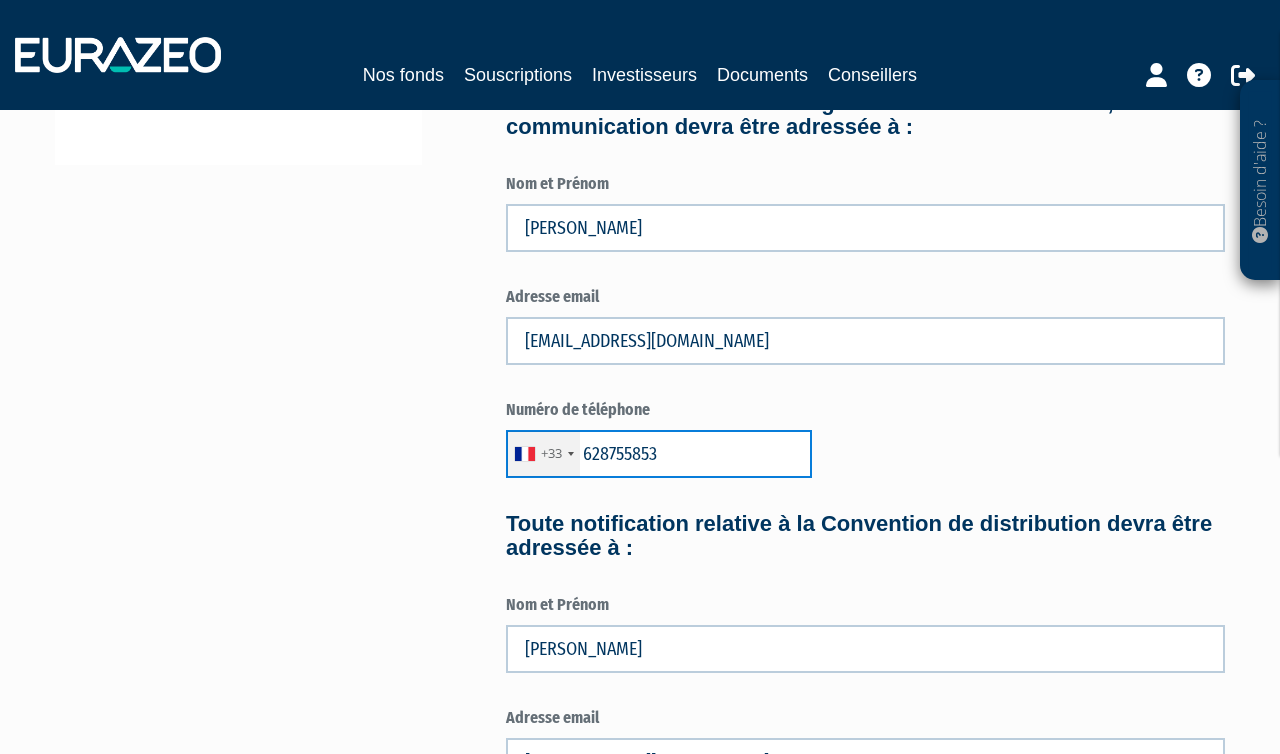 scroll, scrollTop: 788, scrollLeft: 0, axis: vertical 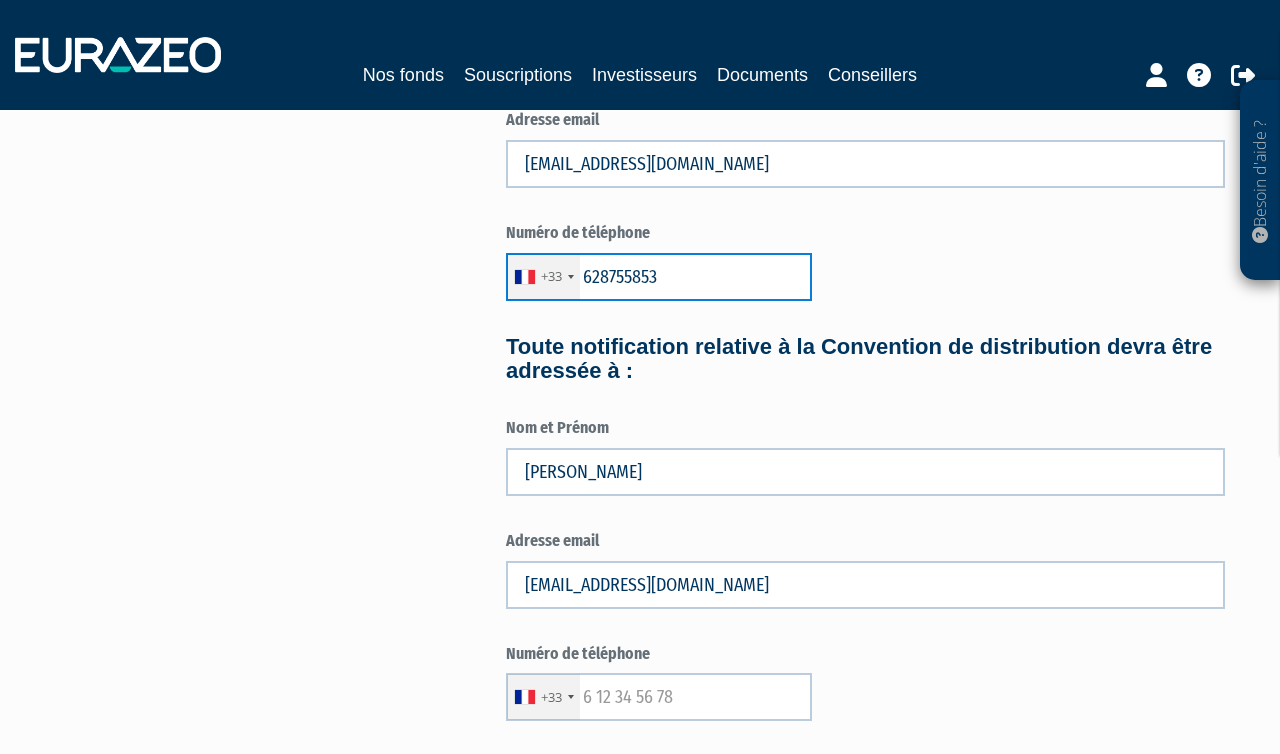 type on "628755853" 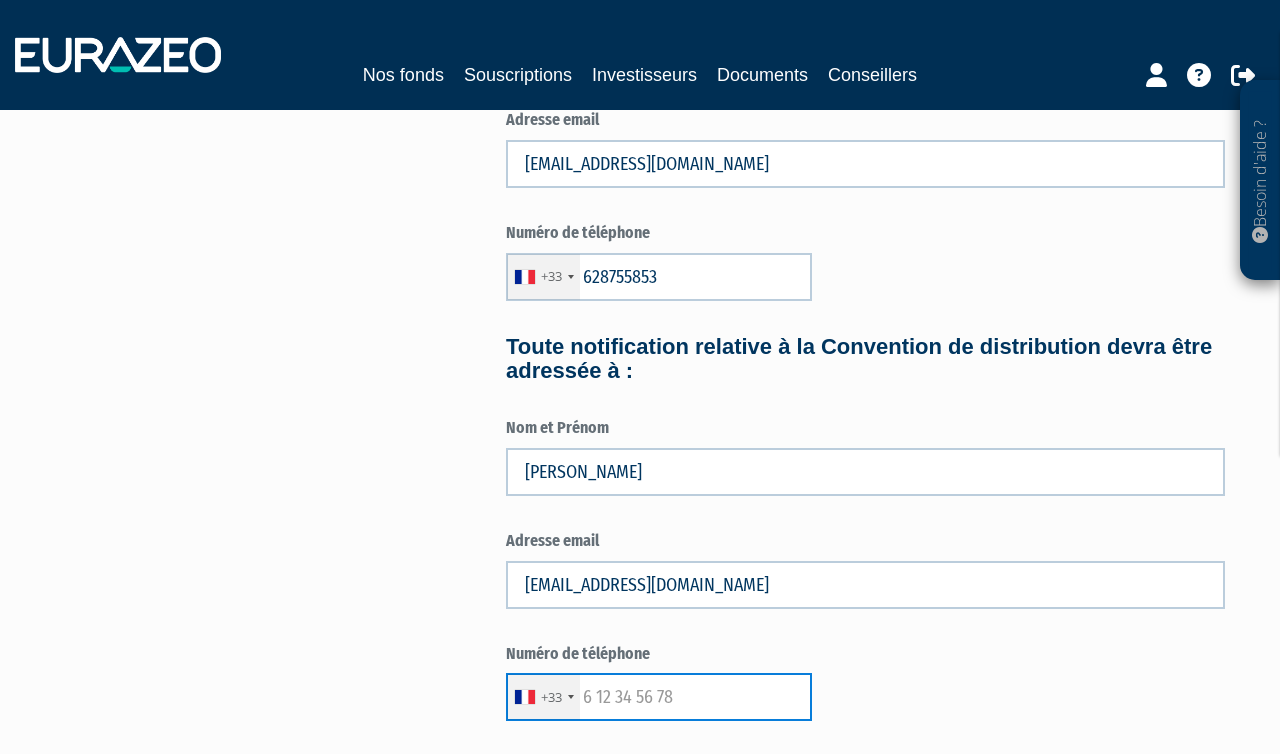 click at bounding box center (659, 697) 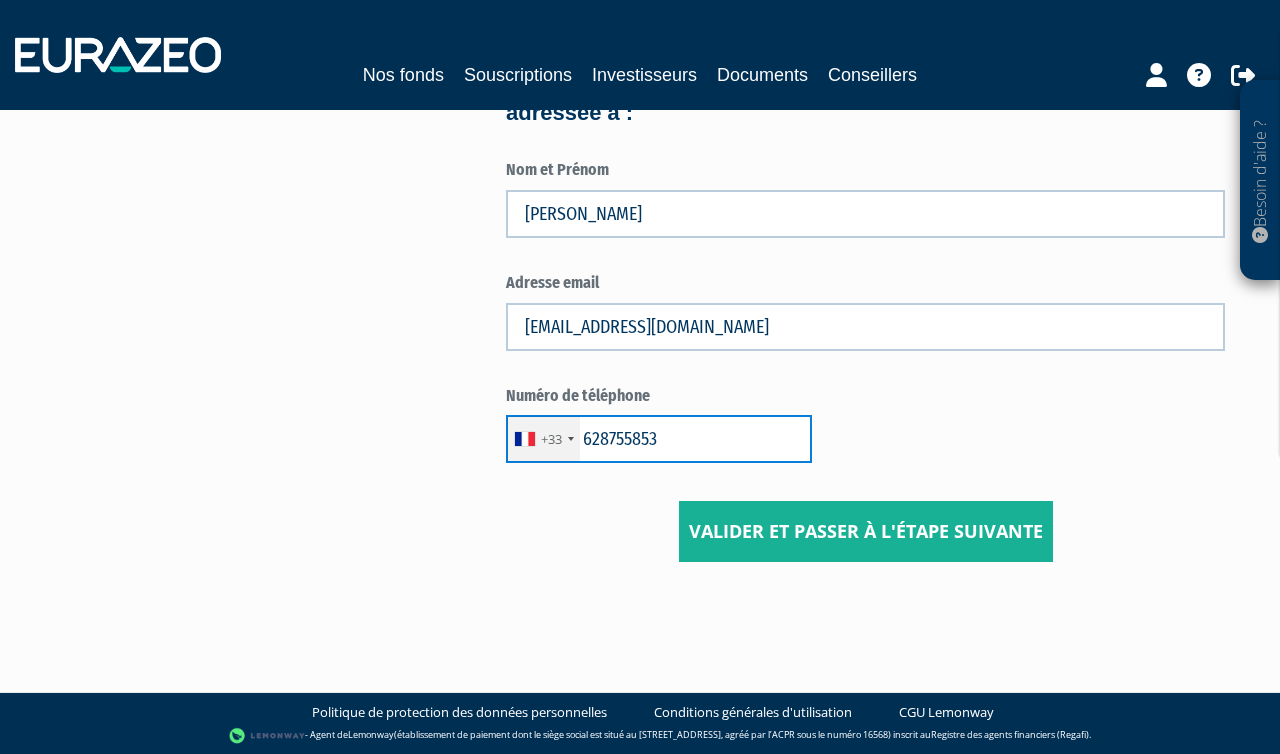 scroll, scrollTop: 1048, scrollLeft: 0, axis: vertical 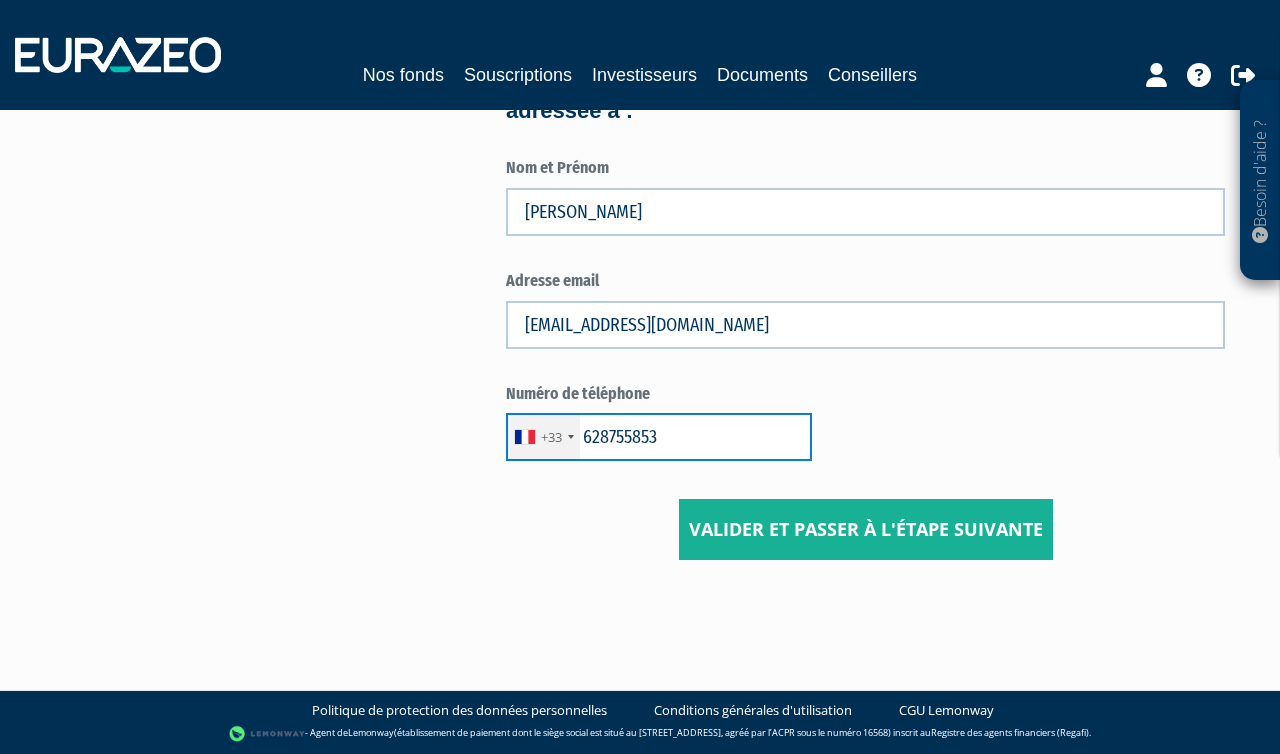 type on "628755853" 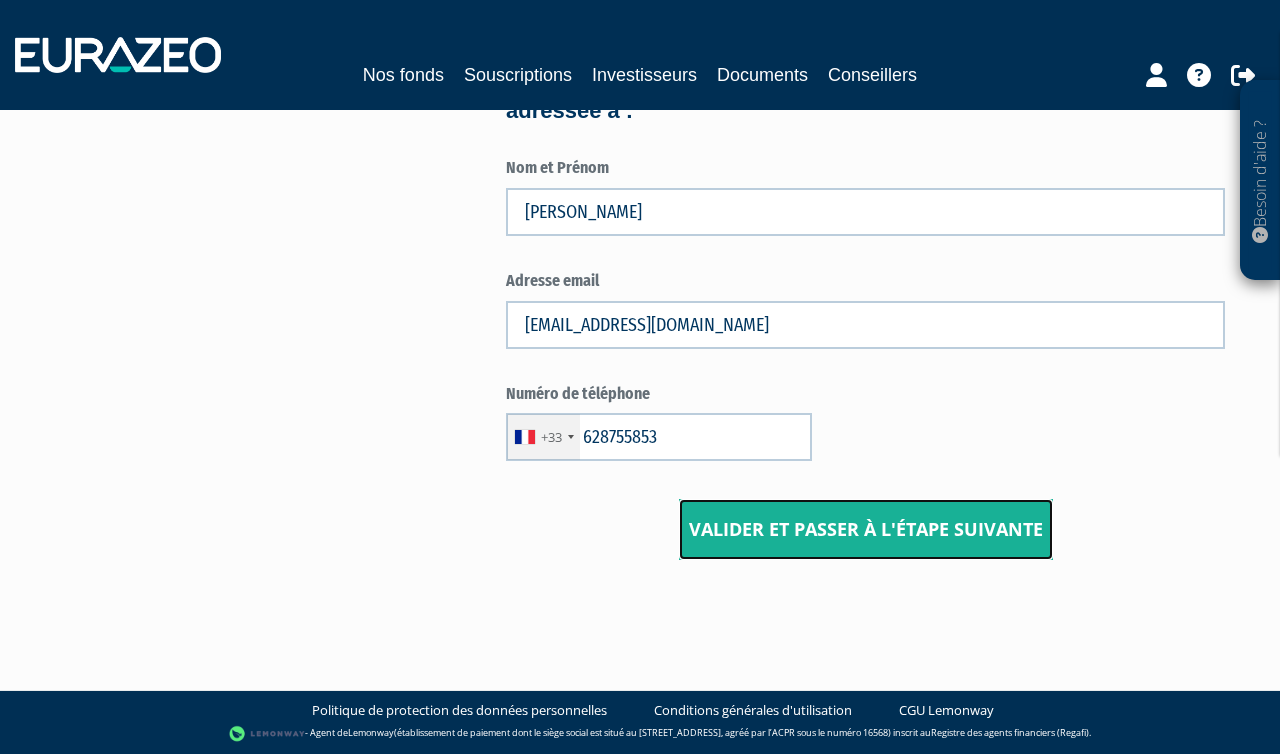 click on "Valider et passer à l'étape suivante" at bounding box center (866, 530) 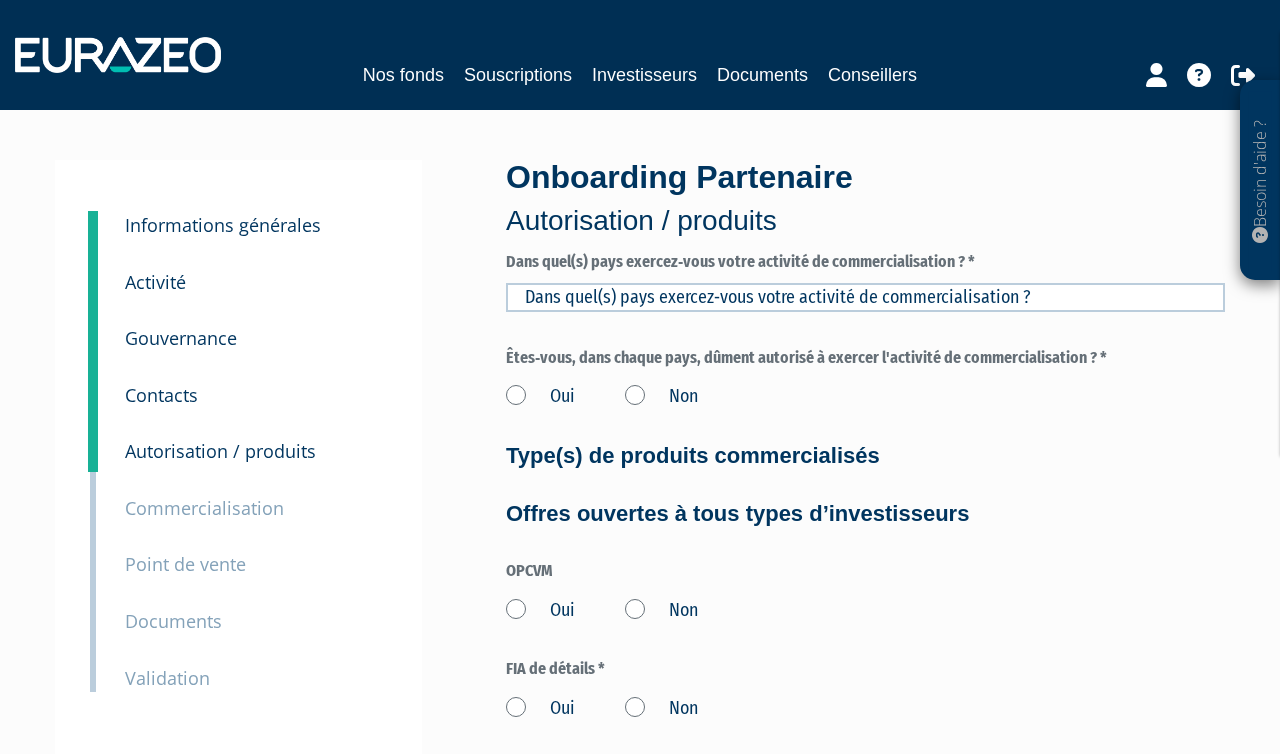 scroll, scrollTop: 0, scrollLeft: 0, axis: both 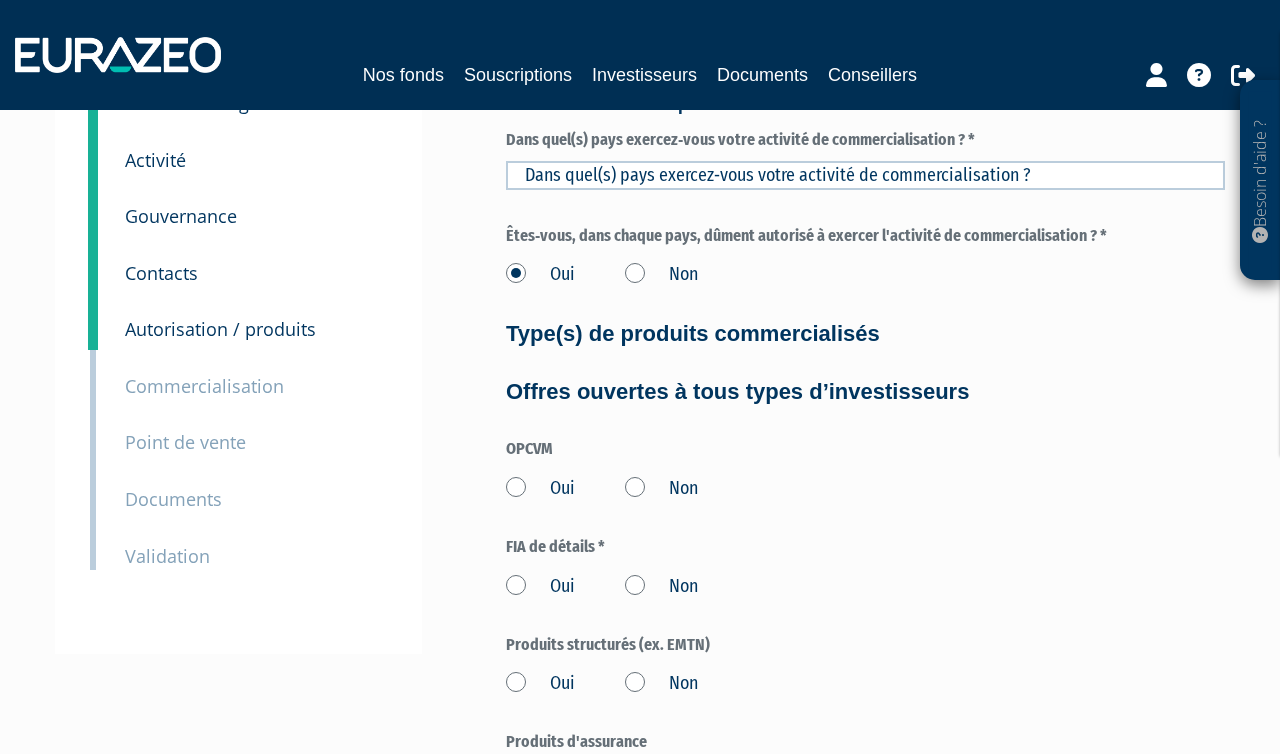 click on "Oui" at bounding box center (540, 489) 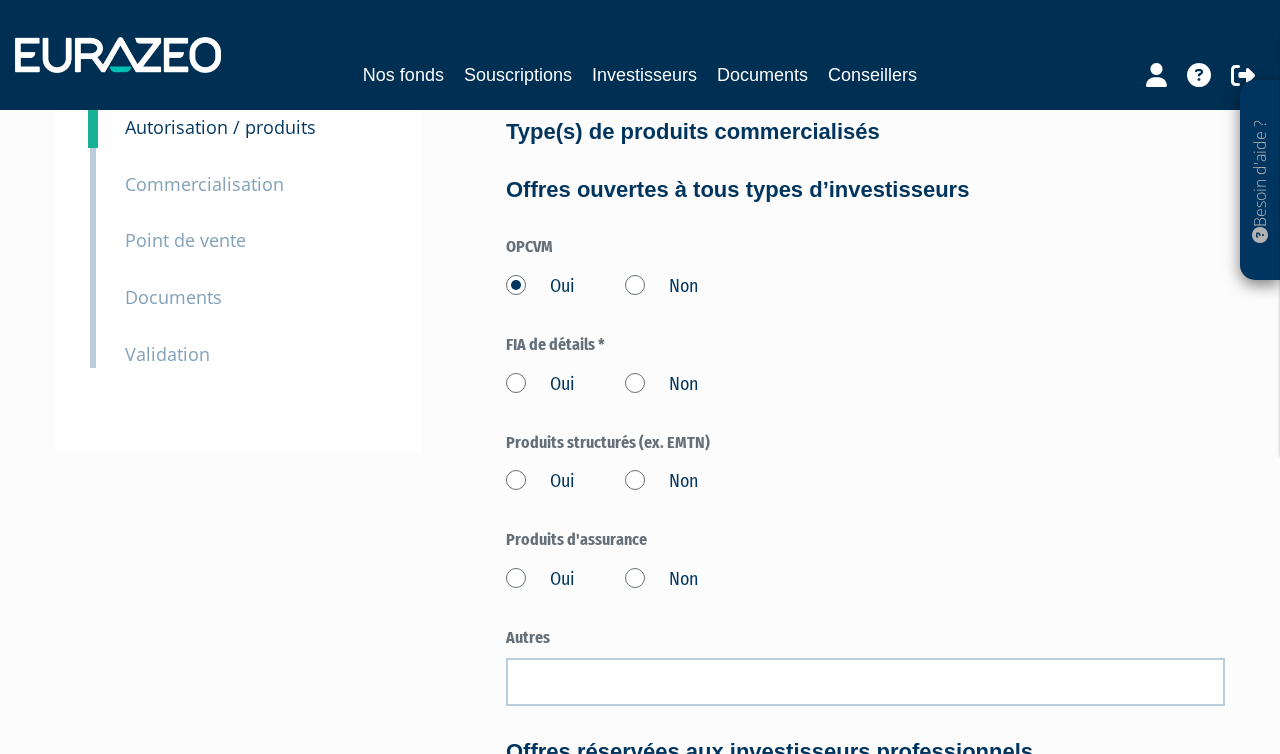 scroll, scrollTop: 324, scrollLeft: 0, axis: vertical 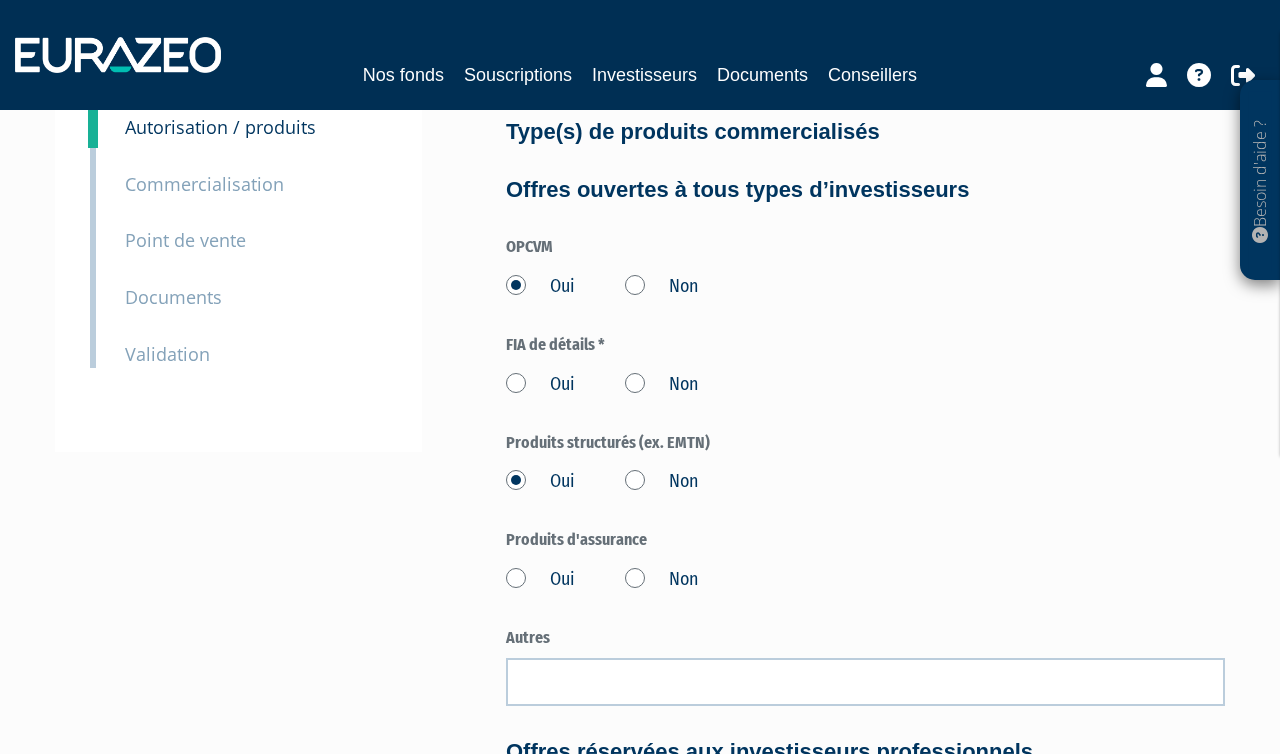 click on "Oui" at bounding box center [540, 580] 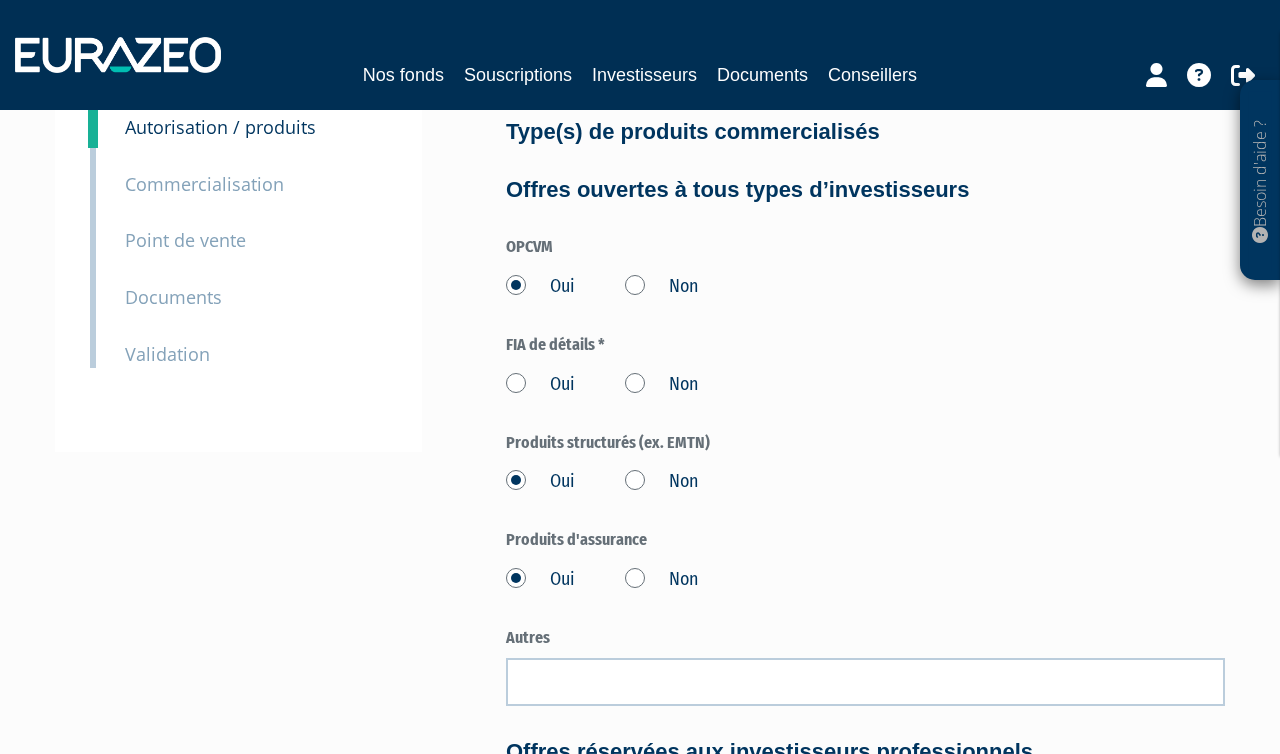 click on "Oui" at bounding box center [540, 385] 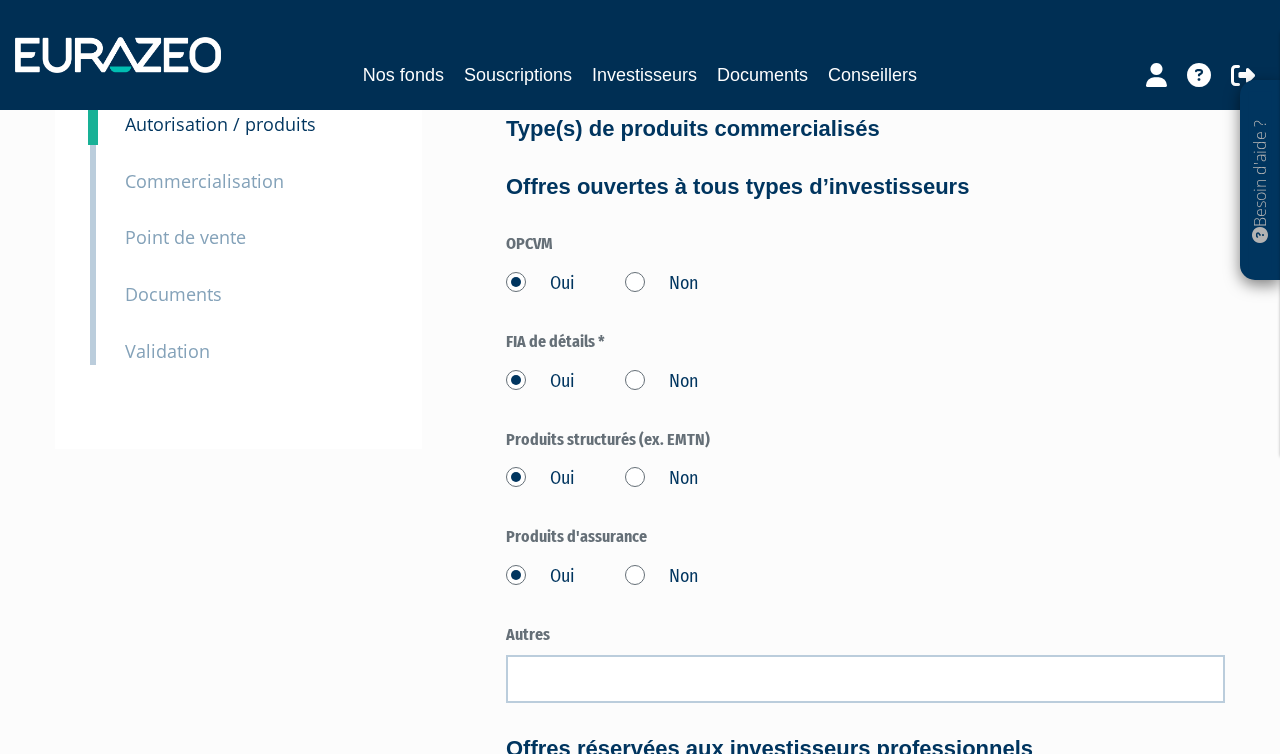 scroll, scrollTop: 332, scrollLeft: 0, axis: vertical 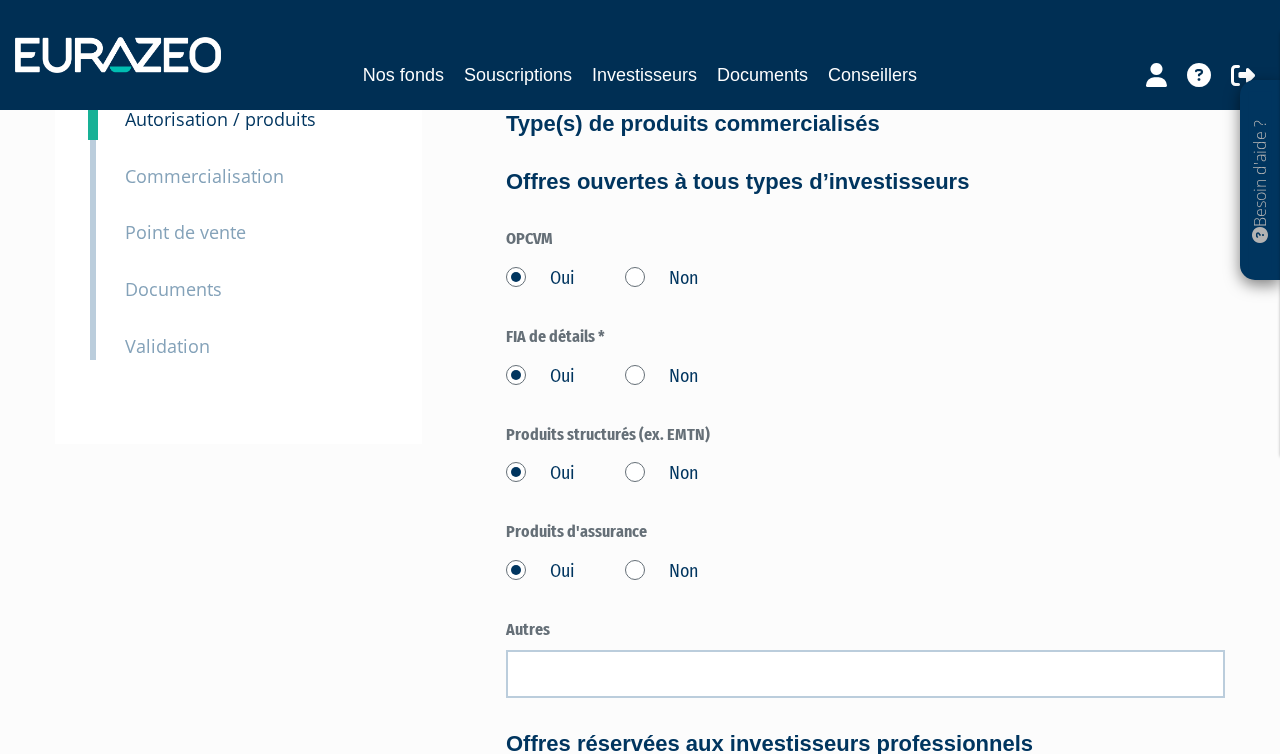 click on "Non" at bounding box center [661, 377] 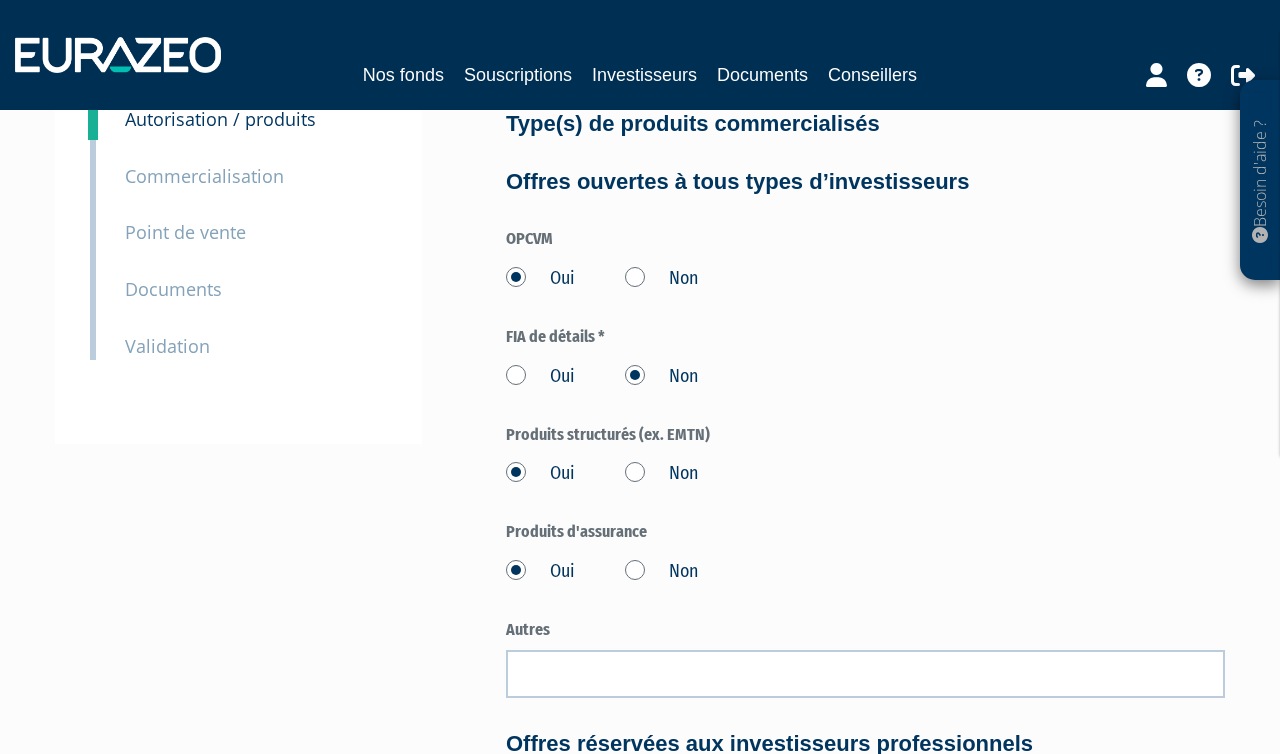 click on "Oui" at bounding box center [540, 377] 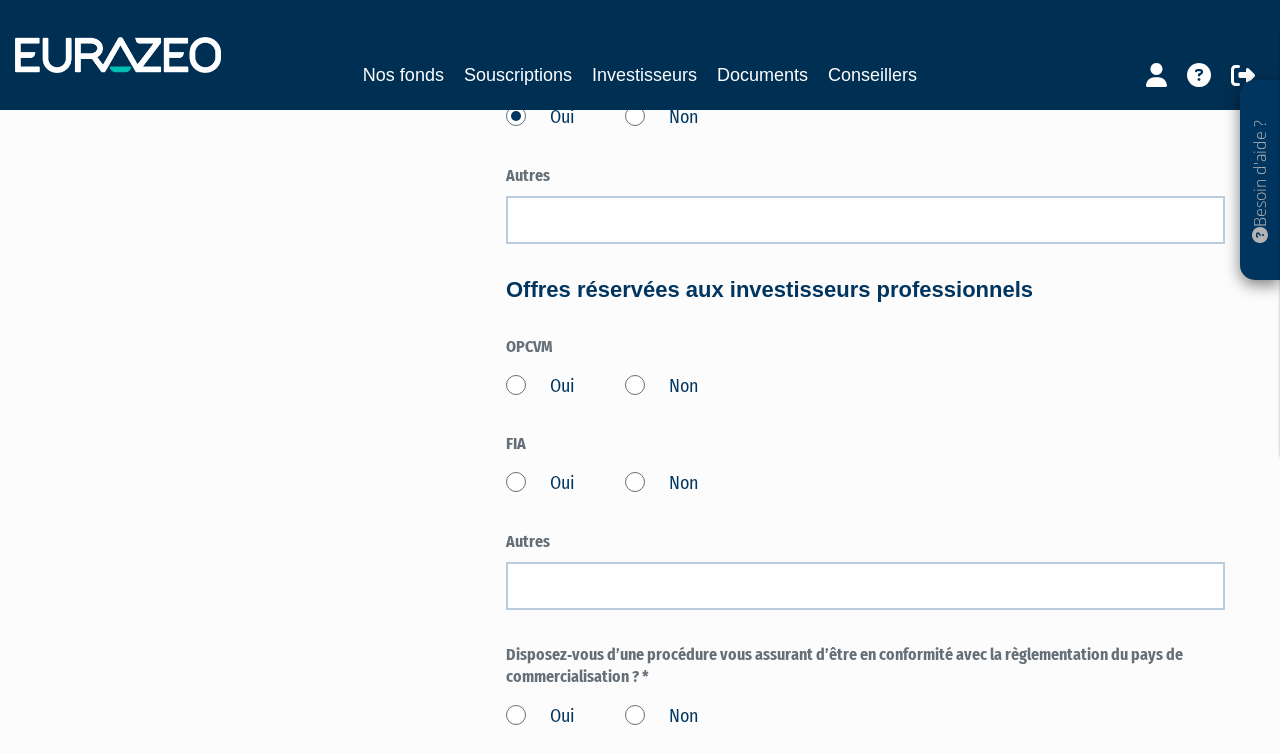scroll, scrollTop: 787, scrollLeft: 0, axis: vertical 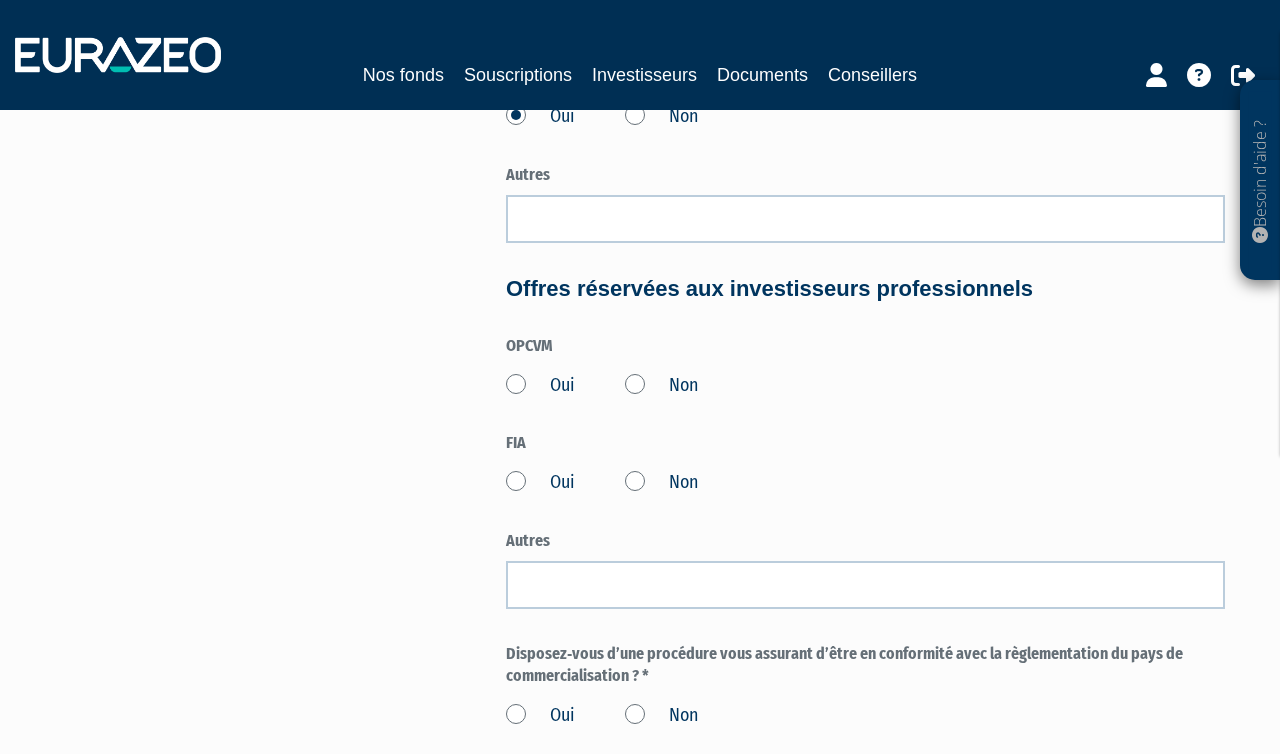 click on "Oui" at bounding box center [540, 386] 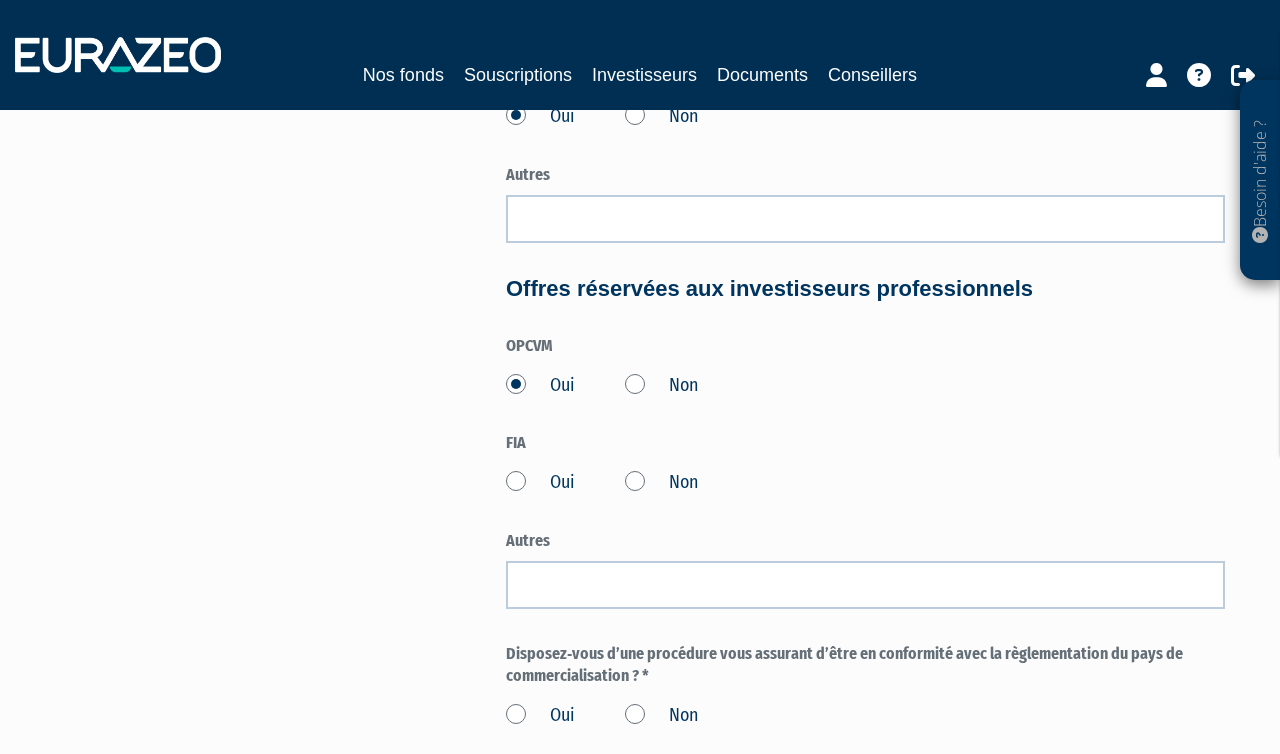 click on "Oui" at bounding box center (540, 483) 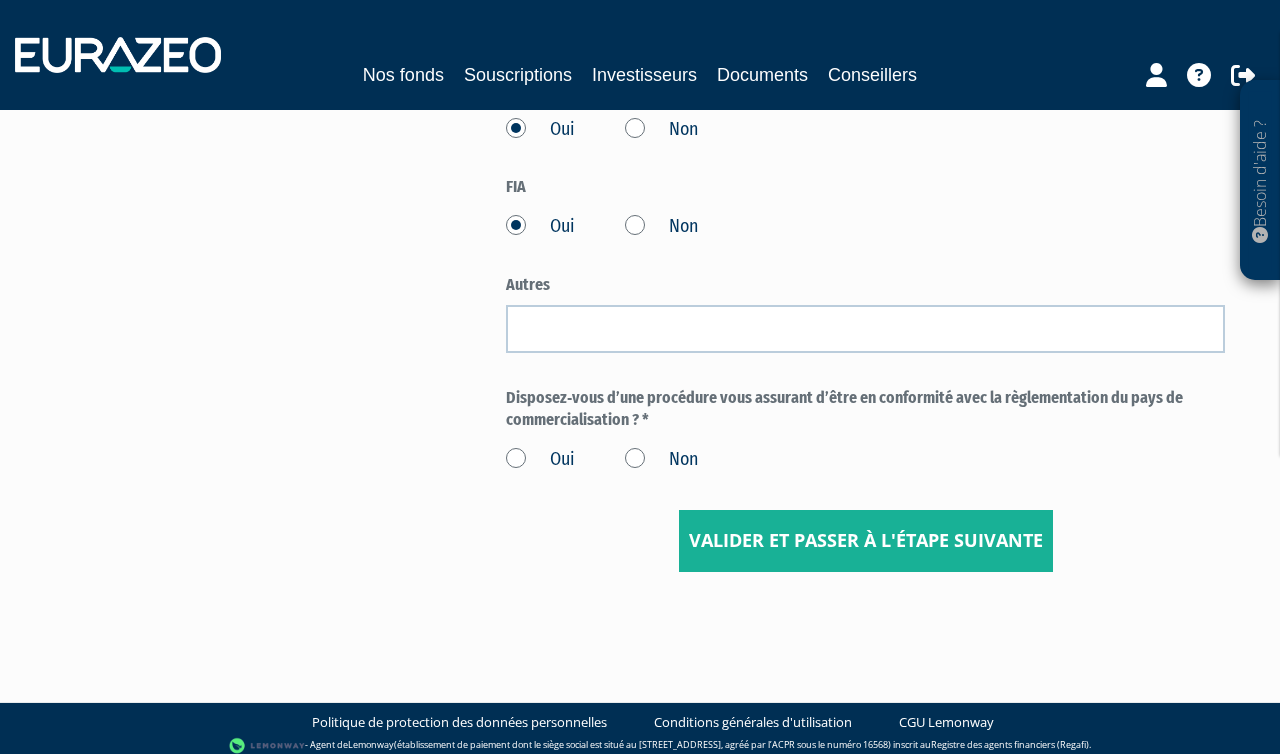 scroll, scrollTop: 1044, scrollLeft: 0, axis: vertical 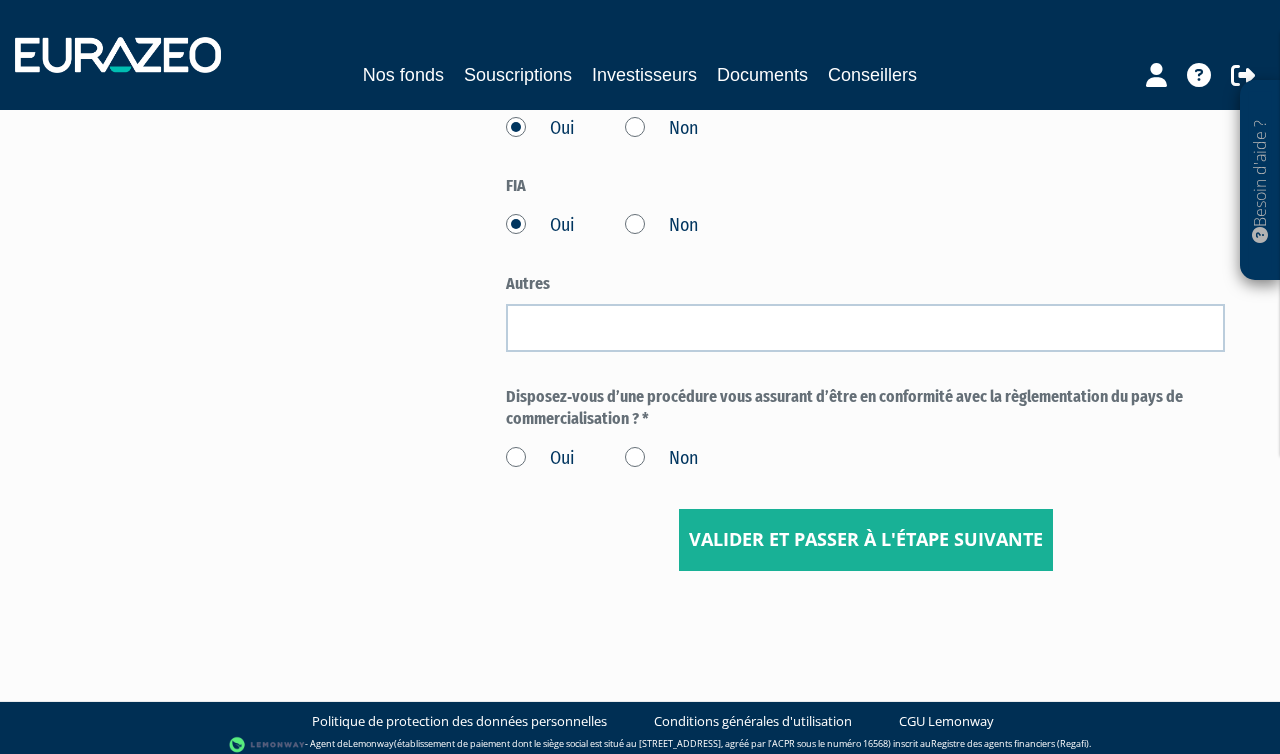 click on "Oui" at bounding box center (540, 459) 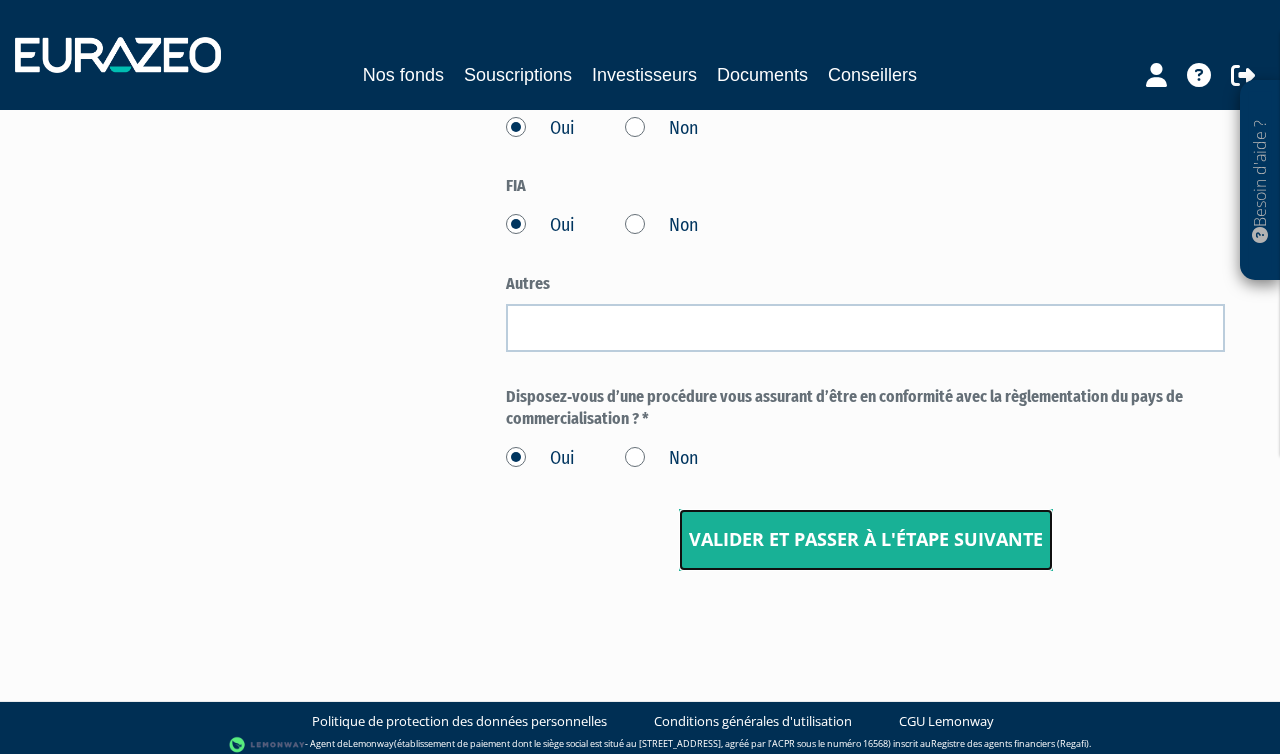 click on "Valider et passer à l'étape suivante" at bounding box center [866, 540] 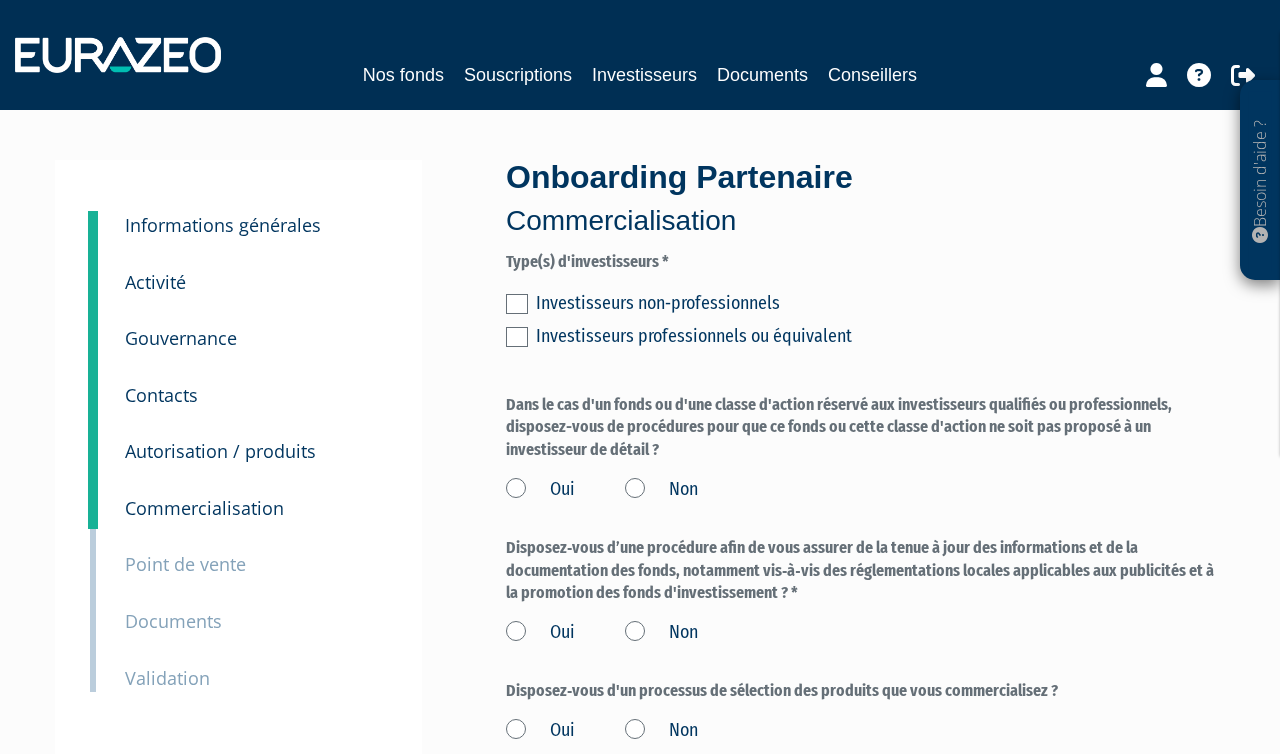 scroll, scrollTop: 0, scrollLeft: 0, axis: both 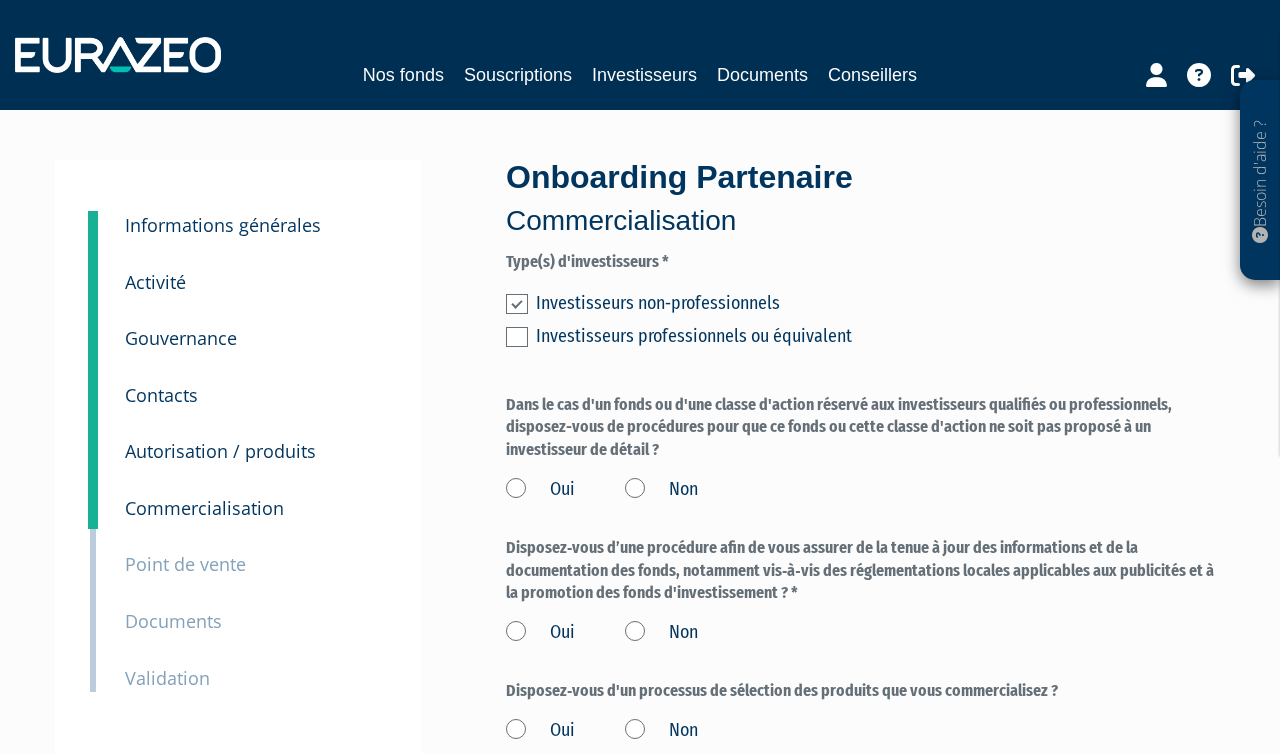 click at bounding box center [517, 337] 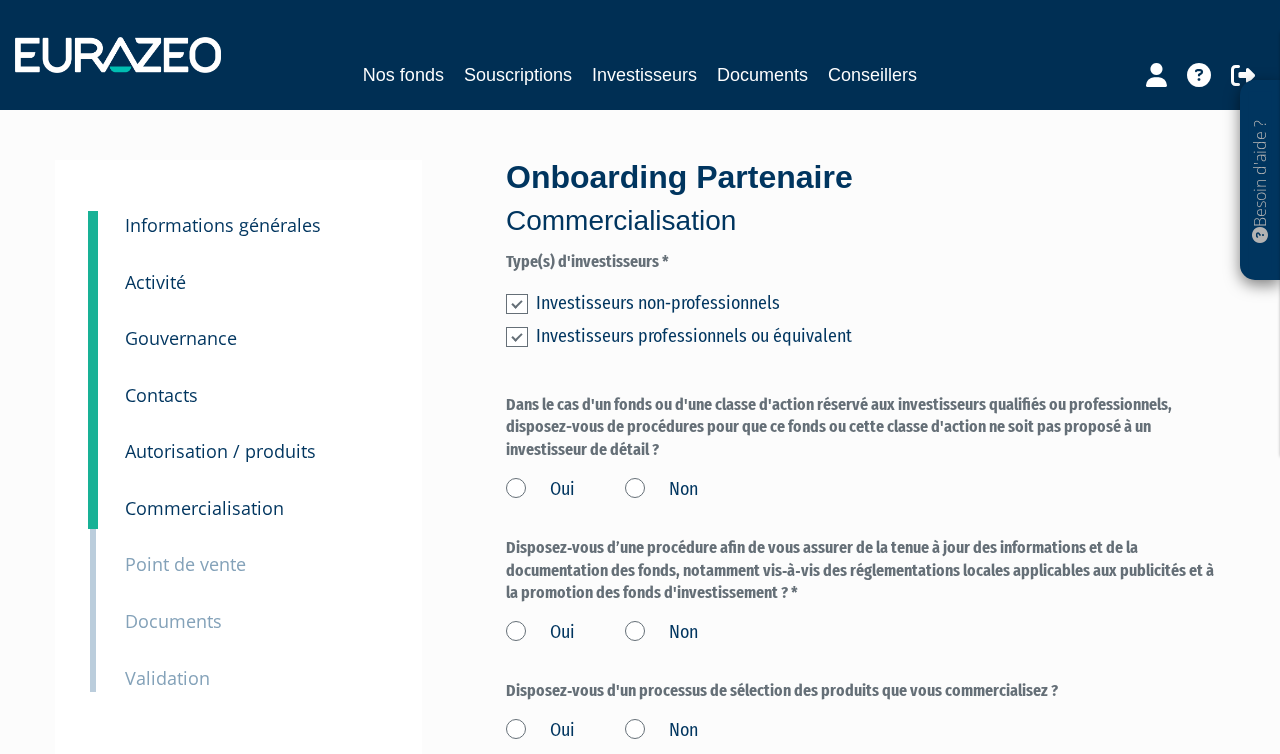 click on "Non" at bounding box center (661, 490) 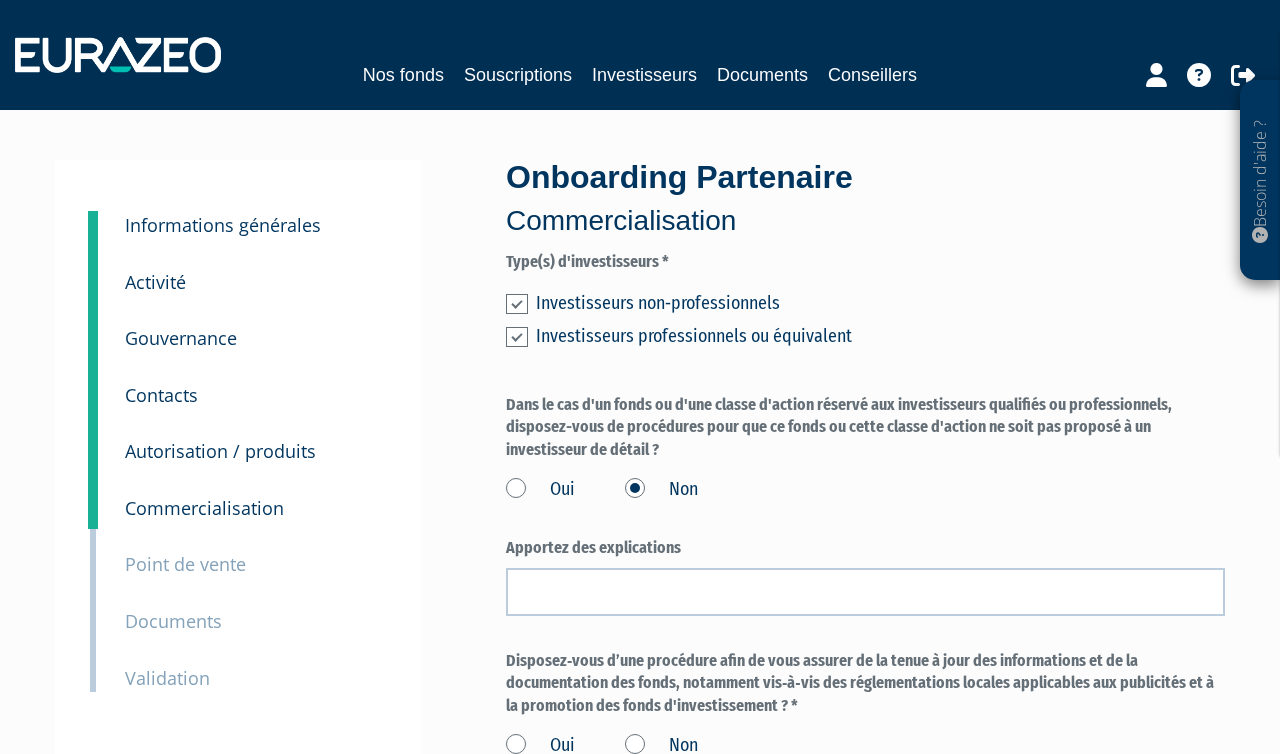 click on "Oui" at bounding box center (540, 490) 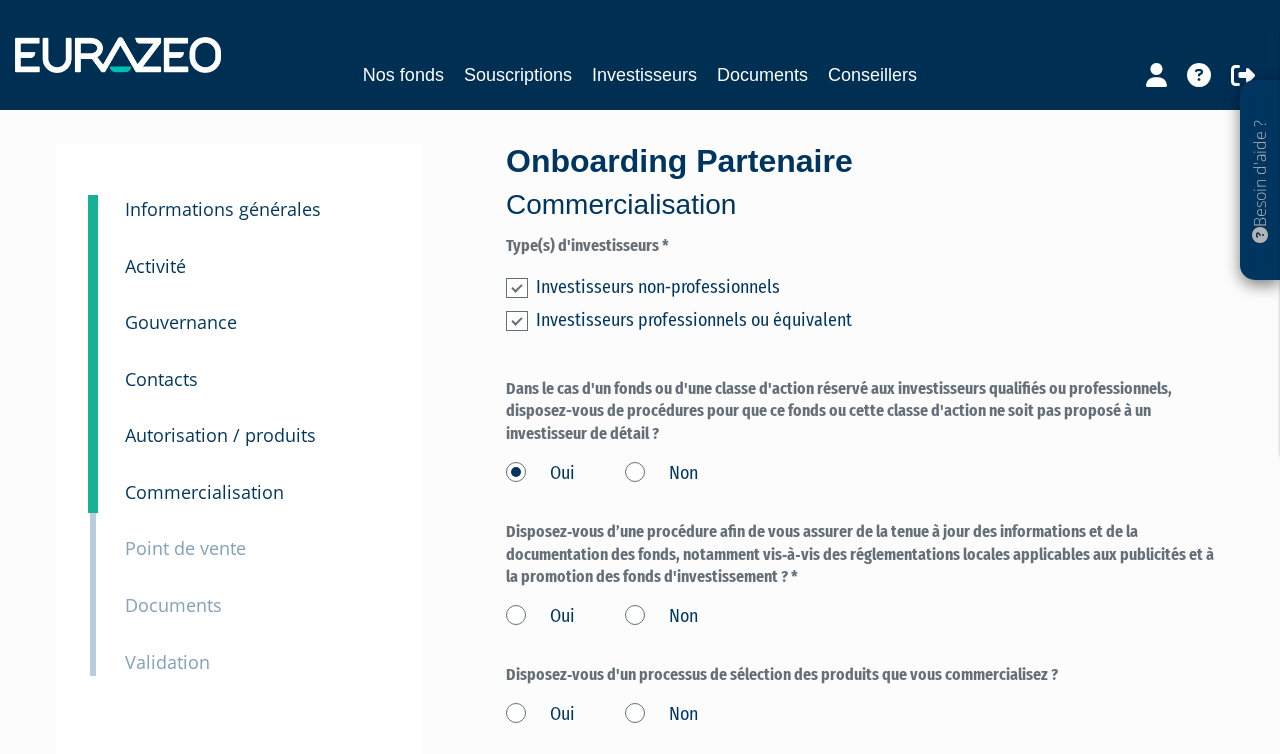scroll, scrollTop: 131, scrollLeft: 0, axis: vertical 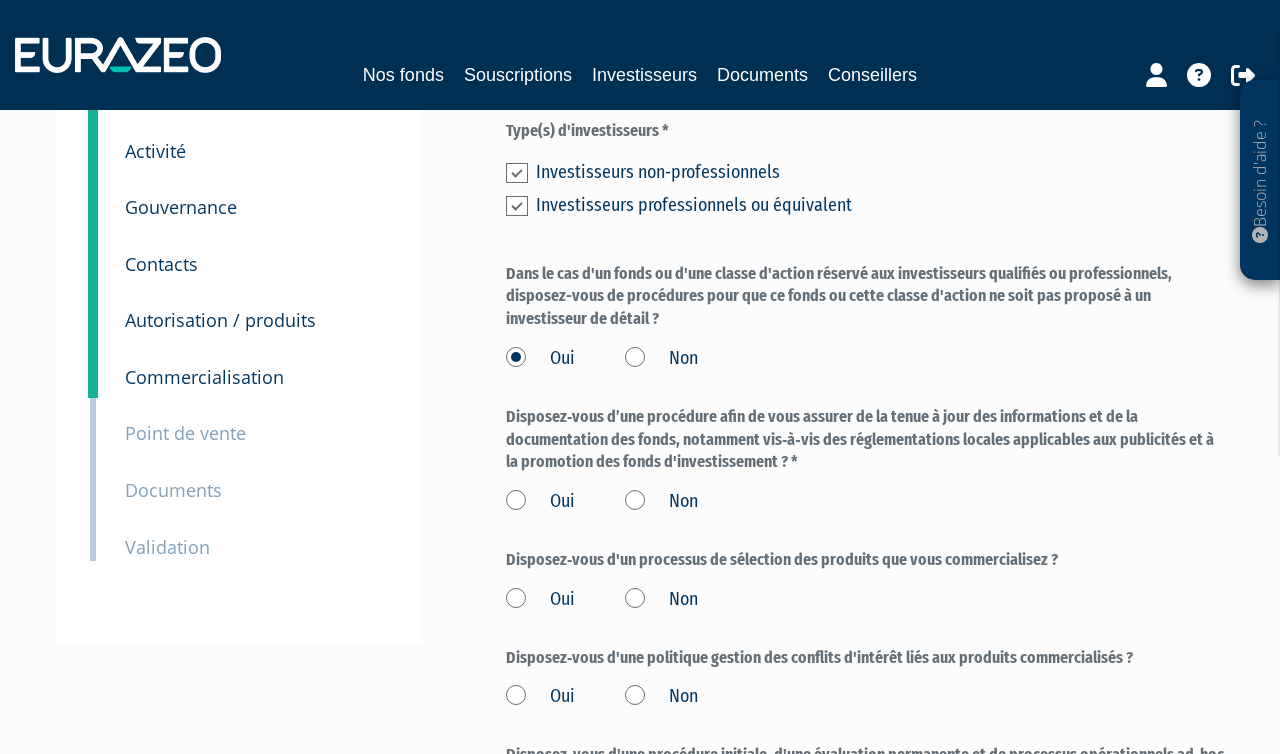 click on "Oui" at bounding box center [540, 502] 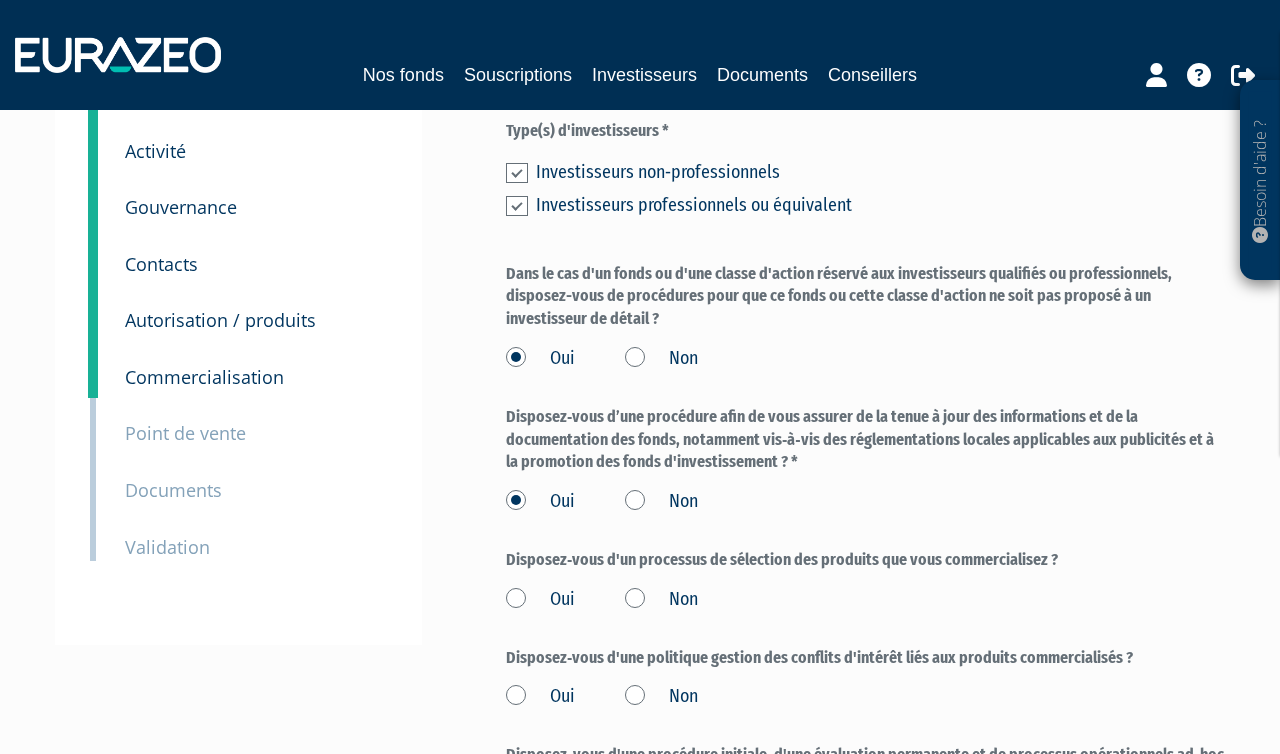click on "Oui" at bounding box center (540, 600) 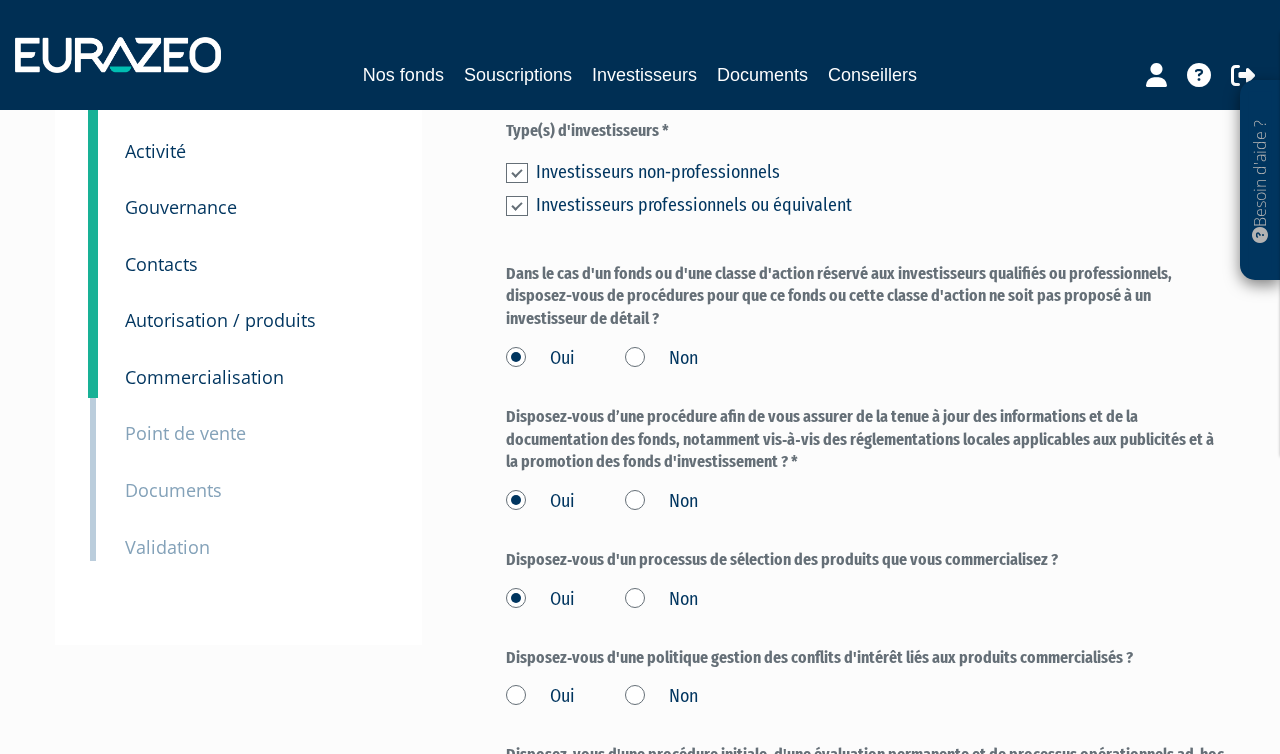 click on "Oui" at bounding box center [540, 697] 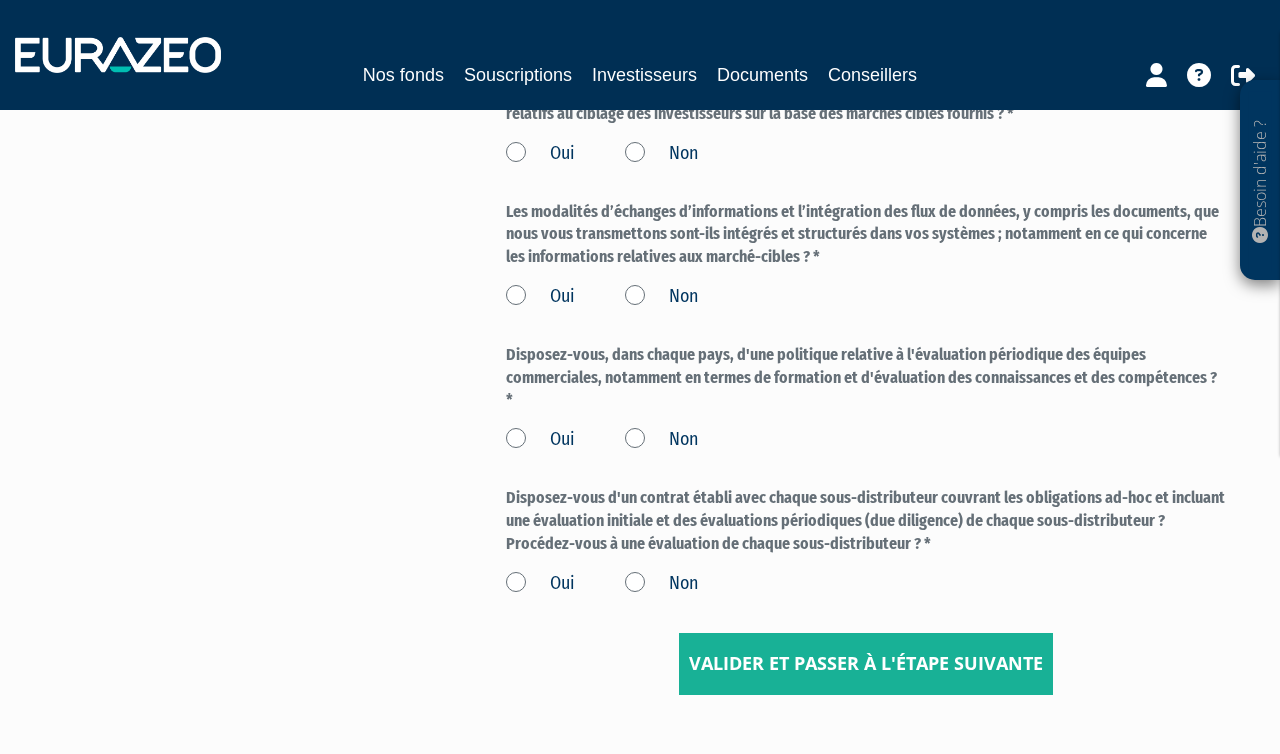 scroll, scrollTop: 809, scrollLeft: 0, axis: vertical 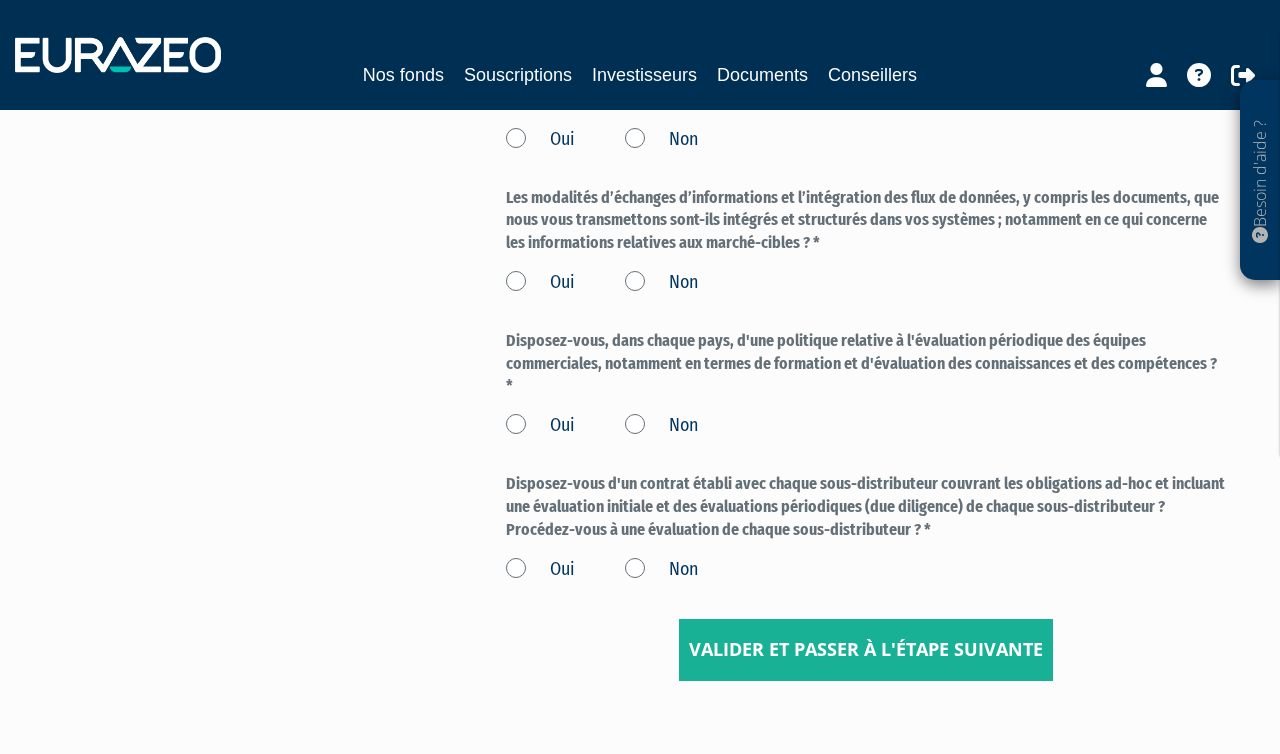 click on "Oui" at bounding box center (540, 283) 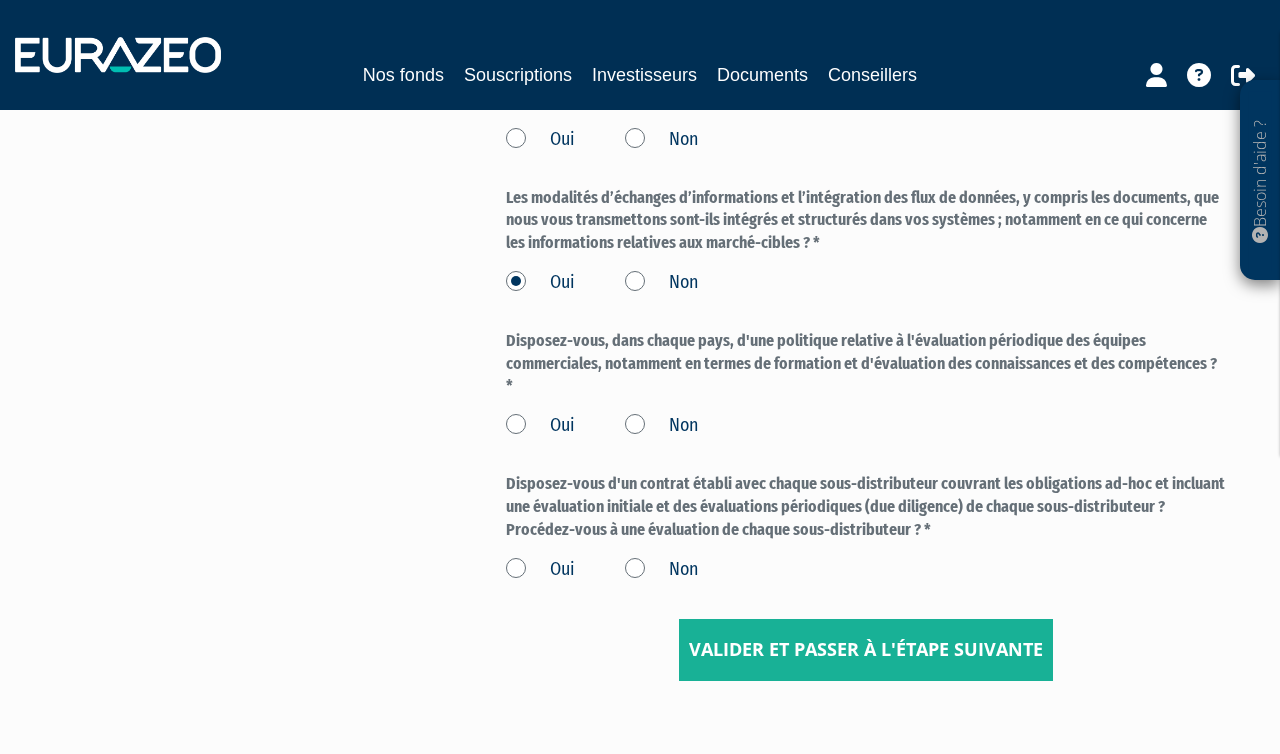 click on "Oui" at bounding box center [540, 140] 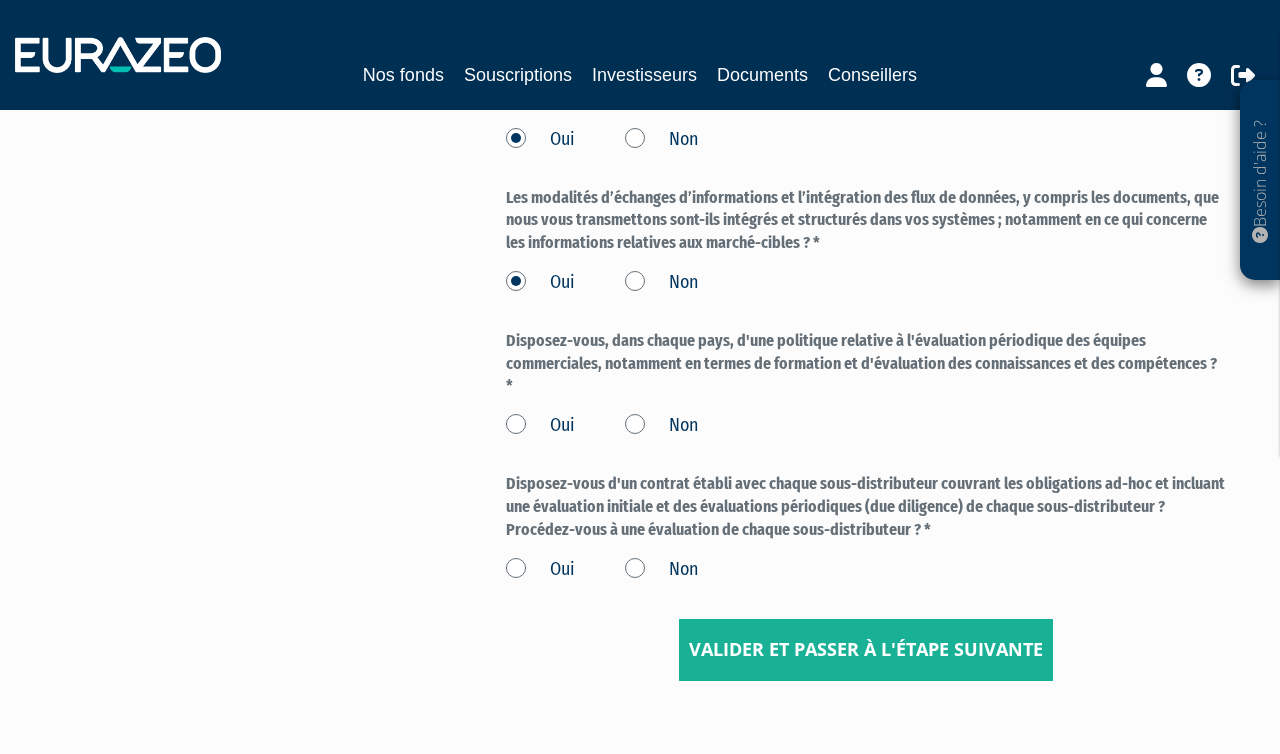 click on "Oui" at bounding box center (540, 426) 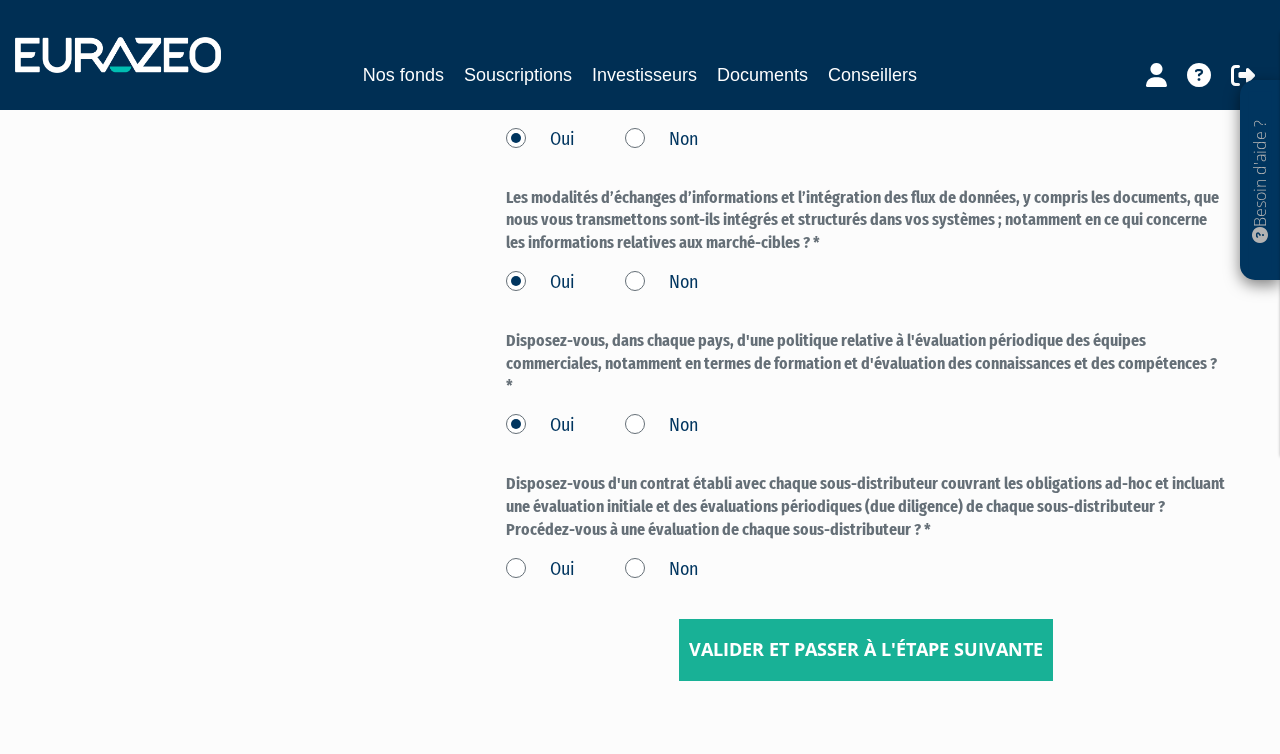 click on "Oui" at bounding box center [540, 570] 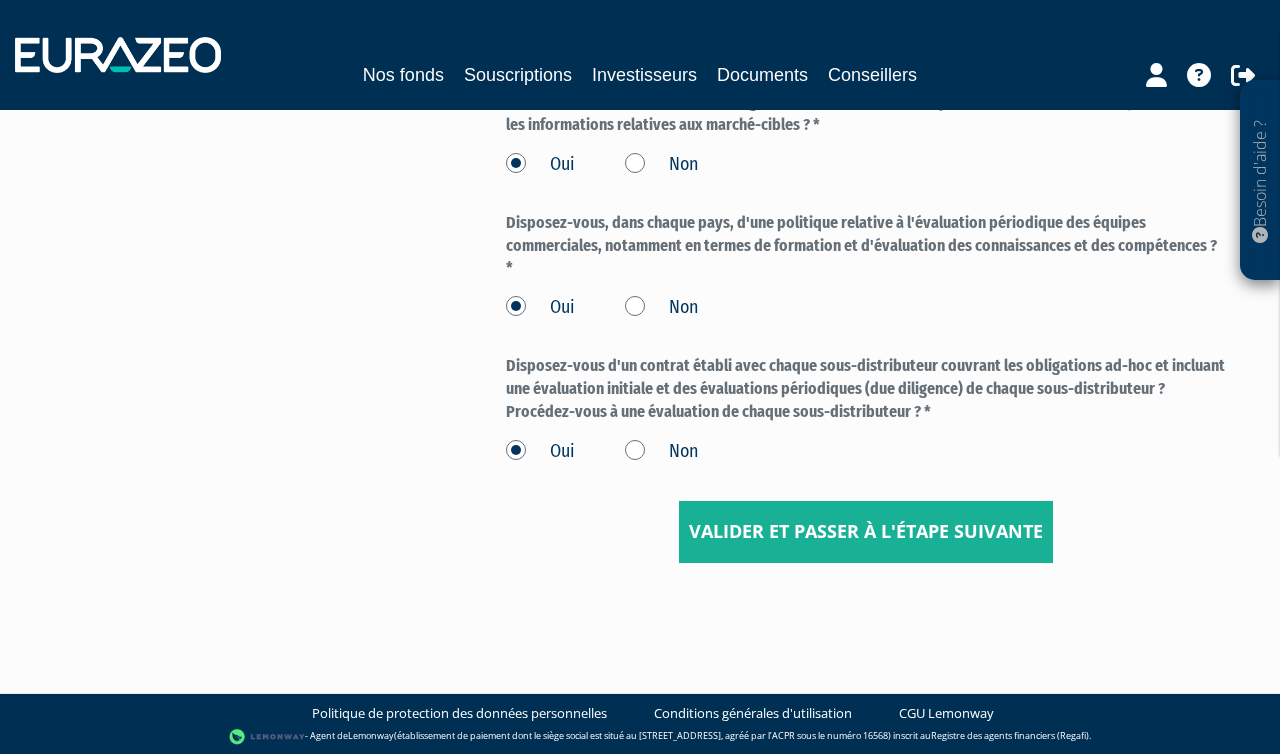 scroll, scrollTop: 930, scrollLeft: 0, axis: vertical 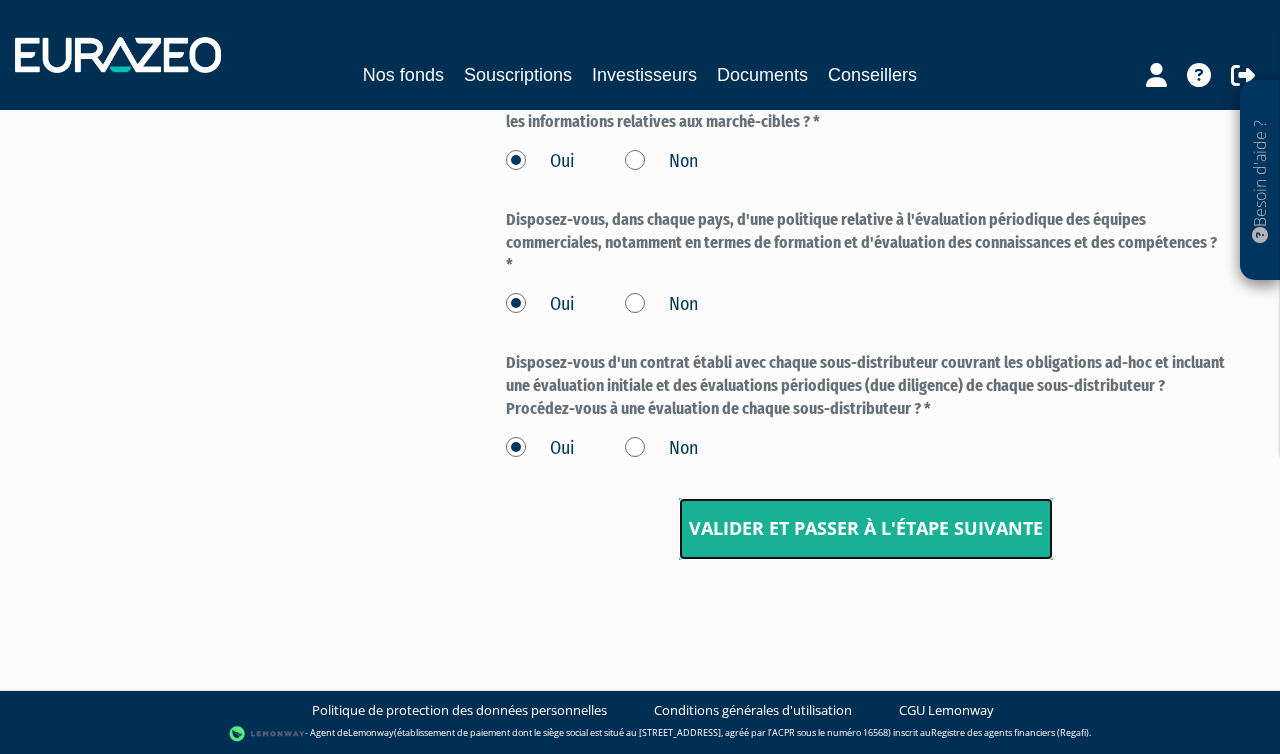 click on "Valider et passer à l'étape suivante" at bounding box center [866, 529] 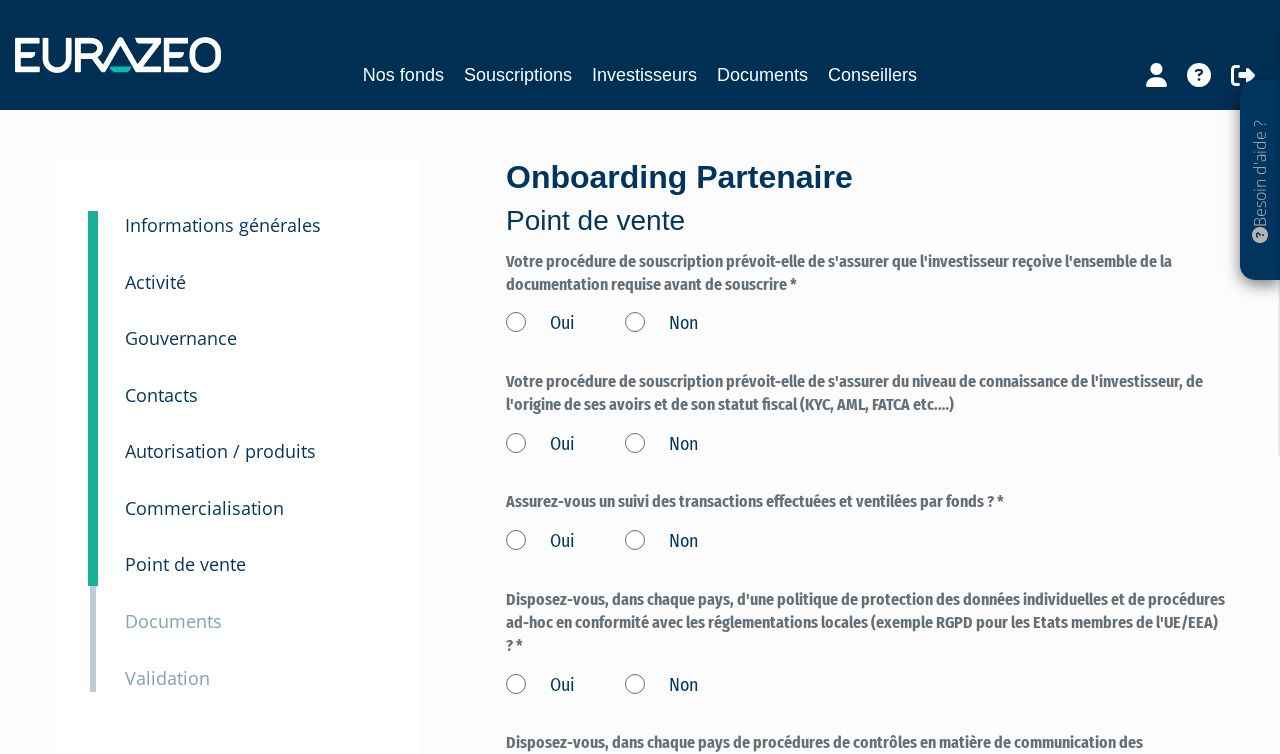 scroll, scrollTop: 0, scrollLeft: 0, axis: both 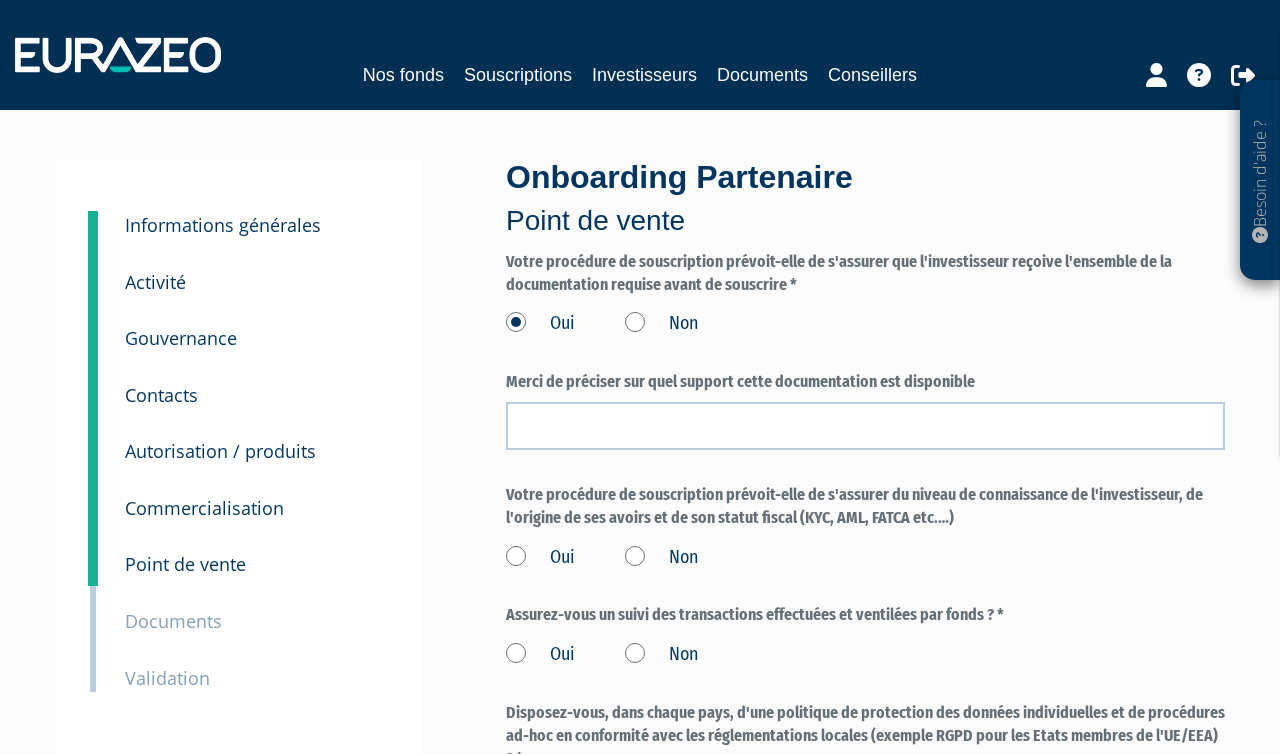 click on "Non" at bounding box center [661, 324] 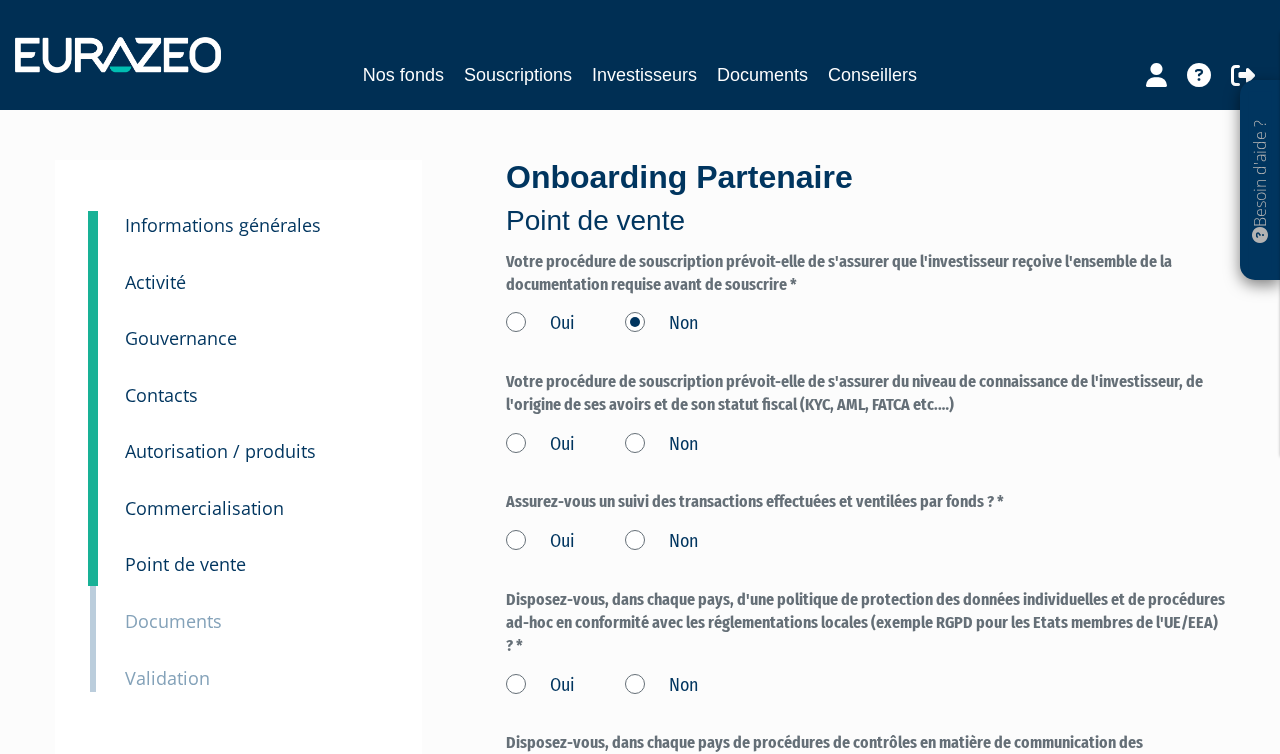 scroll, scrollTop: 496, scrollLeft: 0, axis: vertical 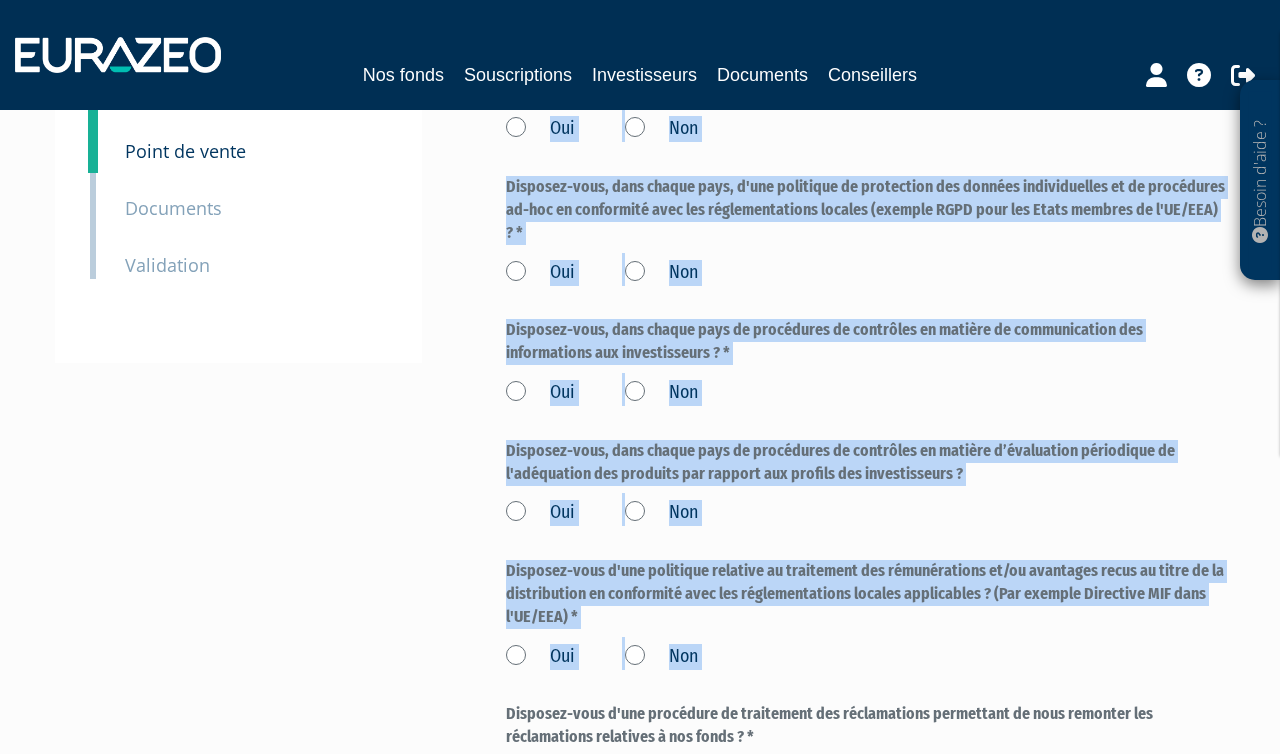 drag, startPoint x: 515, startPoint y: 322, endPoint x: 1665, endPoint y: 899, distance: 1286.6348 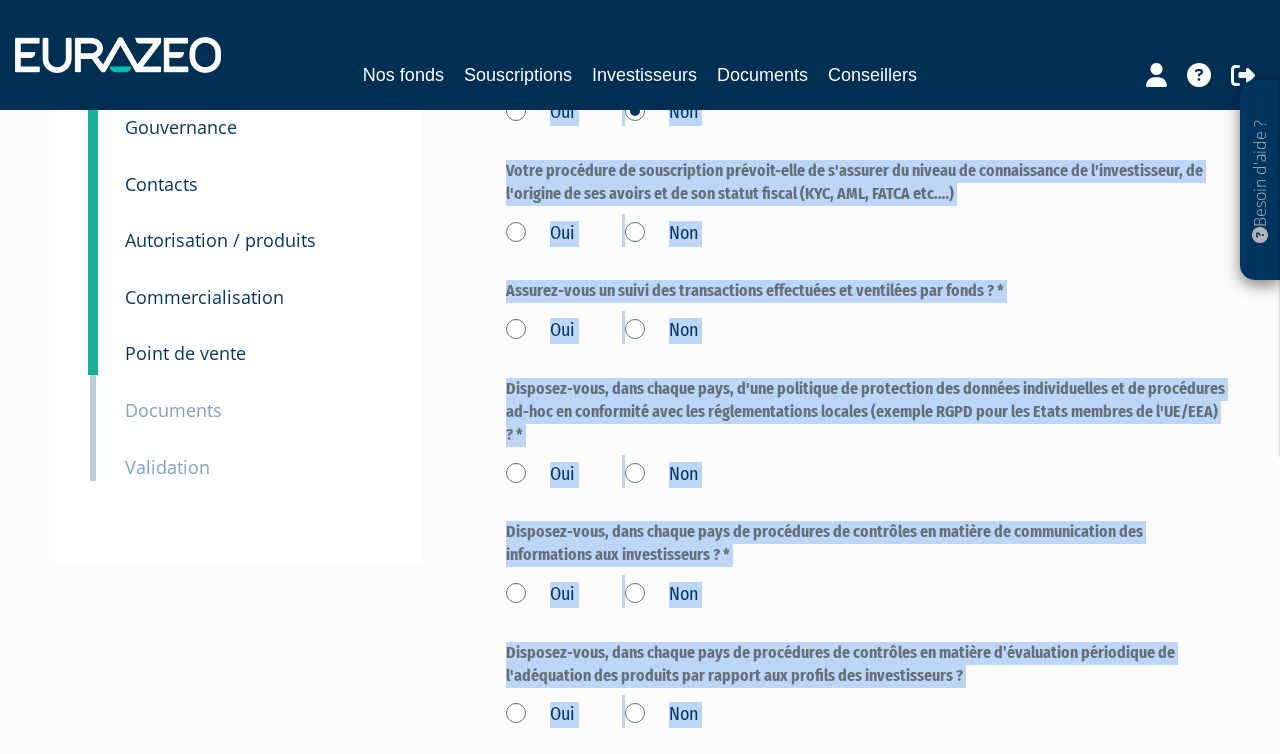 scroll, scrollTop: 0, scrollLeft: 0, axis: both 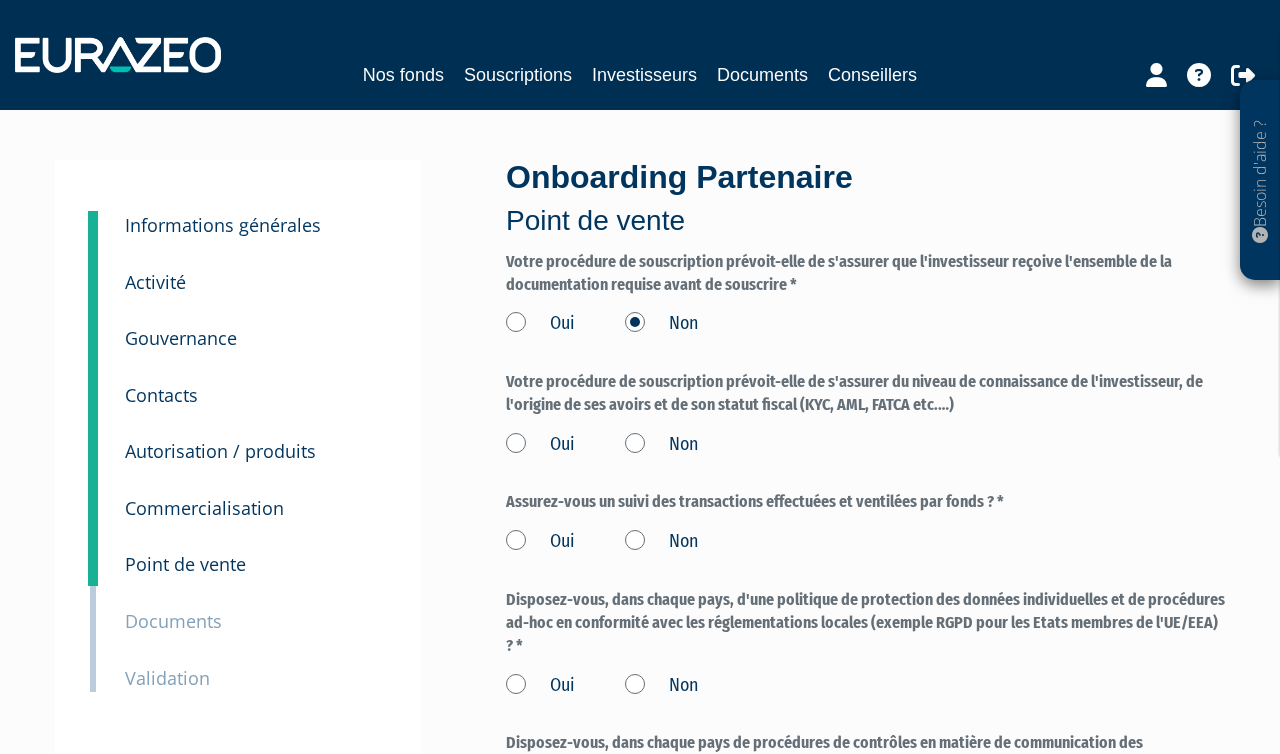 click on "Oui" at bounding box center (540, 324) 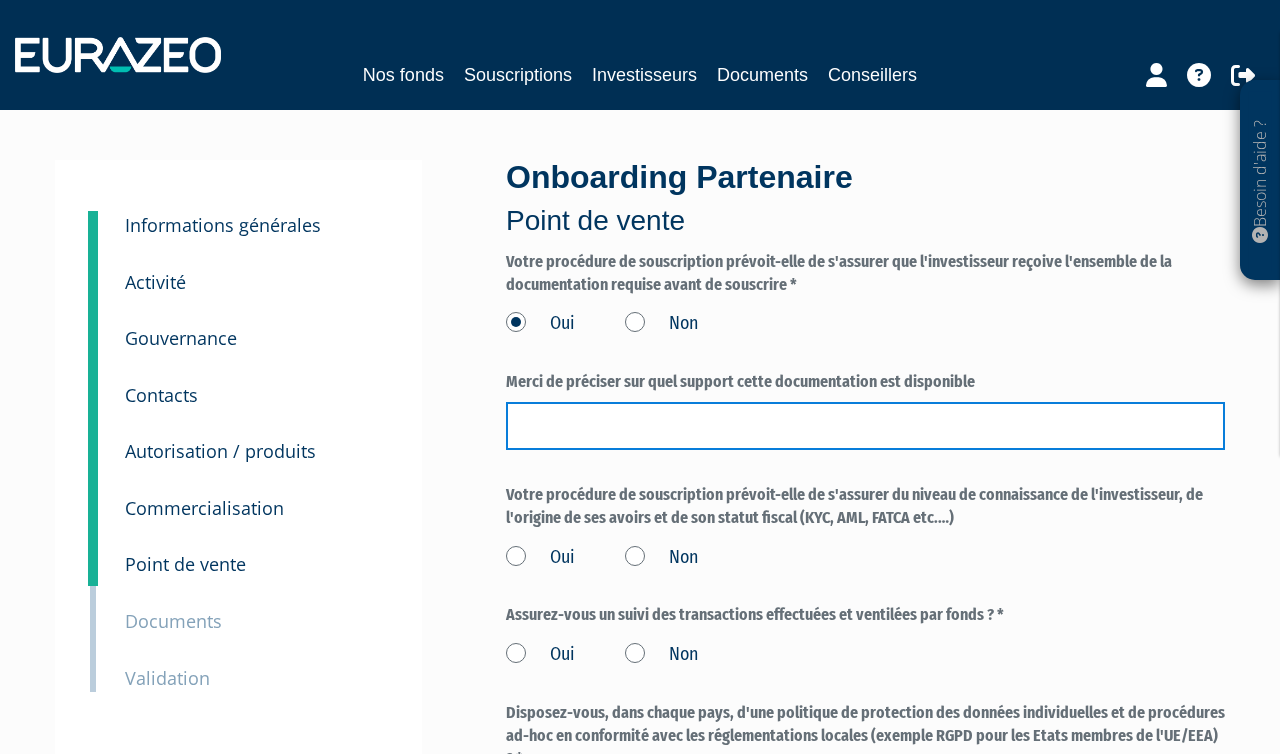 click at bounding box center (865, 426) 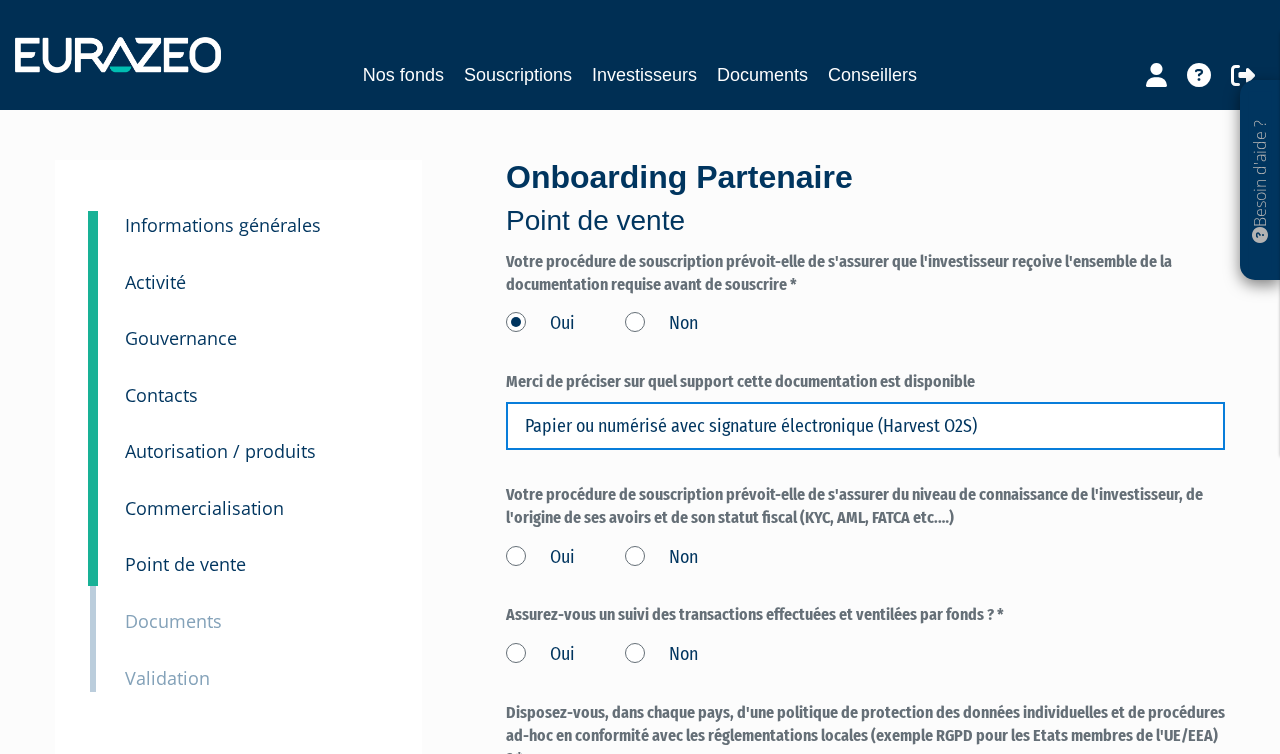 type on "Papier ou numérisé avec signature électronique (Harvest O2S)" 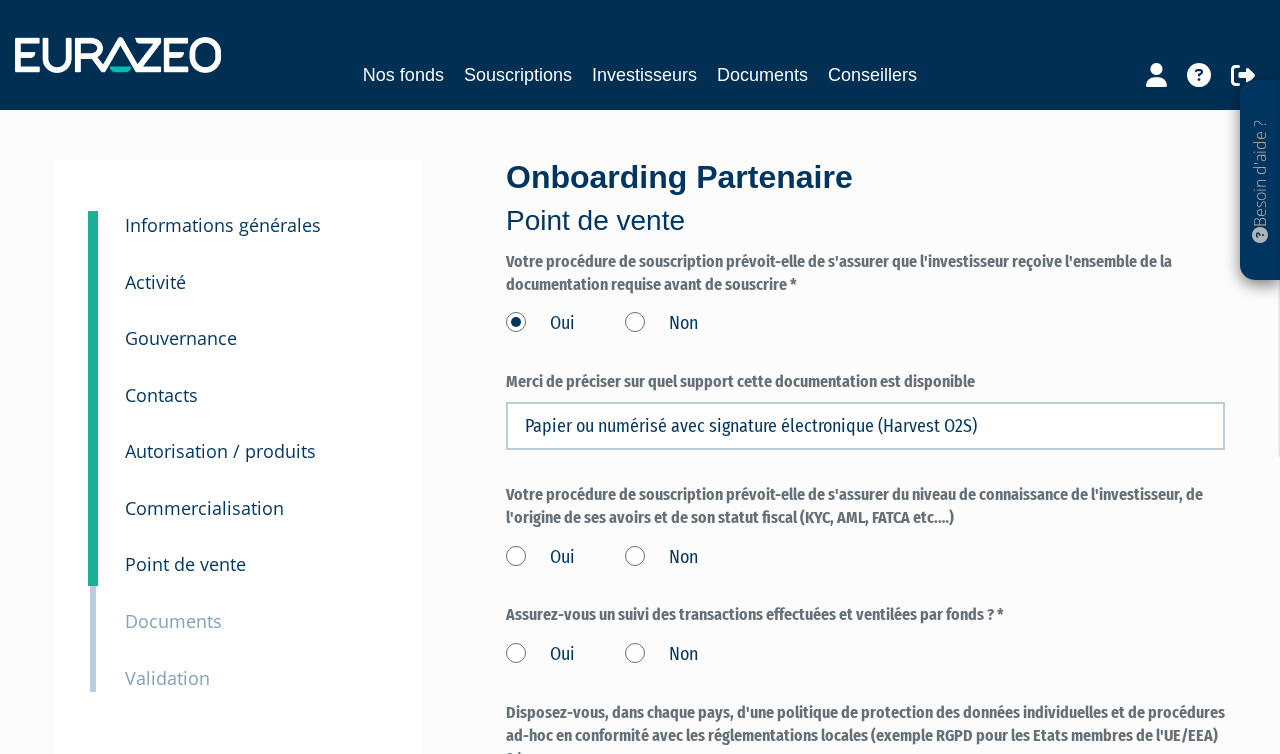 click on "Oui" at bounding box center [540, 558] 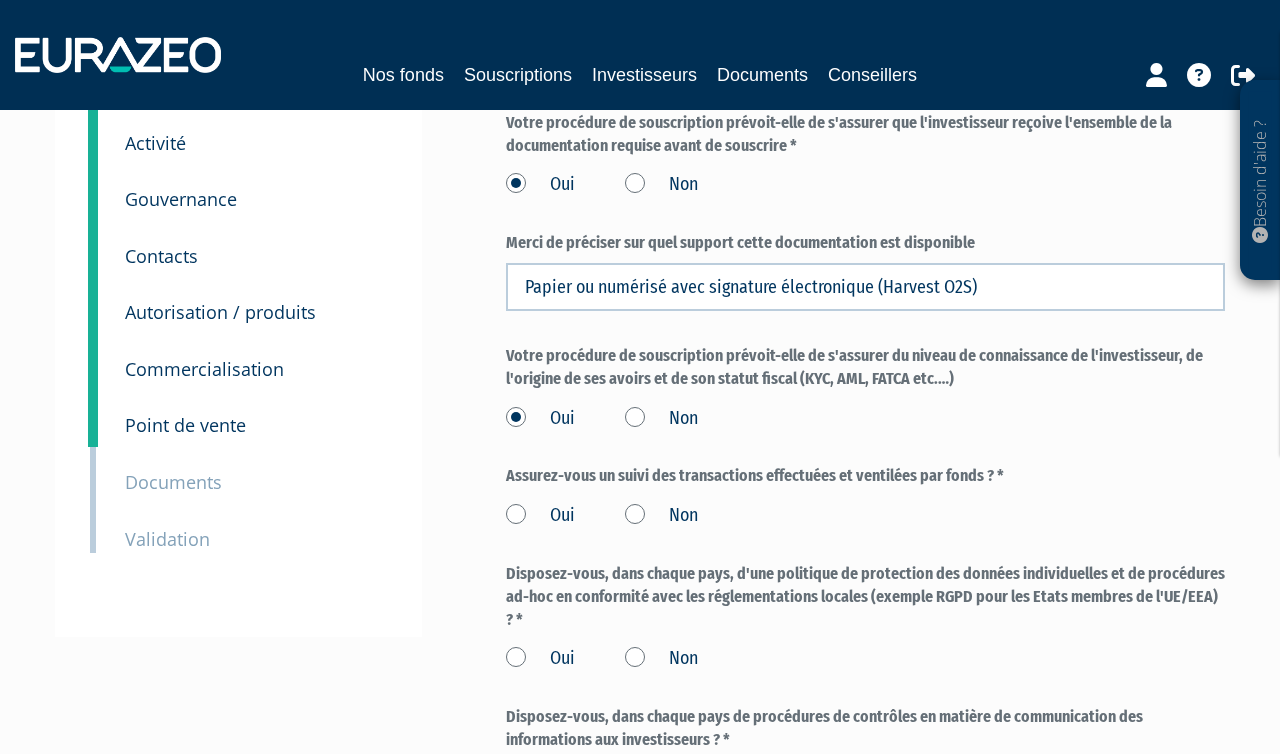 scroll, scrollTop: 142, scrollLeft: 0, axis: vertical 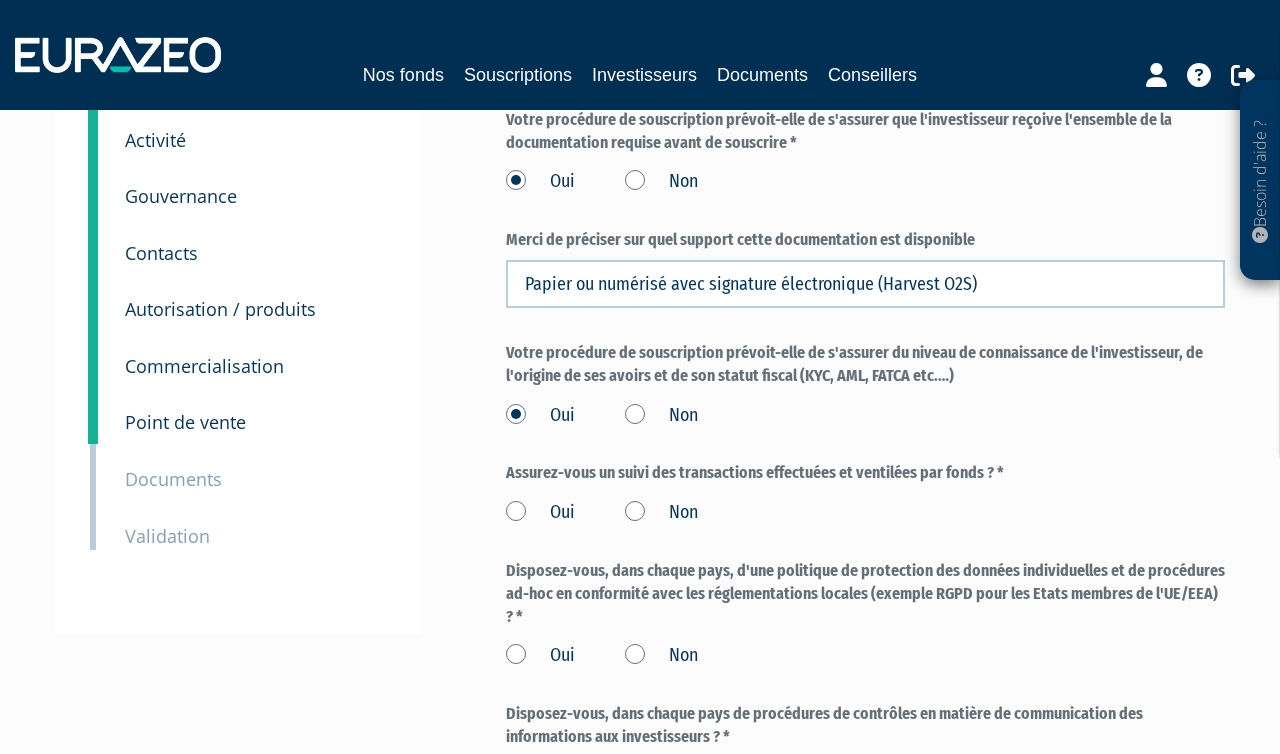 click on "Oui" at bounding box center (540, 513) 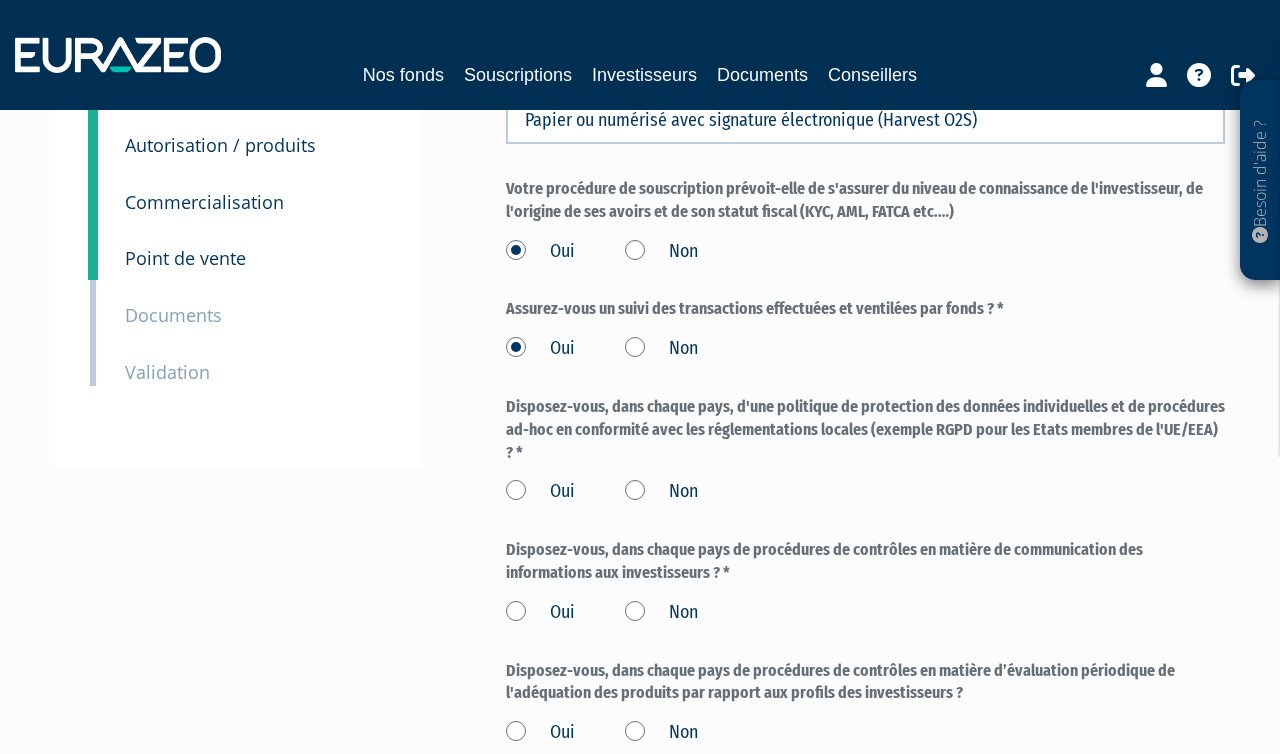 scroll, scrollTop: 307, scrollLeft: 0, axis: vertical 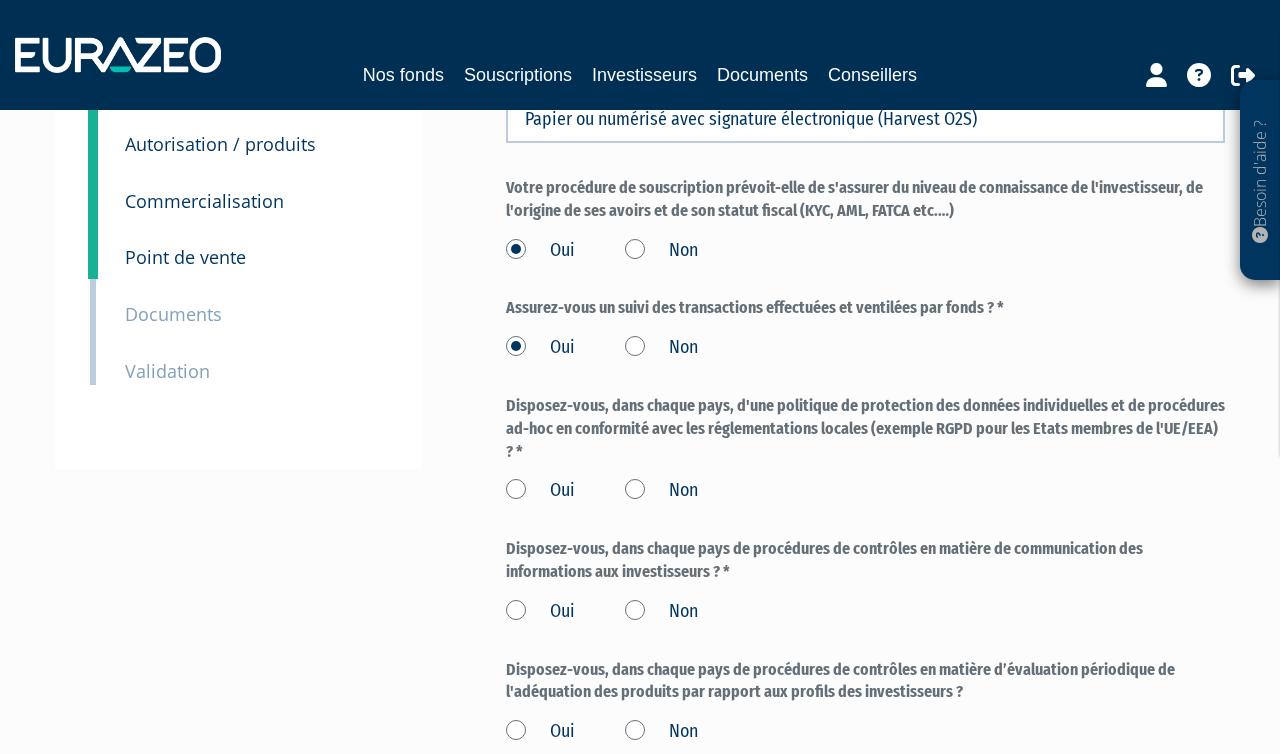 click on "Oui" at bounding box center (540, 491) 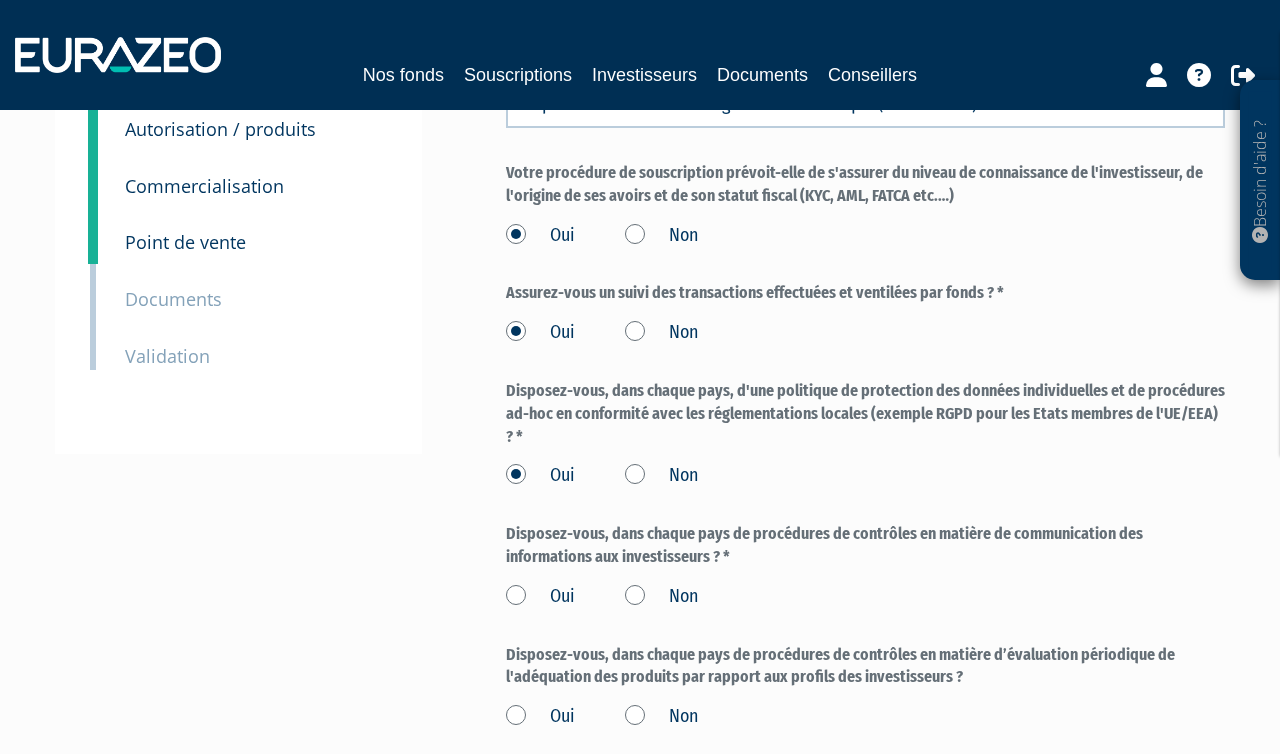 scroll, scrollTop: 323, scrollLeft: 0, axis: vertical 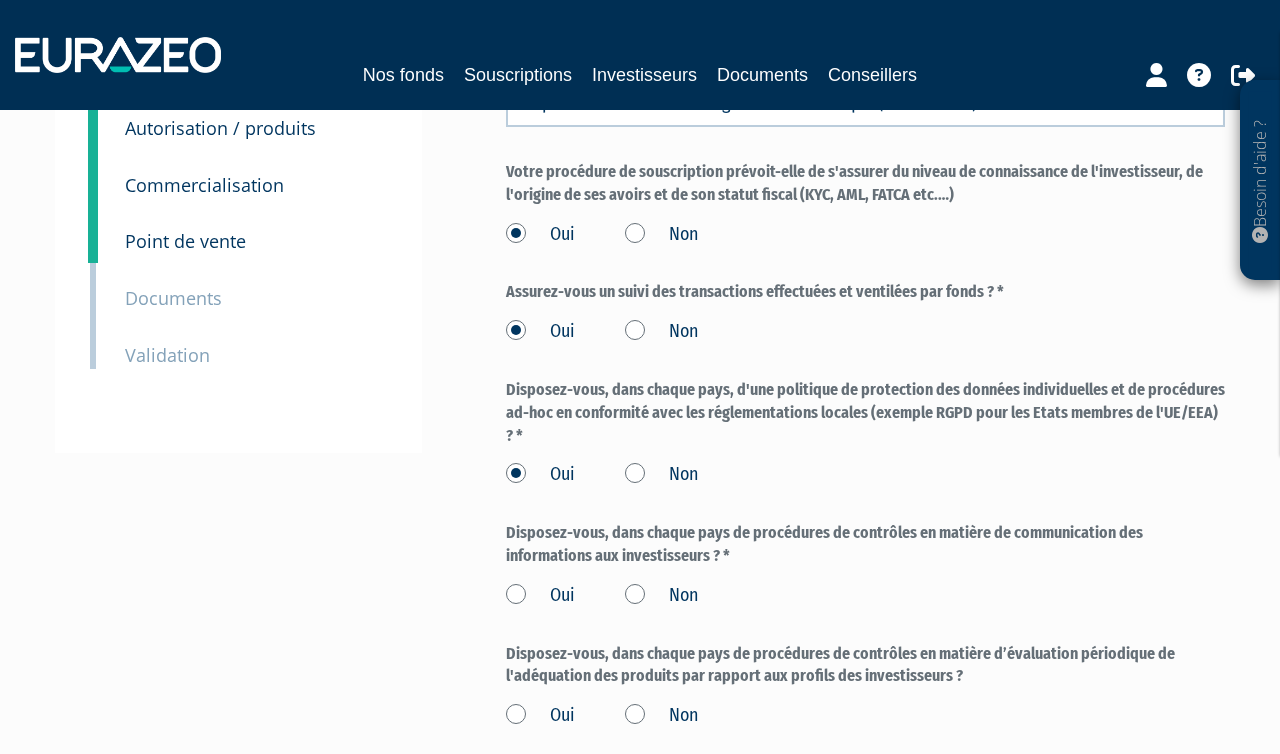 click on "Oui" at bounding box center (540, 596) 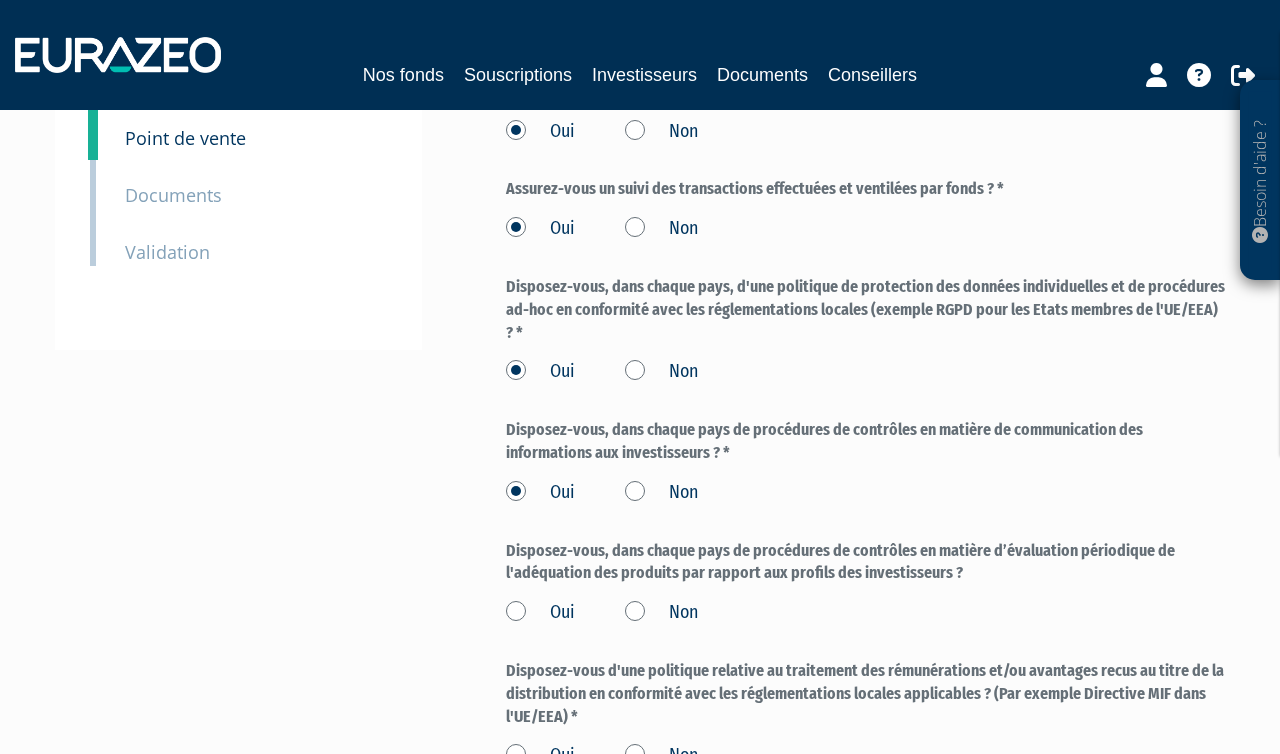 scroll, scrollTop: 430, scrollLeft: 0, axis: vertical 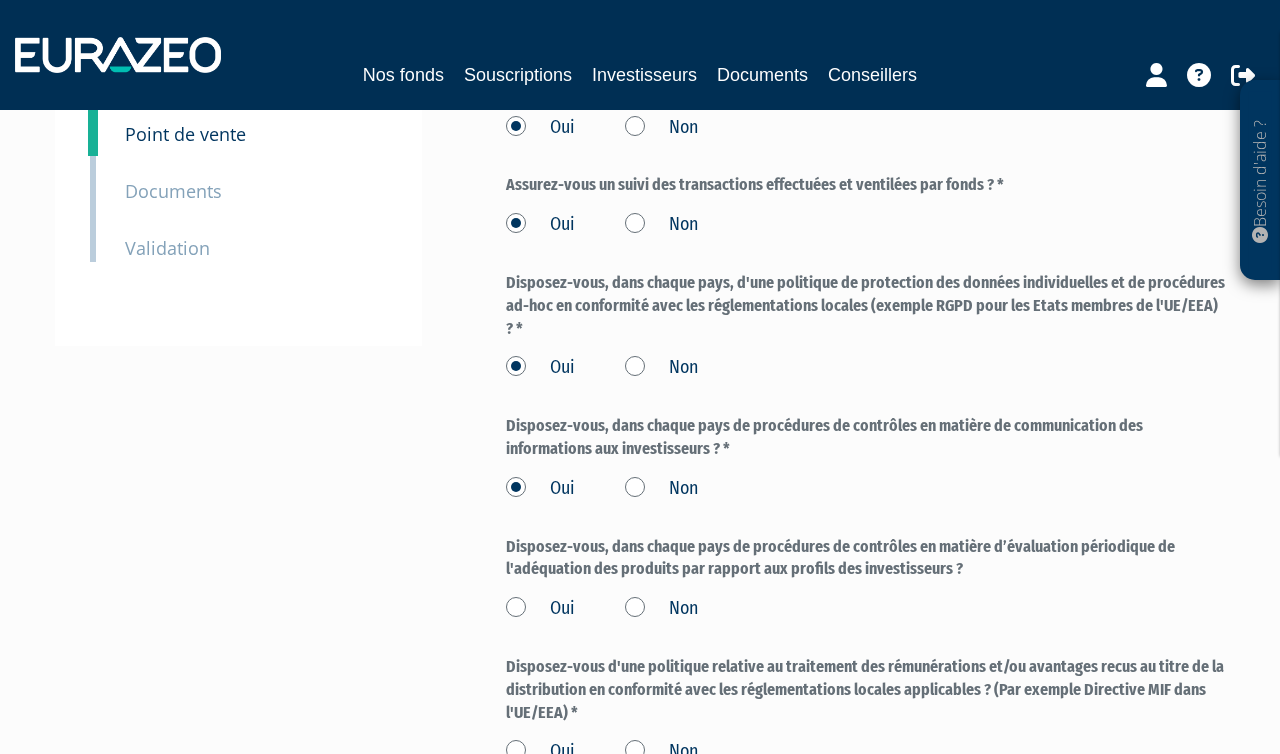 click on "Oui" at bounding box center (540, 609) 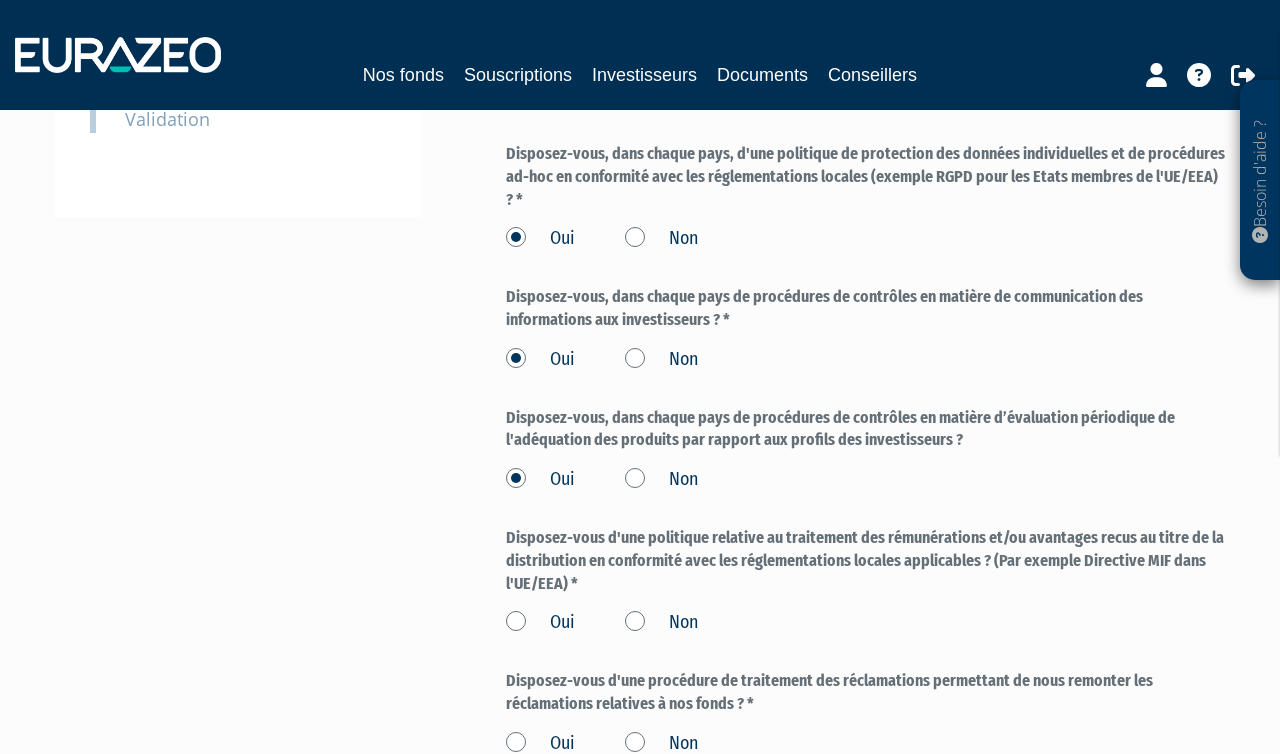 scroll, scrollTop: 559, scrollLeft: 0, axis: vertical 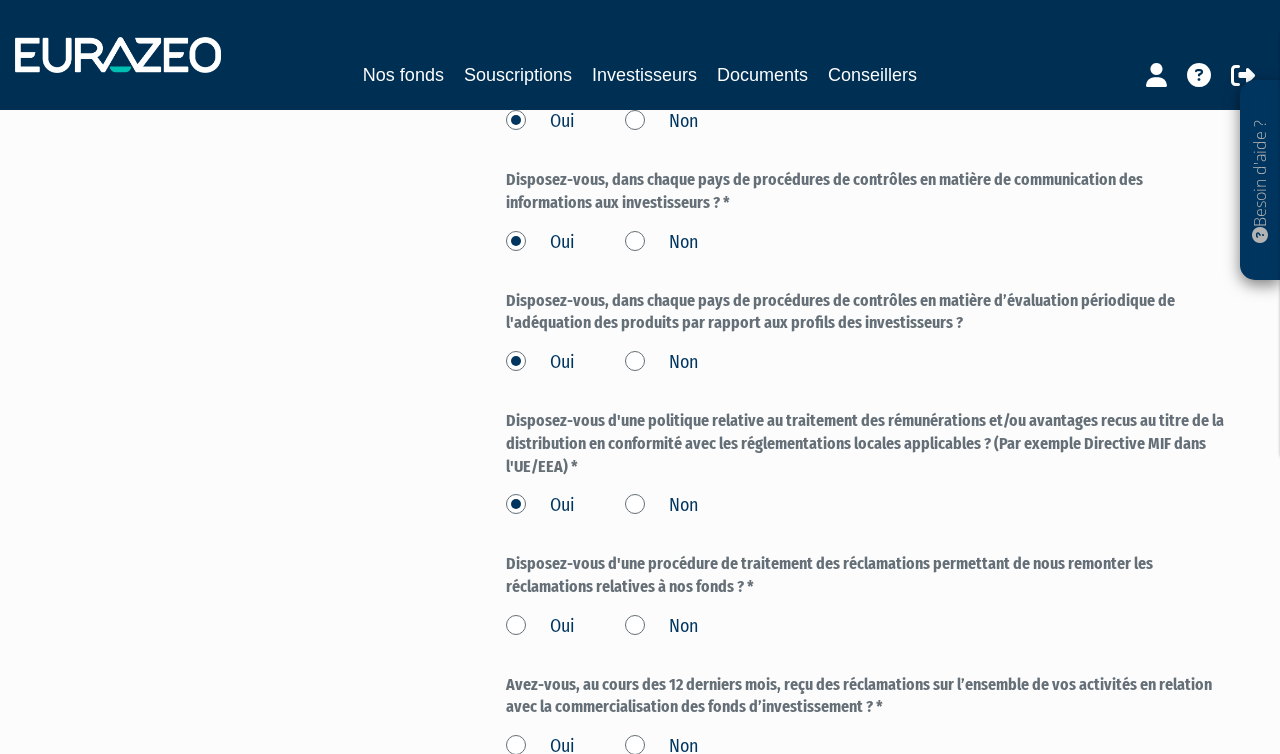 click on "Oui" at bounding box center (540, 627) 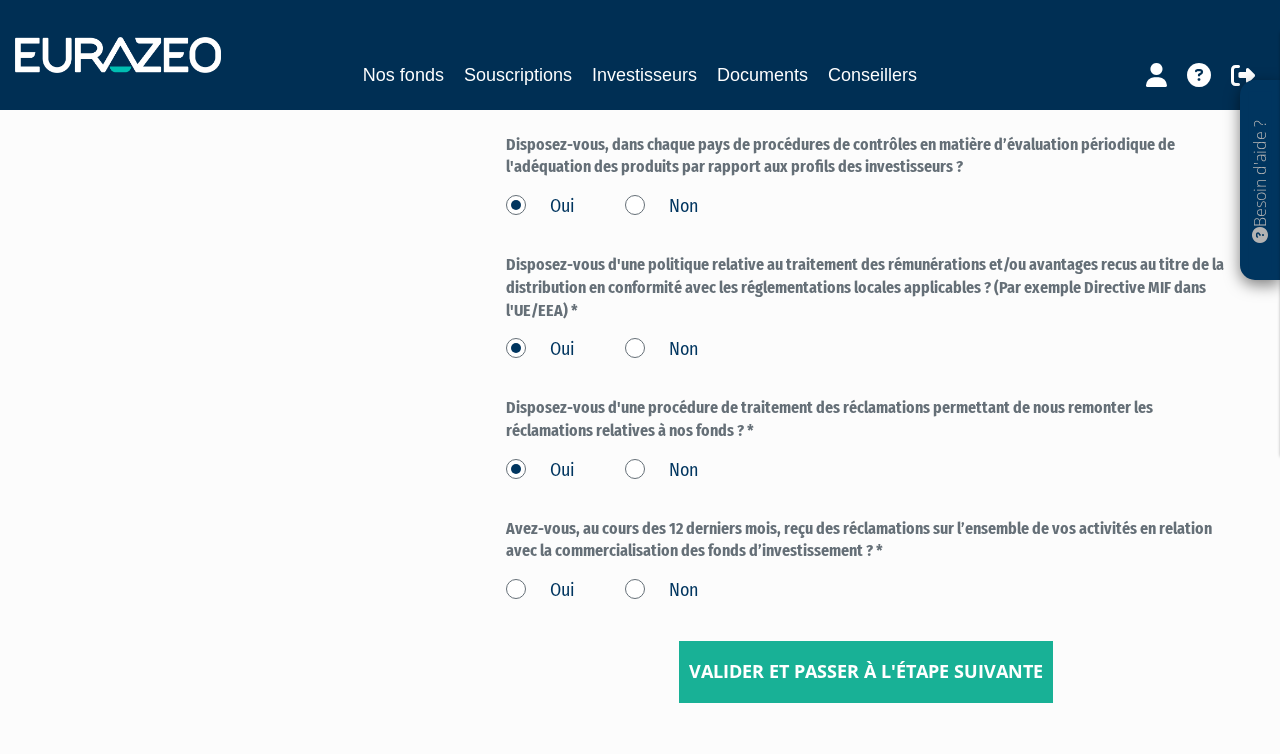 scroll, scrollTop: 836, scrollLeft: 0, axis: vertical 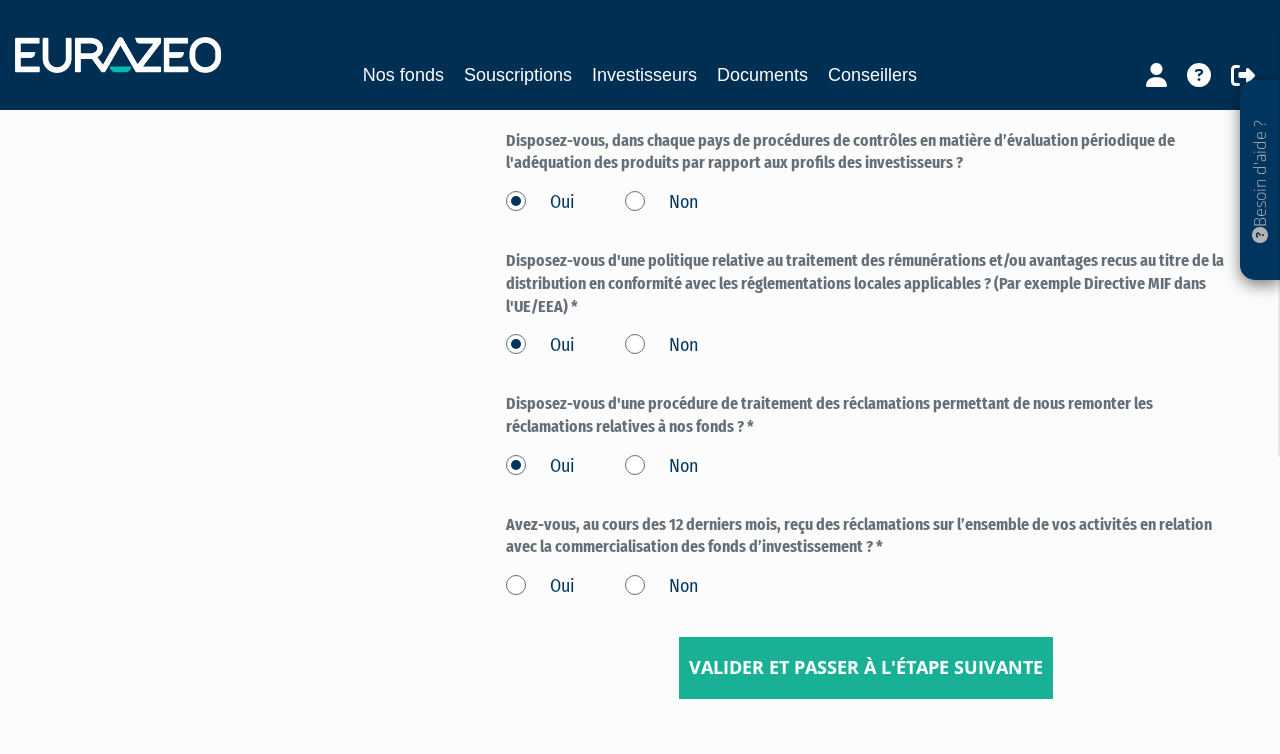 click on "Oui" at bounding box center (540, 587) 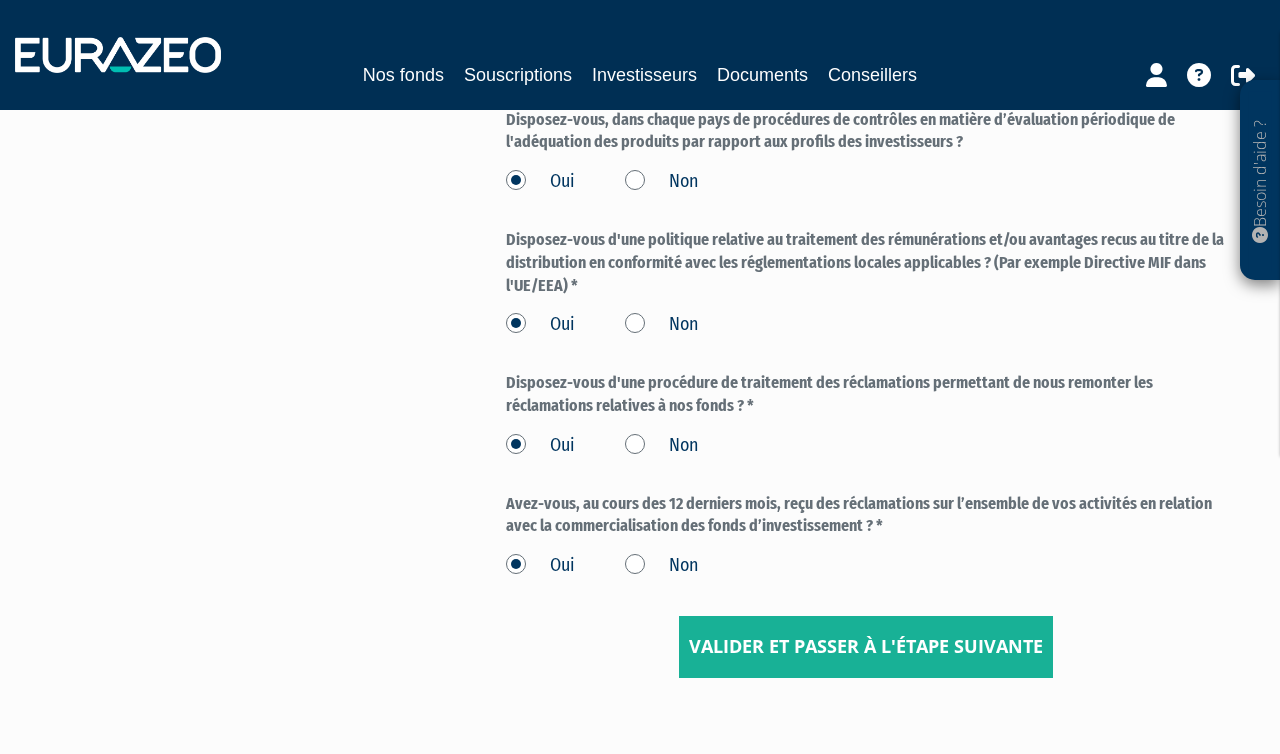 scroll, scrollTop: 975, scrollLeft: 0, axis: vertical 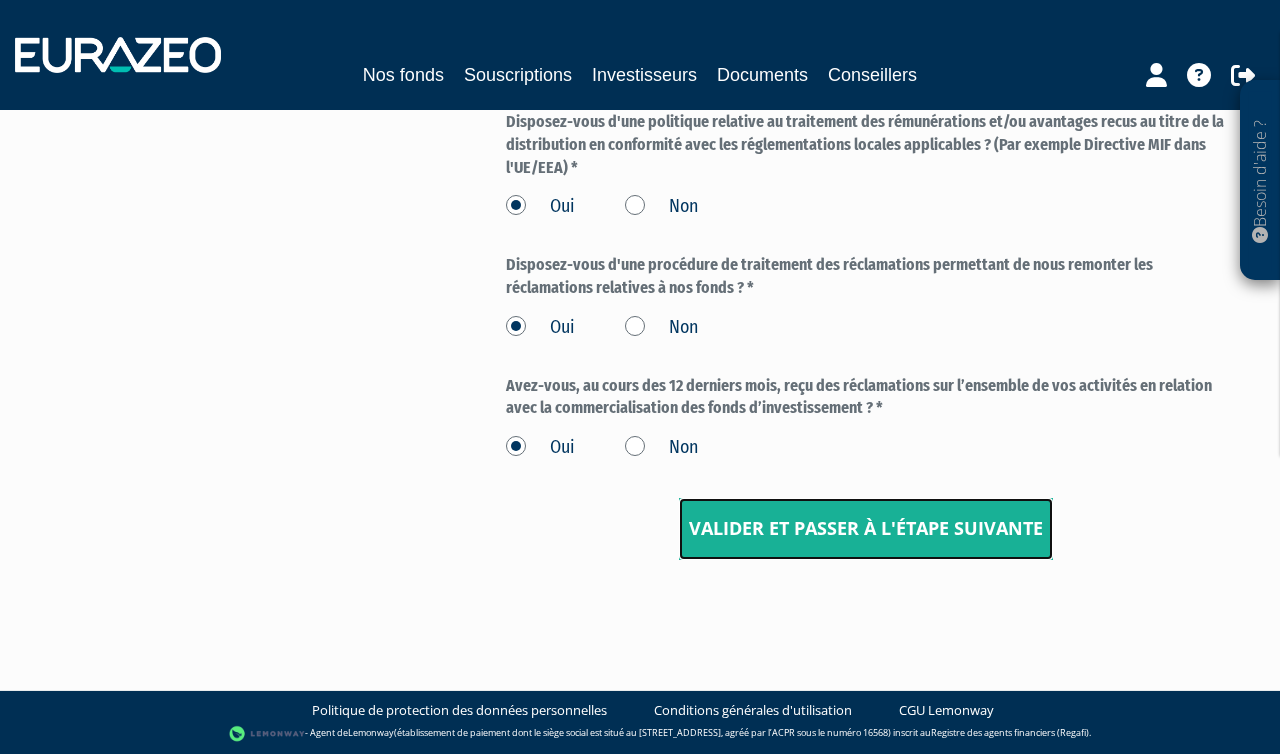 click on "Valider et passer à l'étape suivante" at bounding box center [866, 529] 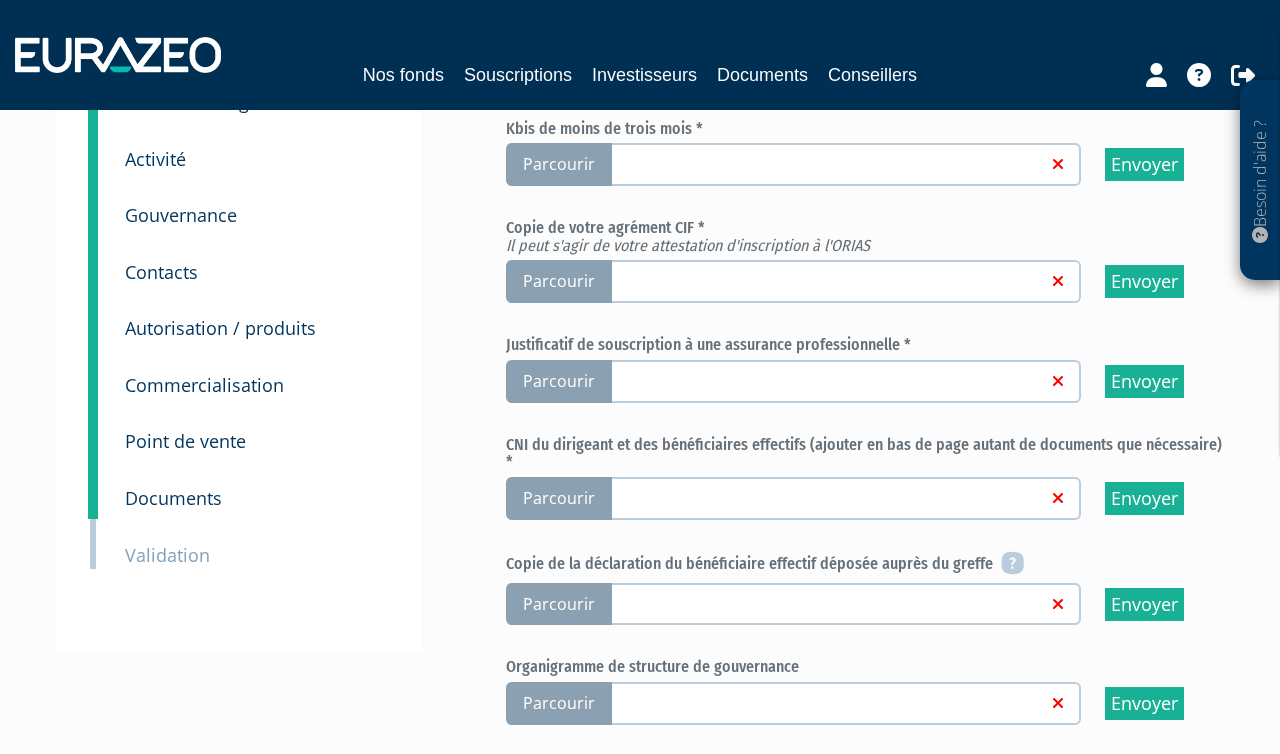 scroll, scrollTop: 122, scrollLeft: 0, axis: vertical 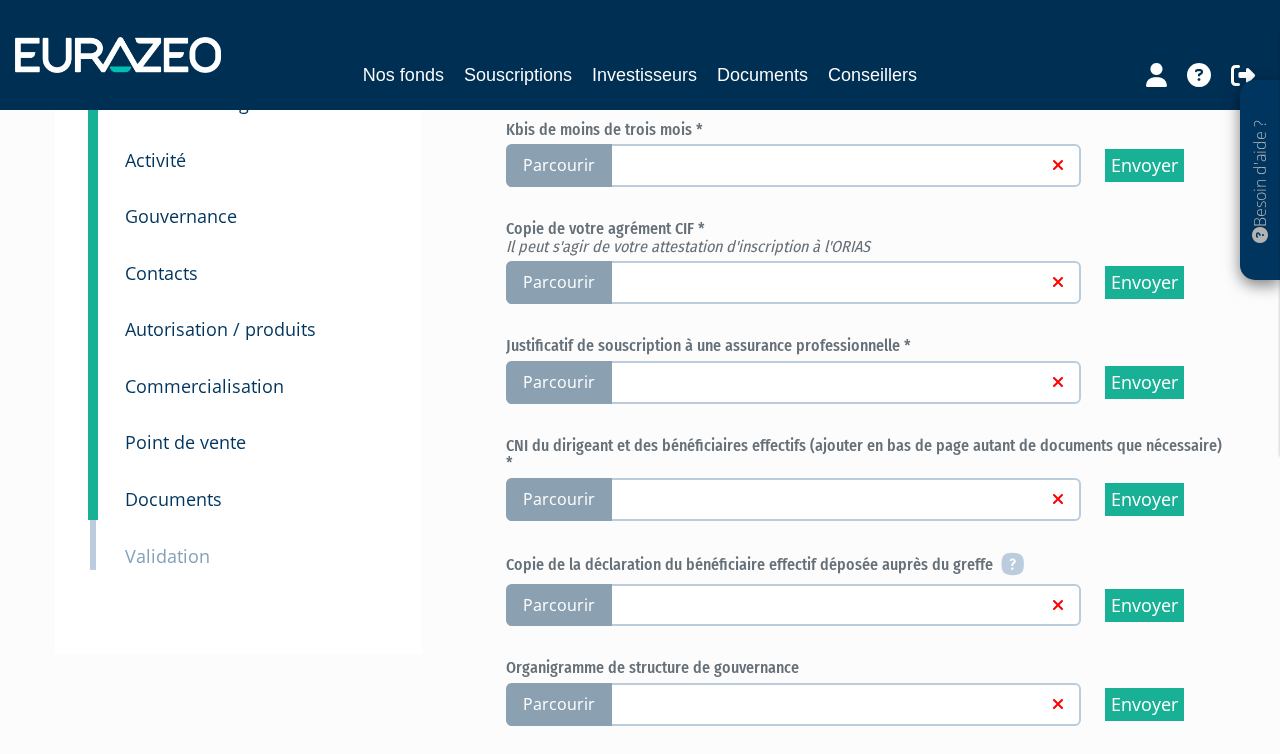 click on "Parcourir" at bounding box center [559, 165] 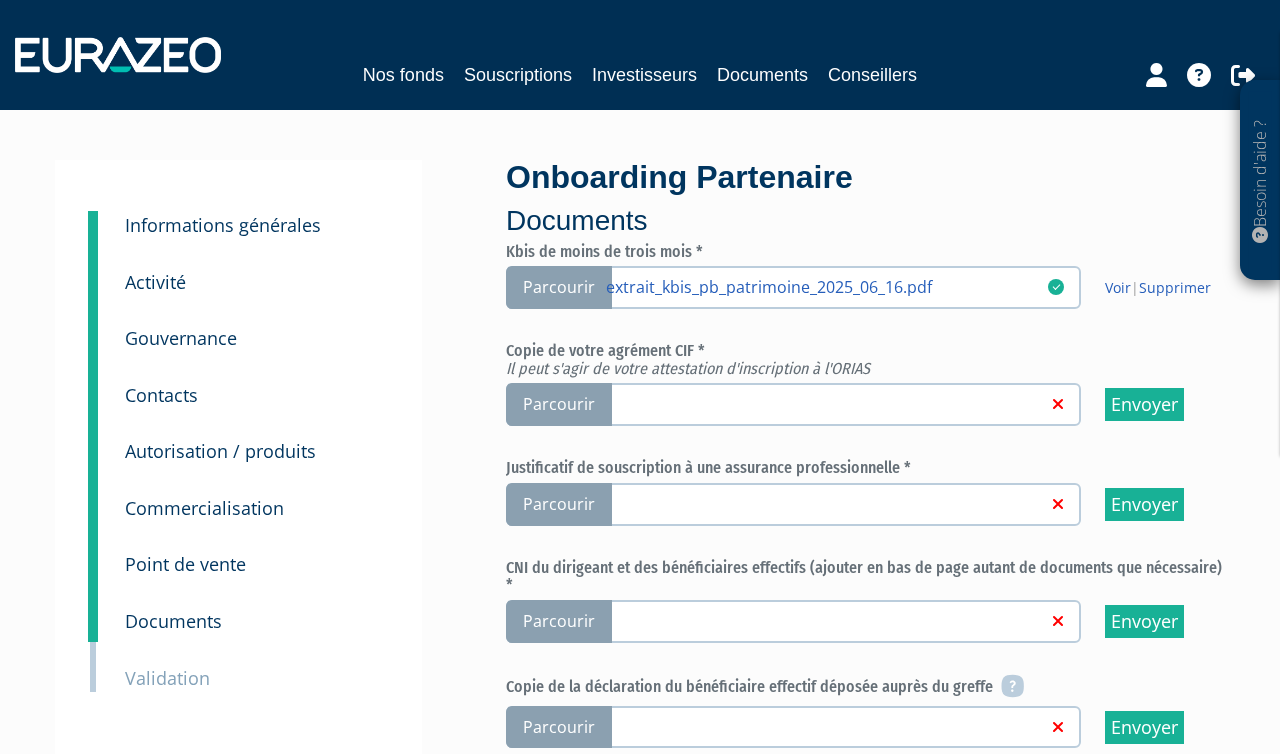 scroll, scrollTop: 0, scrollLeft: 0, axis: both 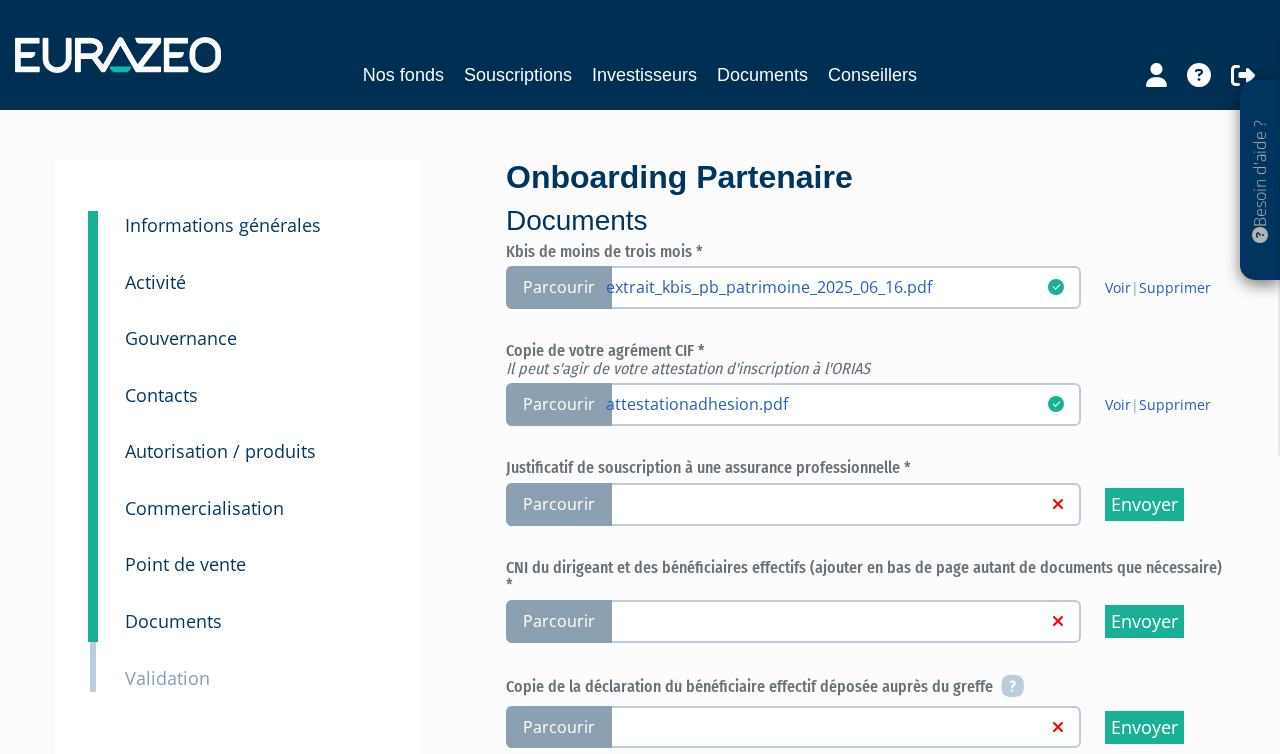 click on "Parcourir" at bounding box center (559, 504) 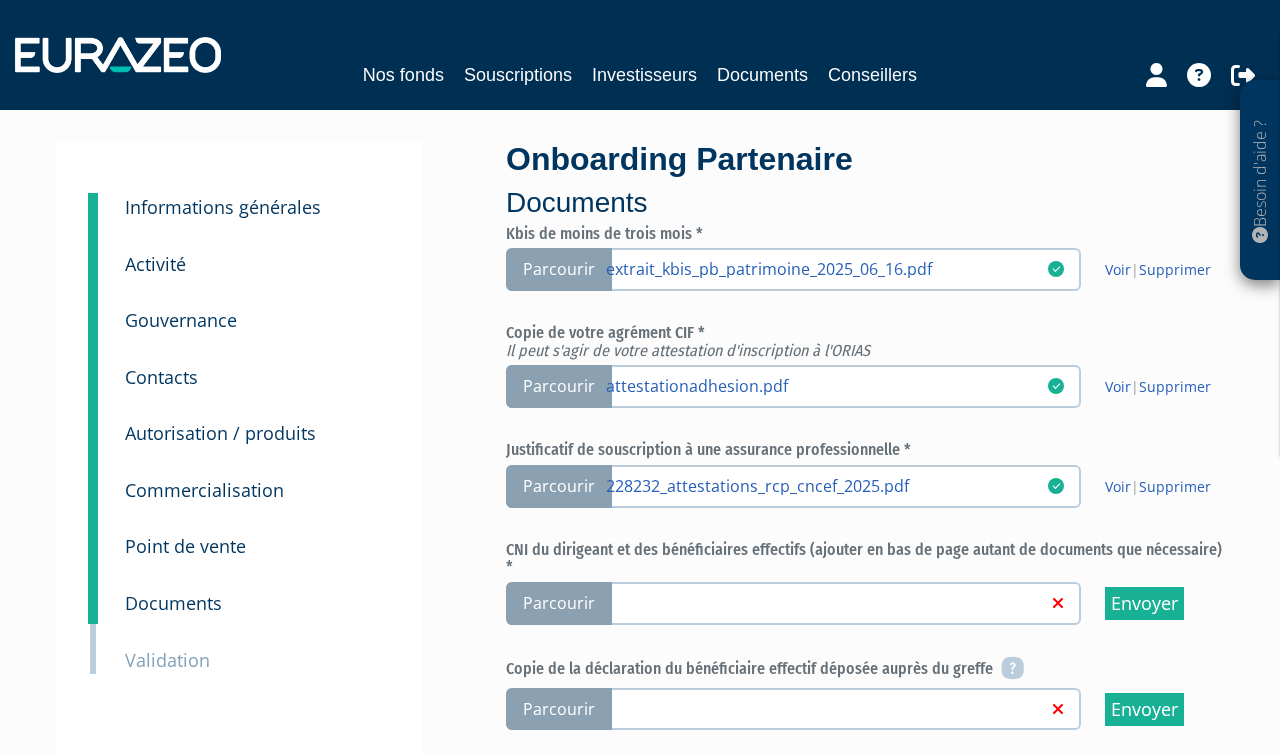 scroll, scrollTop: 18, scrollLeft: 0, axis: vertical 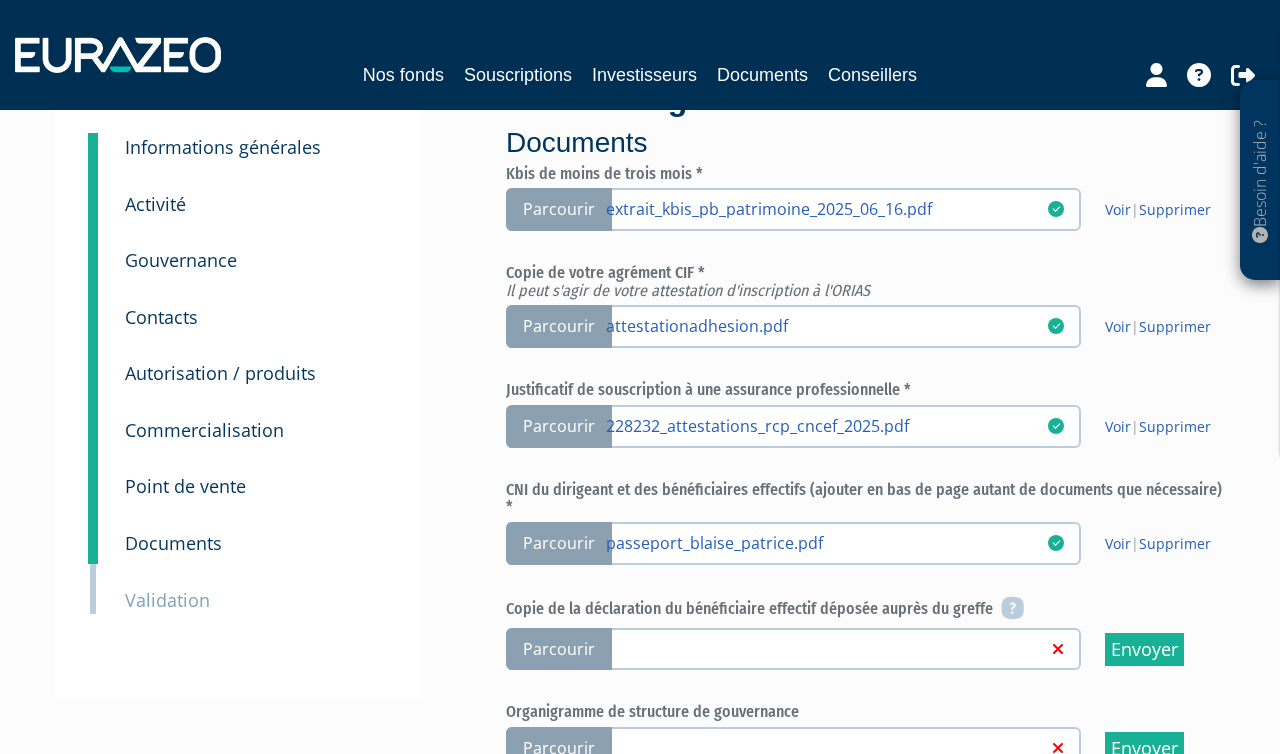 click on "Parcourir" at bounding box center [559, 649] 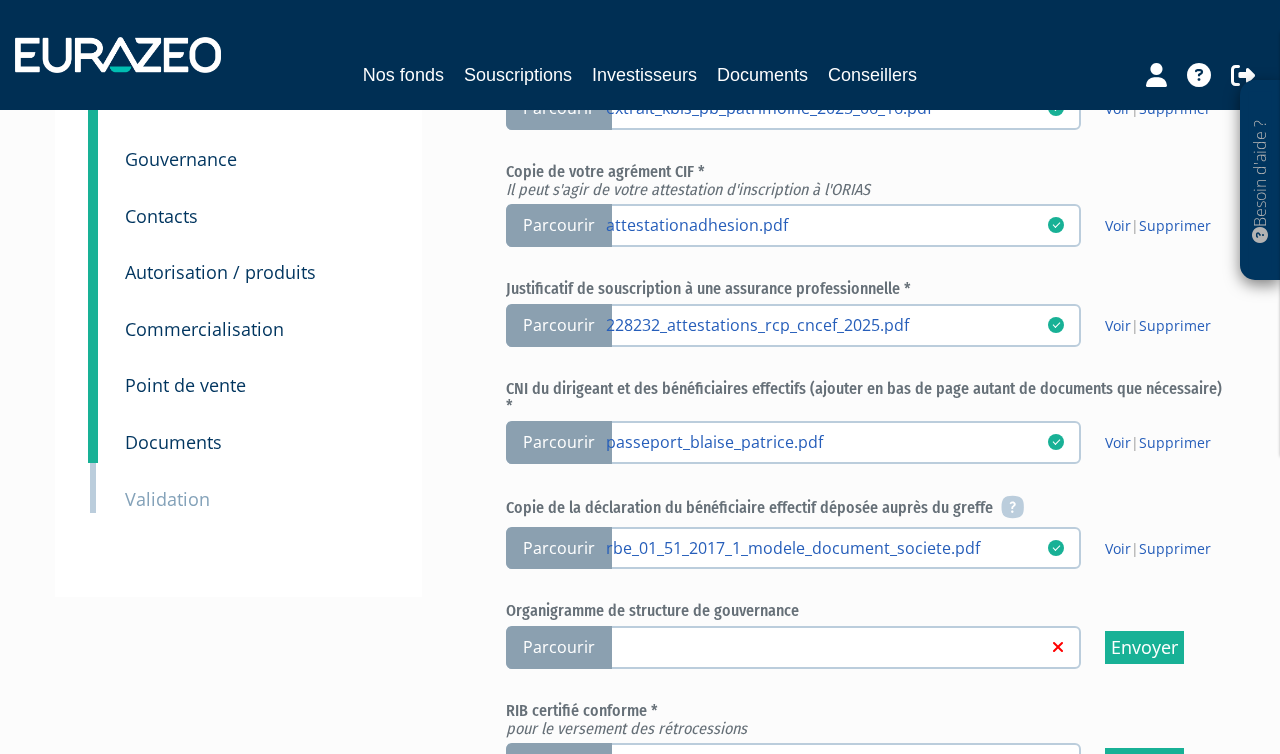 scroll, scrollTop: 377, scrollLeft: 0, axis: vertical 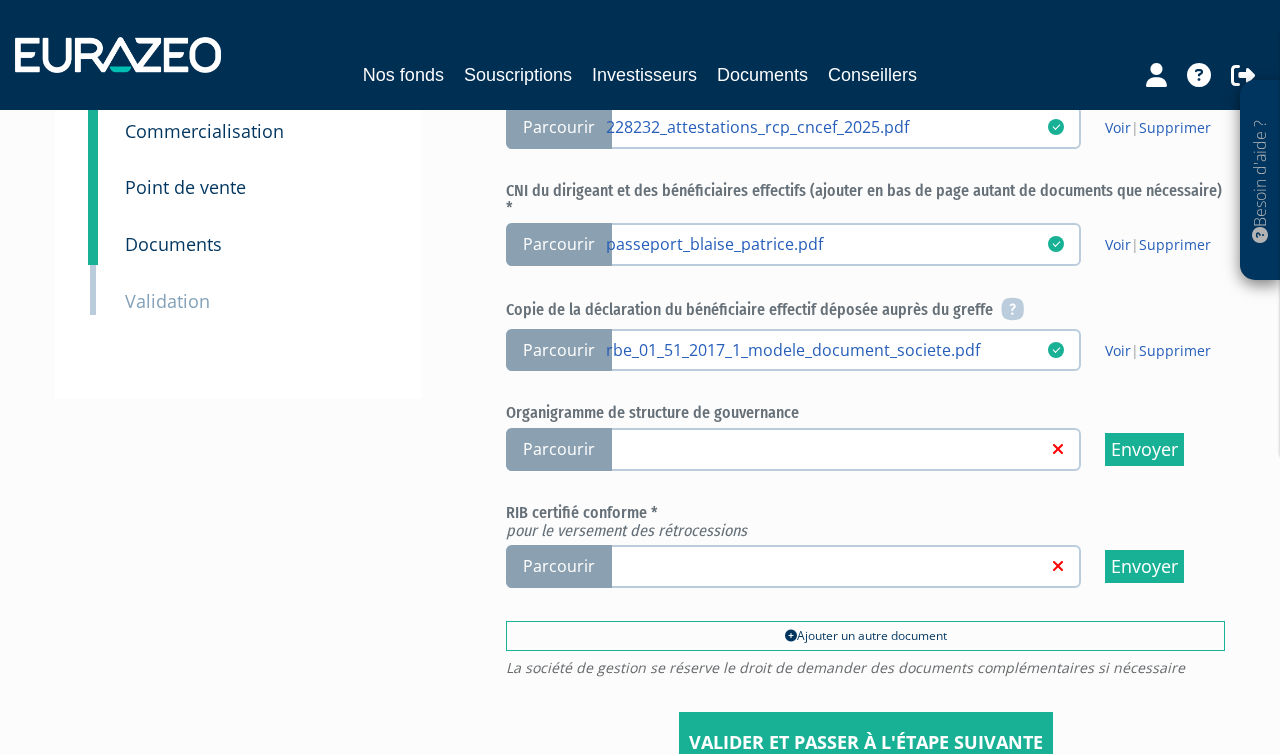 click on "Parcourir" at bounding box center [559, 449] 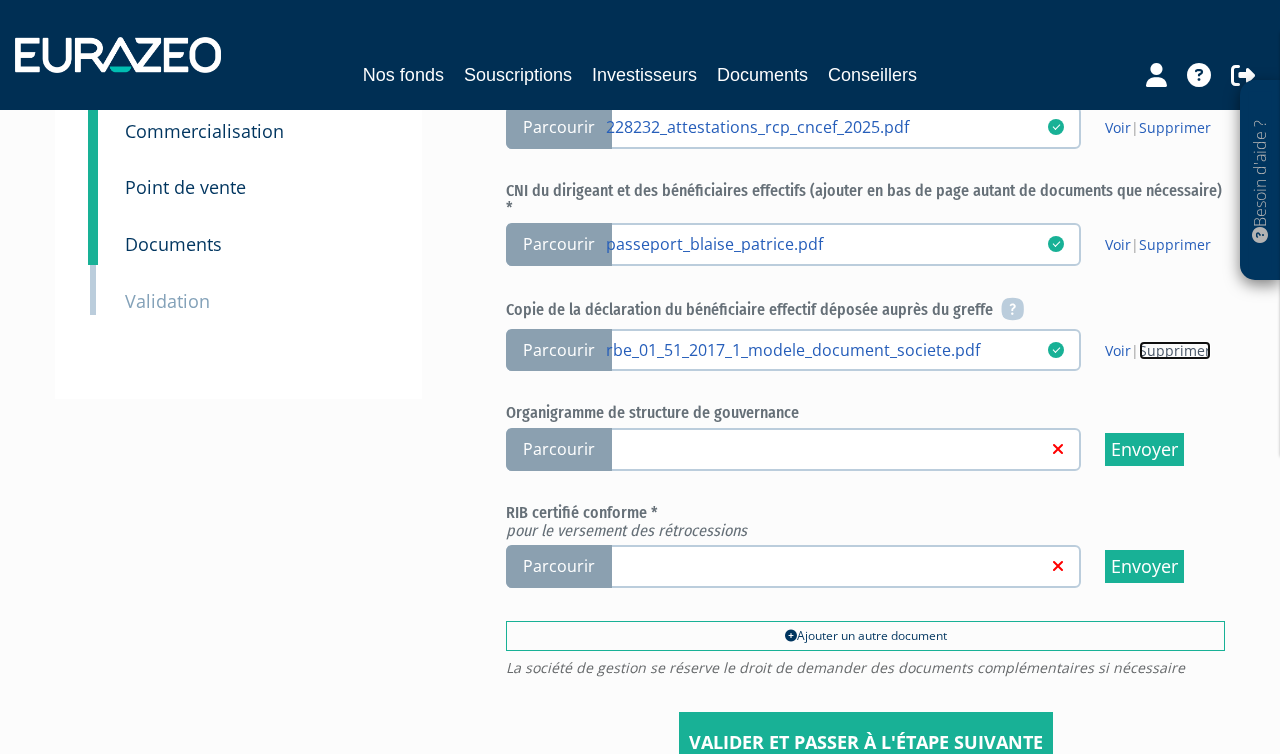 click on "Supprimer" at bounding box center [1175, 350] 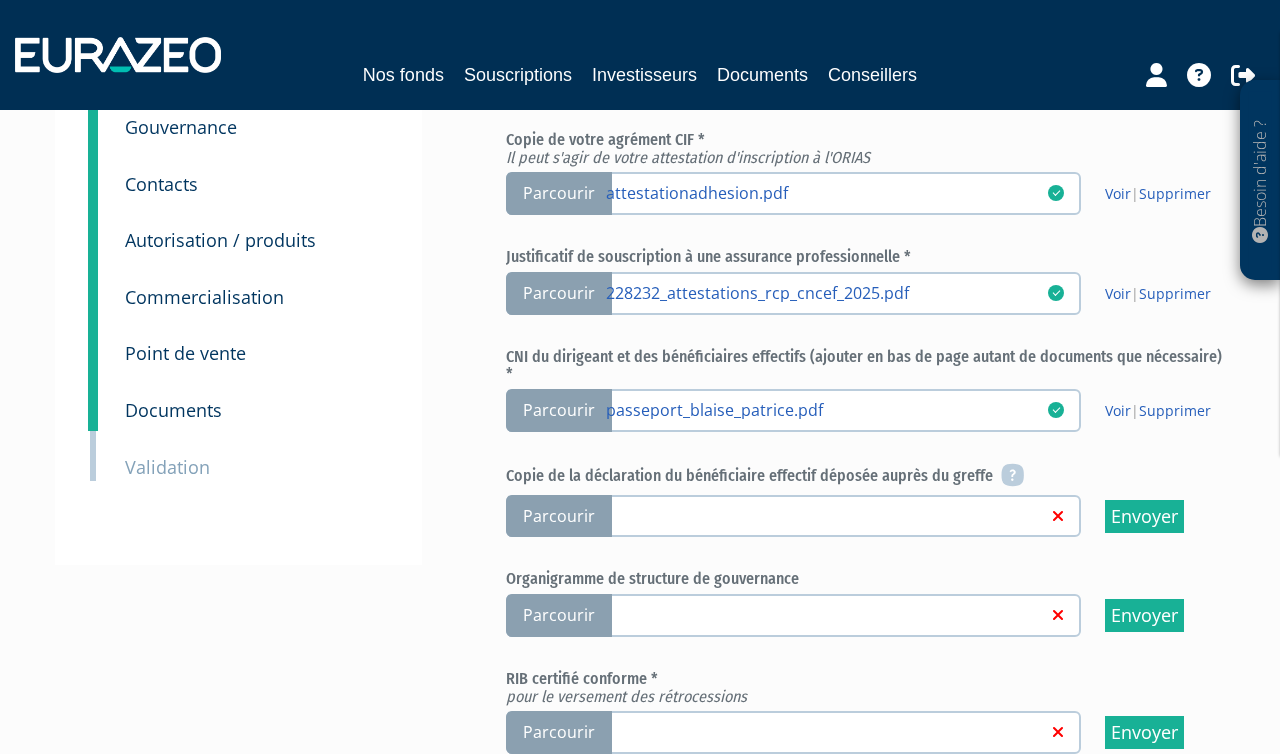 scroll, scrollTop: 291, scrollLeft: 0, axis: vertical 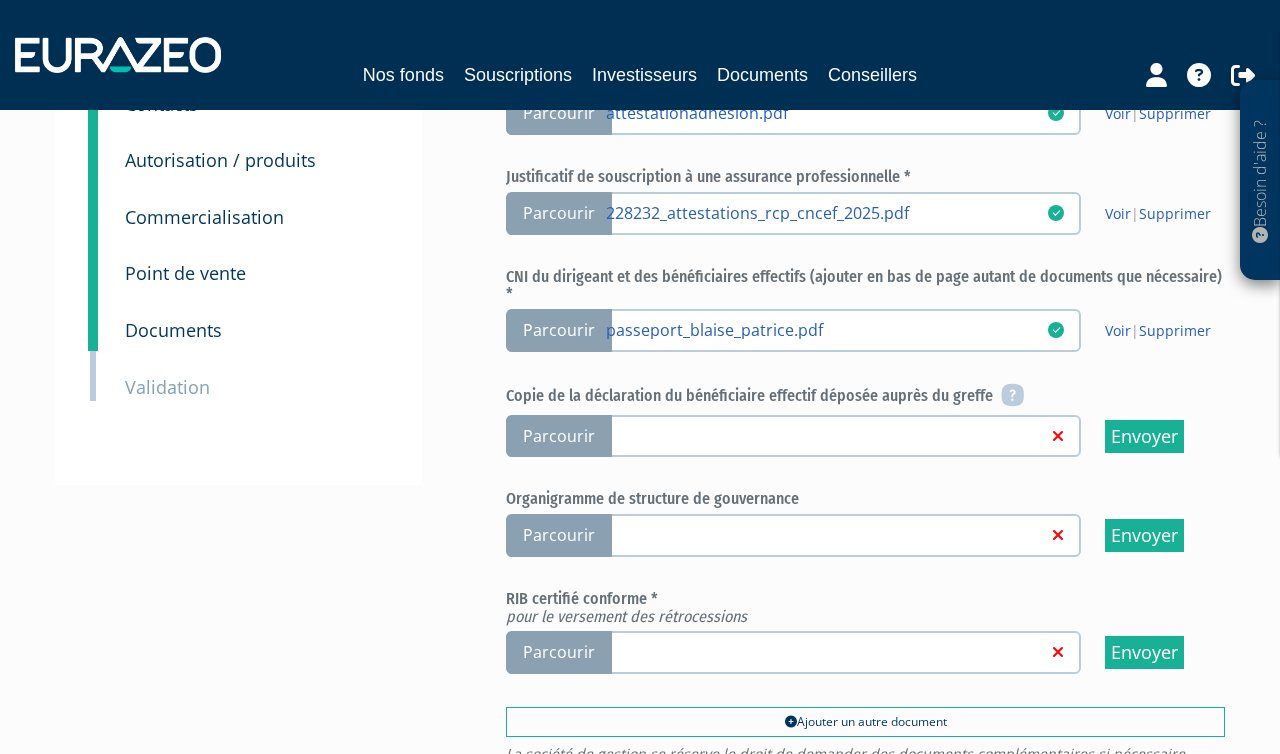 click on "Parcourir" at bounding box center [559, 436] 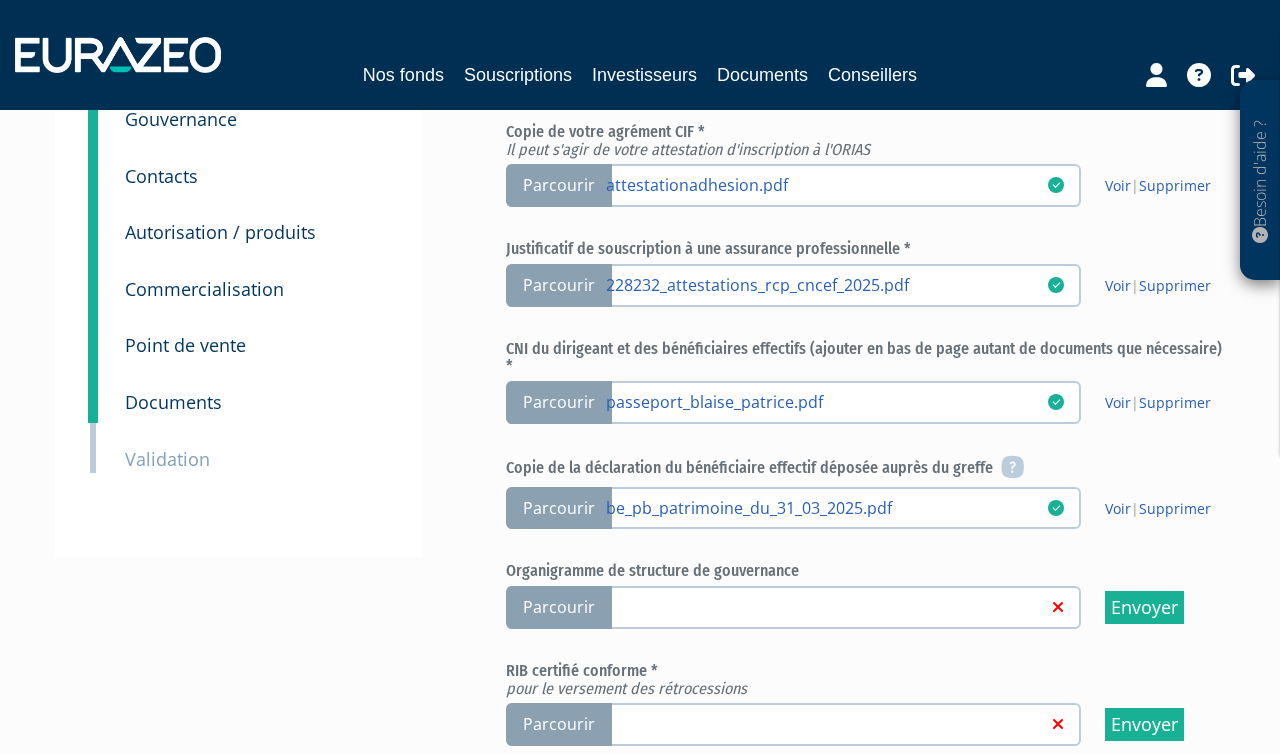 scroll, scrollTop: 227, scrollLeft: 0, axis: vertical 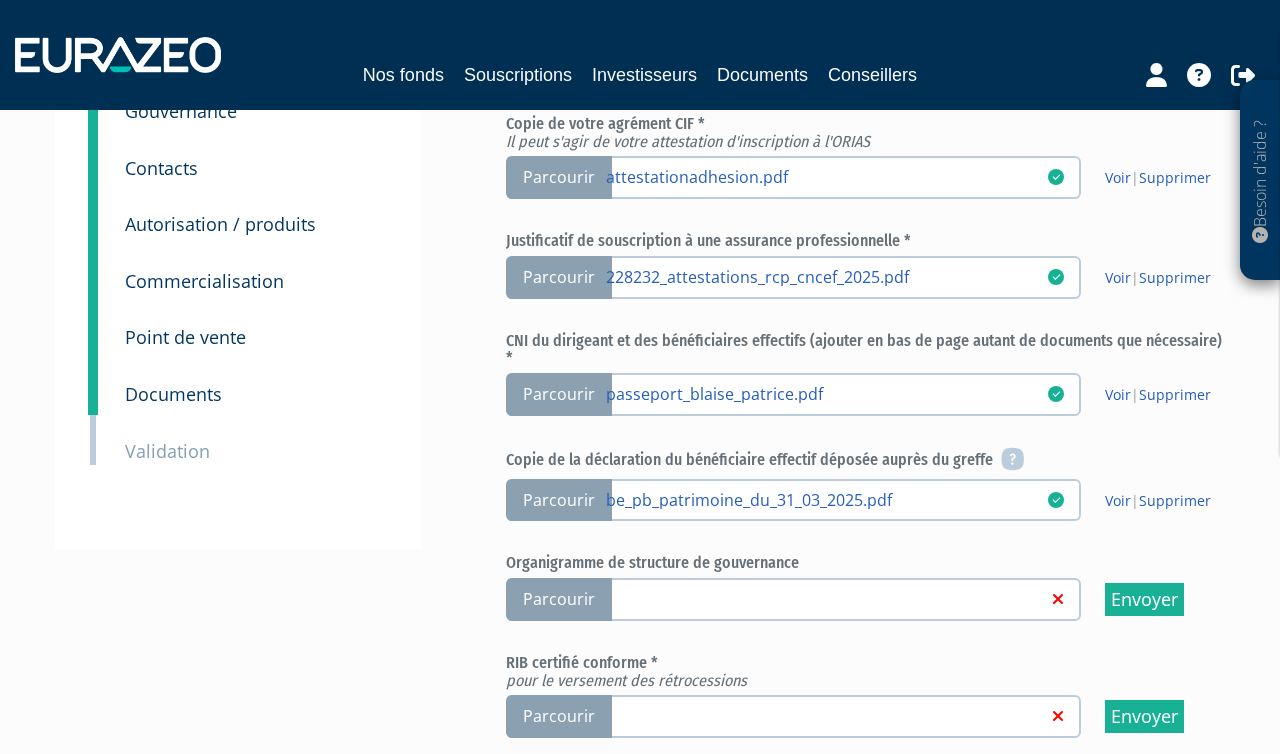 click at bounding box center [836, 598] 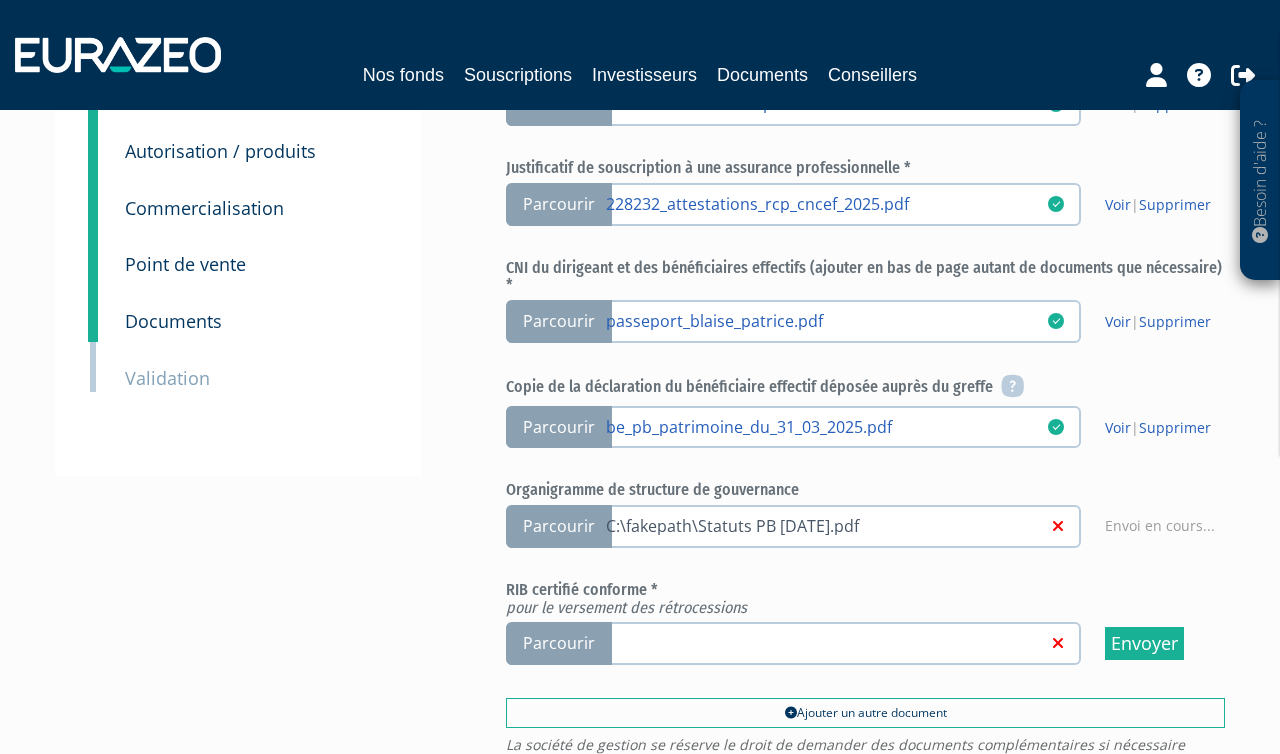 scroll, scrollTop: 301, scrollLeft: 0, axis: vertical 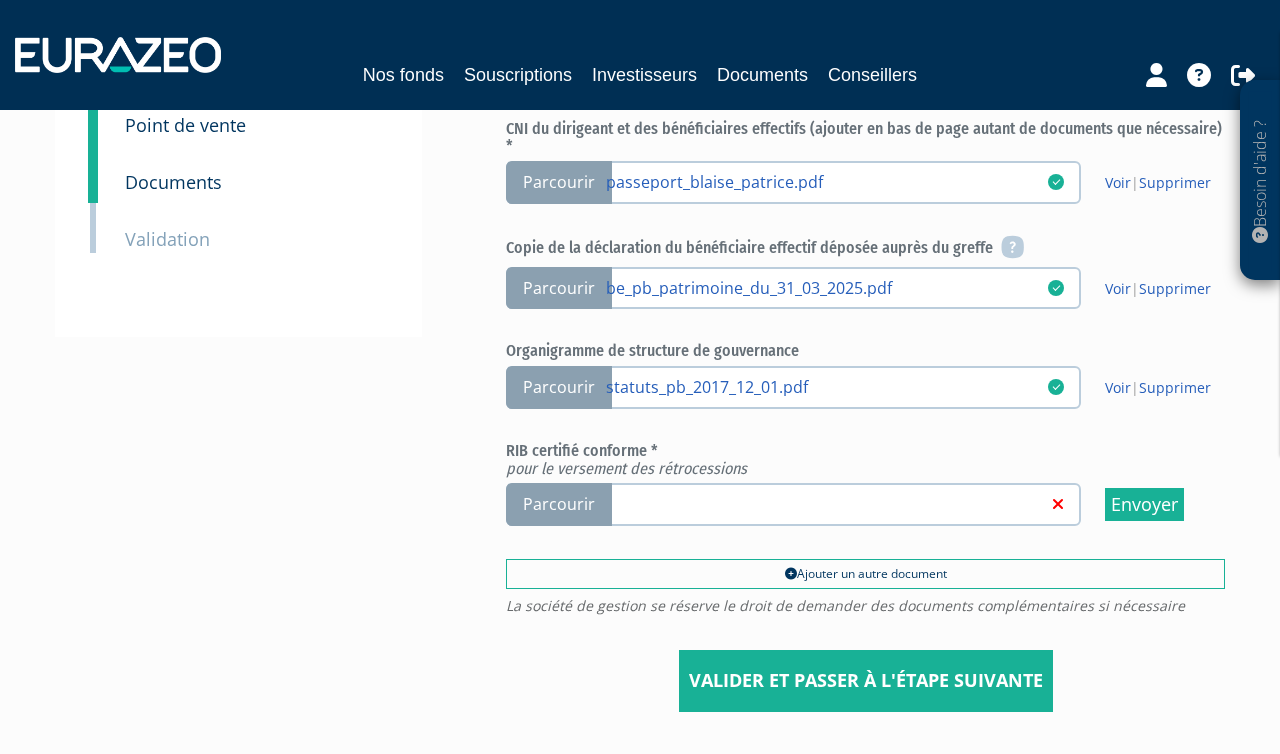 click on "Parcourir" at bounding box center [559, 504] 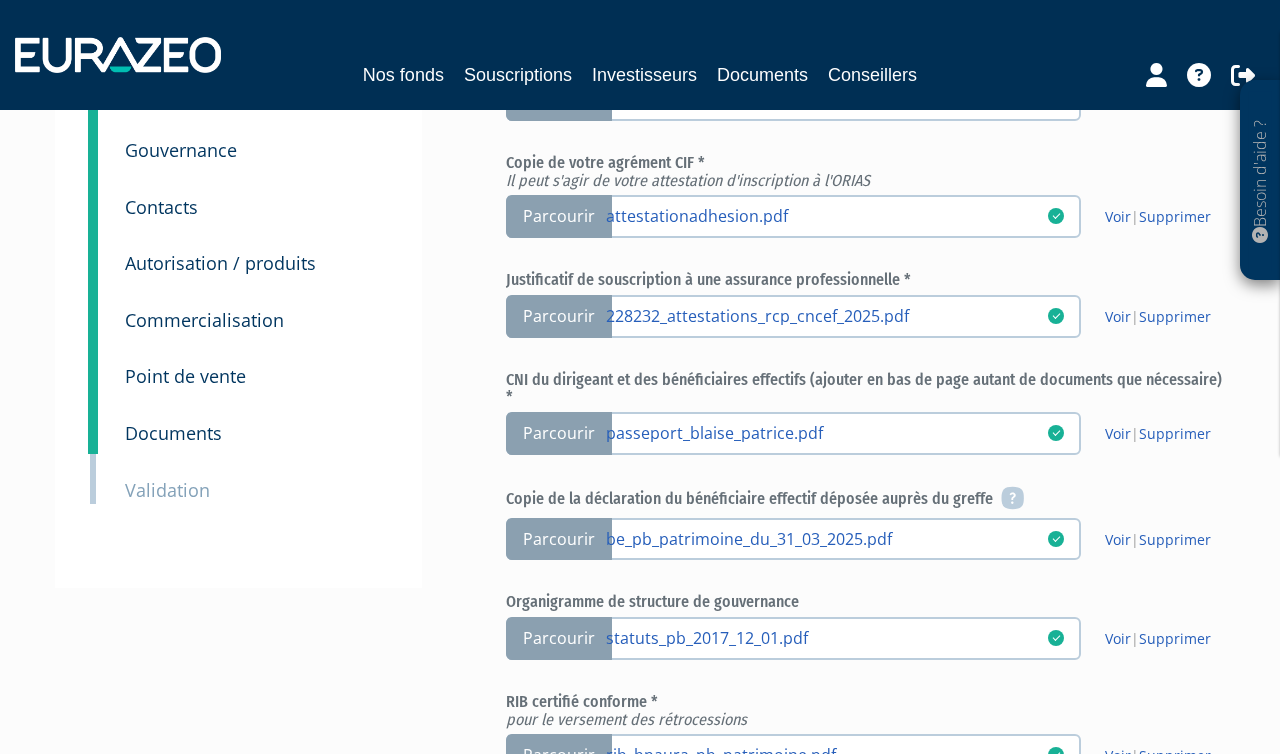 scroll, scrollTop: 573, scrollLeft: 0, axis: vertical 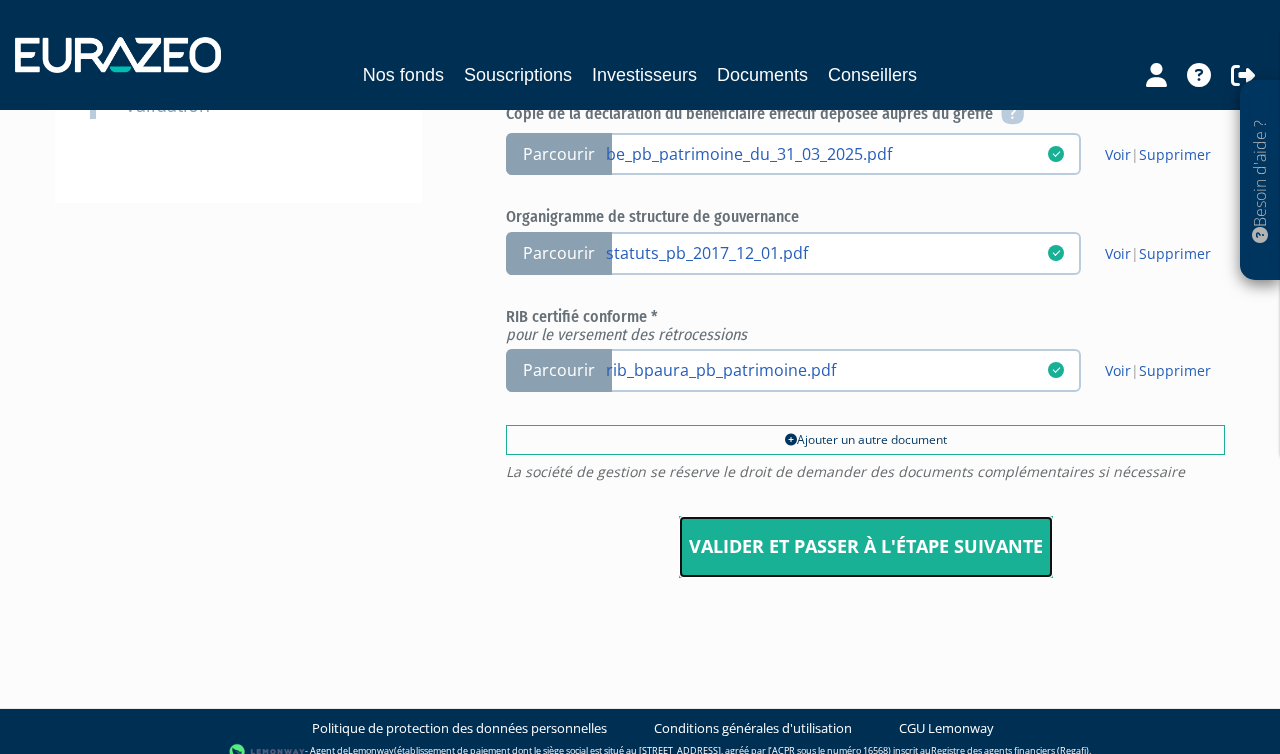 click on "Valider et passer à l'étape suivante" at bounding box center (866, 547) 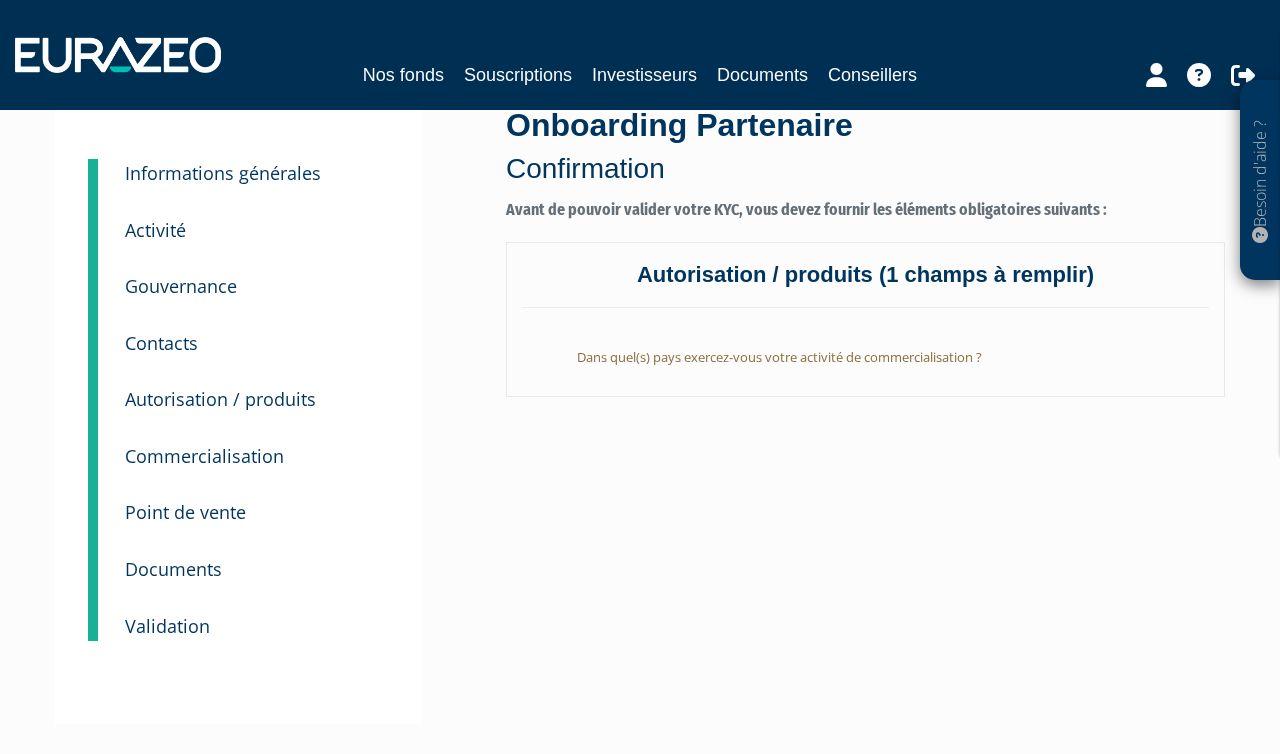 scroll, scrollTop: 78, scrollLeft: 0, axis: vertical 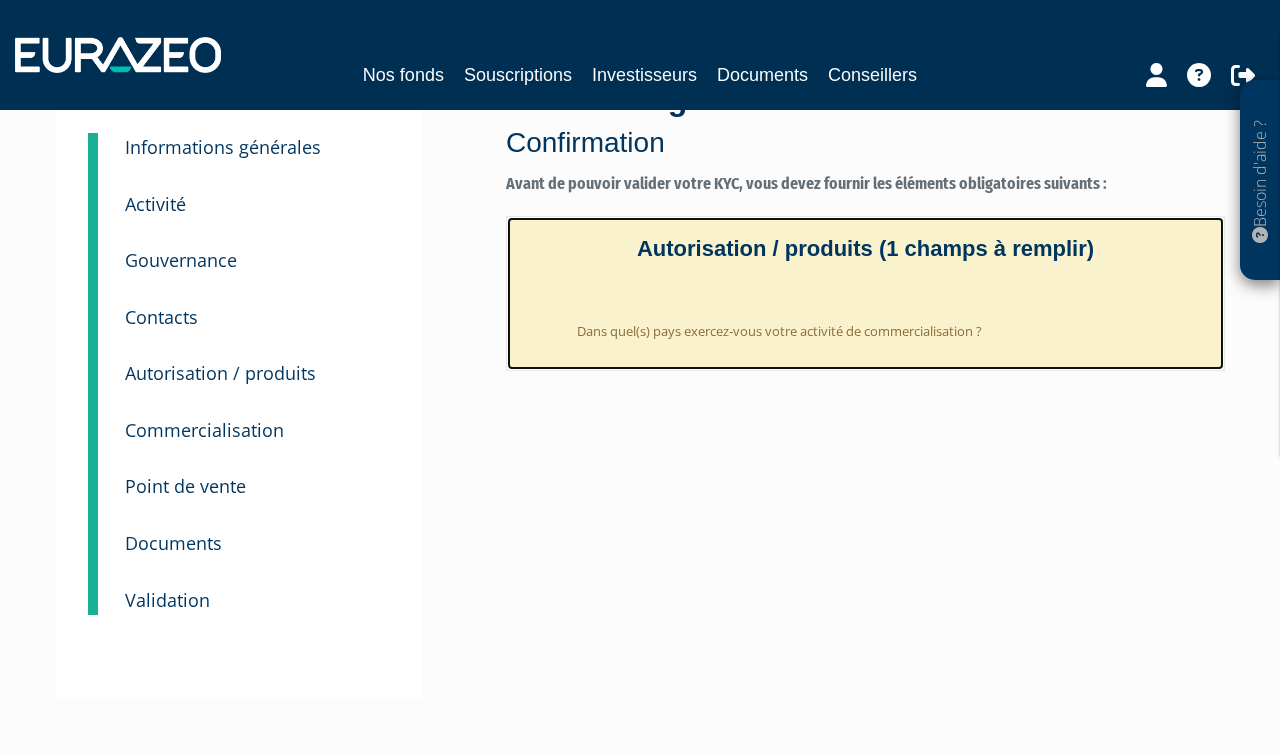 click on "Dans quel(s) pays exercez‐vous votre activité de commercialisation ?" at bounding box center [885, 326] 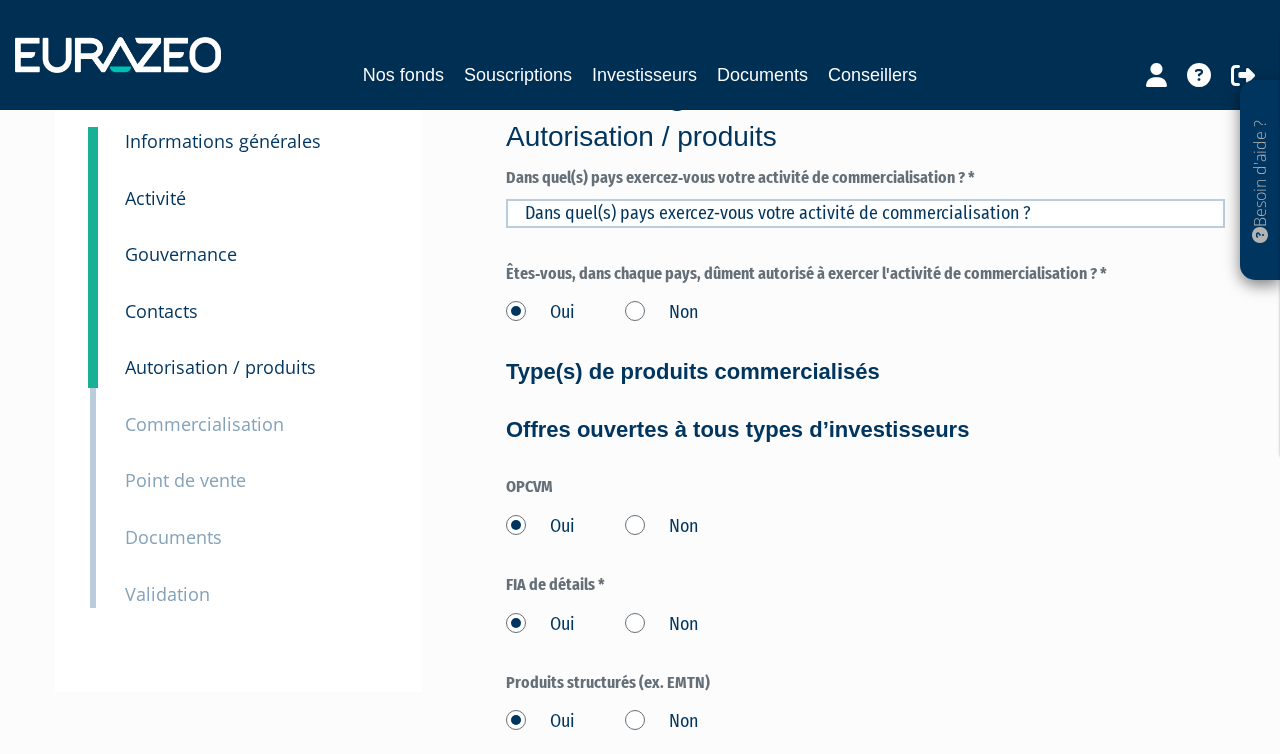 scroll, scrollTop: 48, scrollLeft: 0, axis: vertical 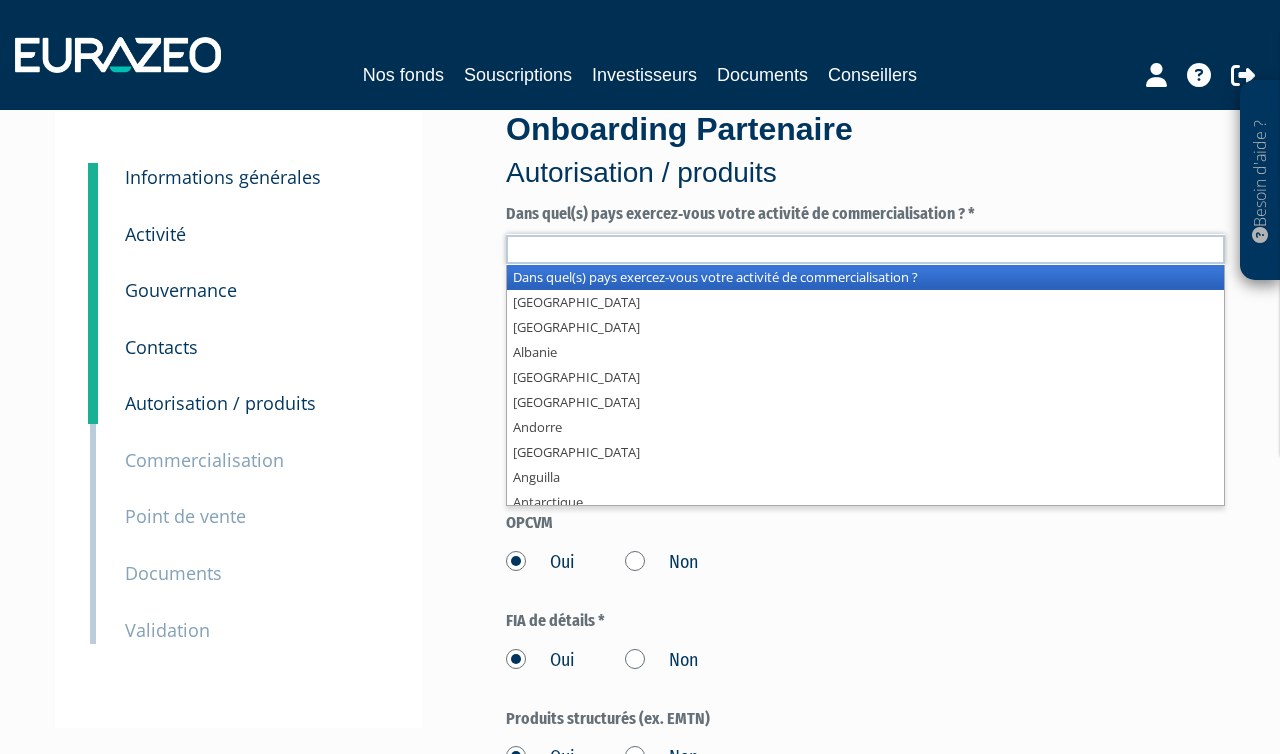 click at bounding box center (865, 249) 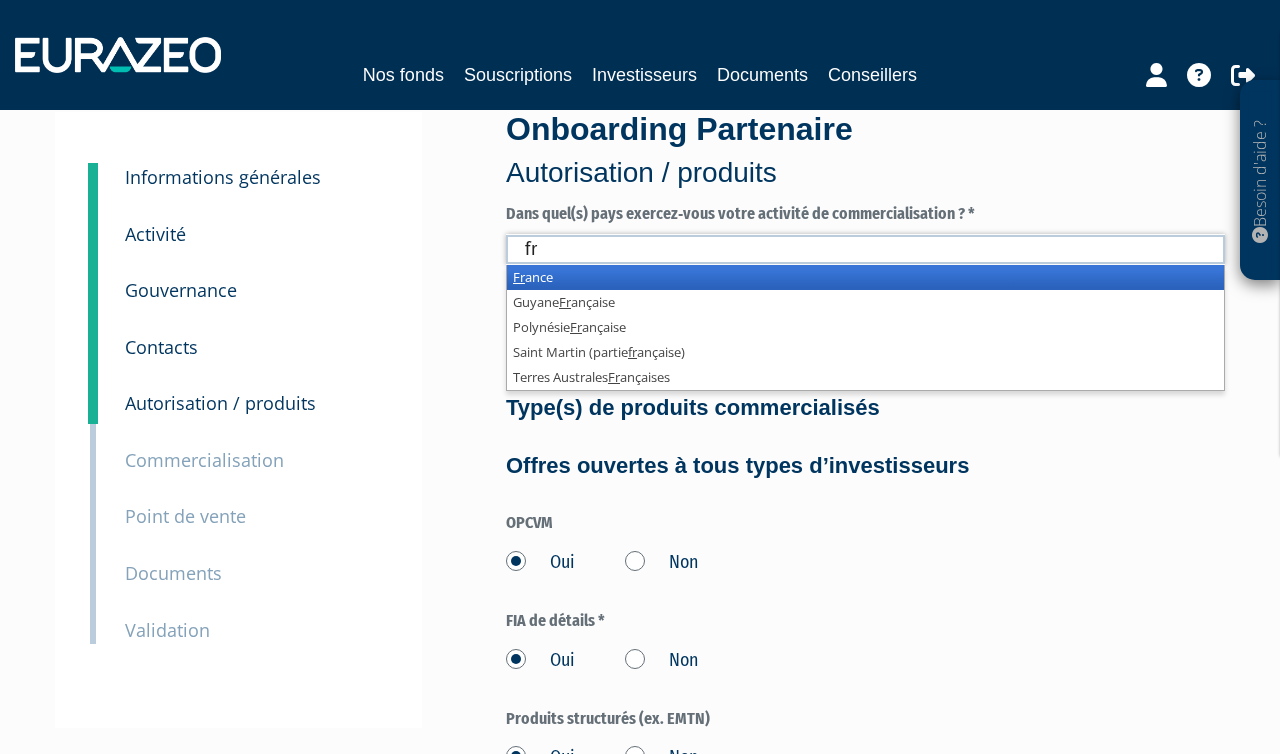 type on "fr" 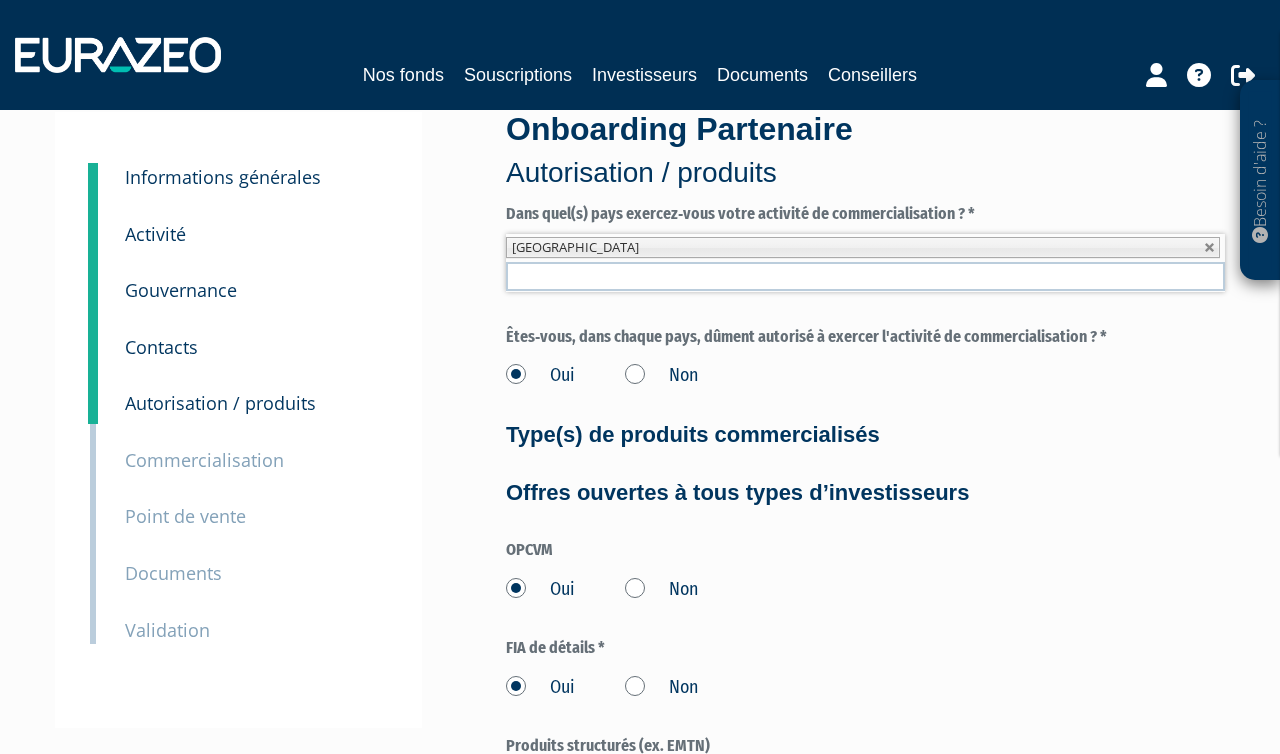 click on "Offres ouvertes à tous types d’investisseurs" at bounding box center (865, 493) 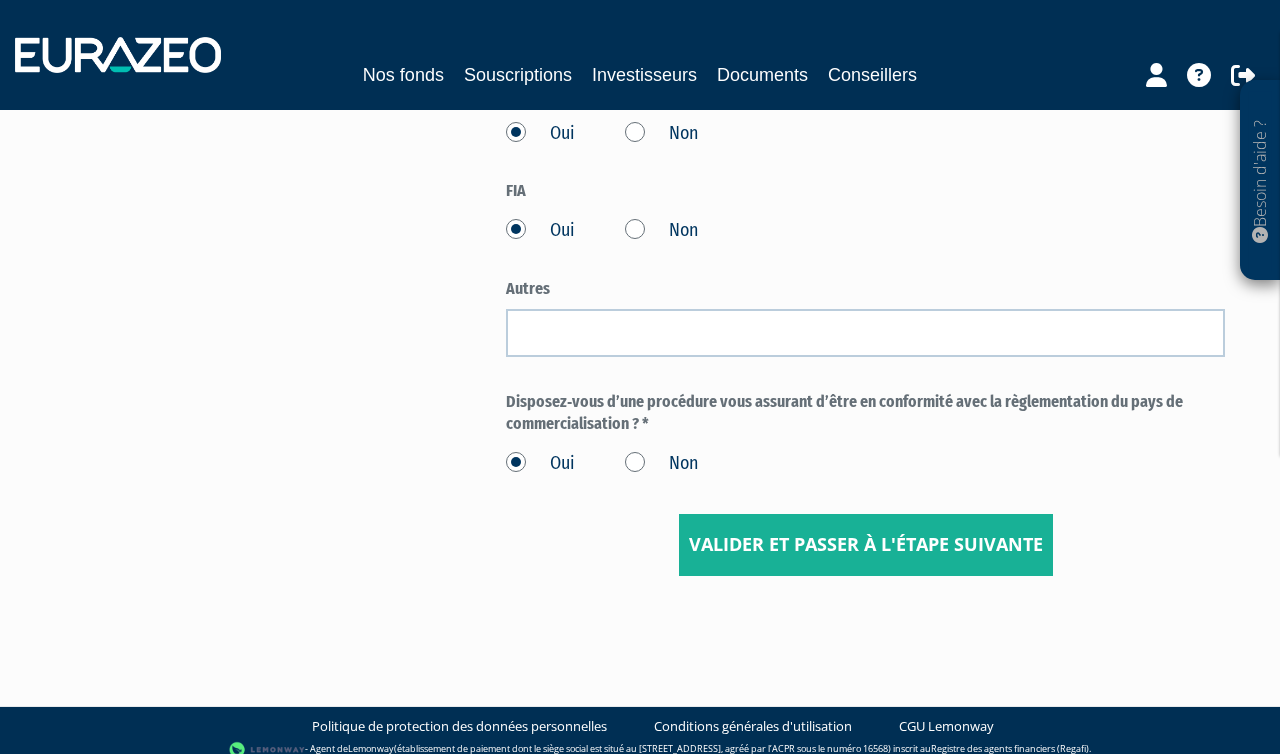scroll, scrollTop: 1082, scrollLeft: 0, axis: vertical 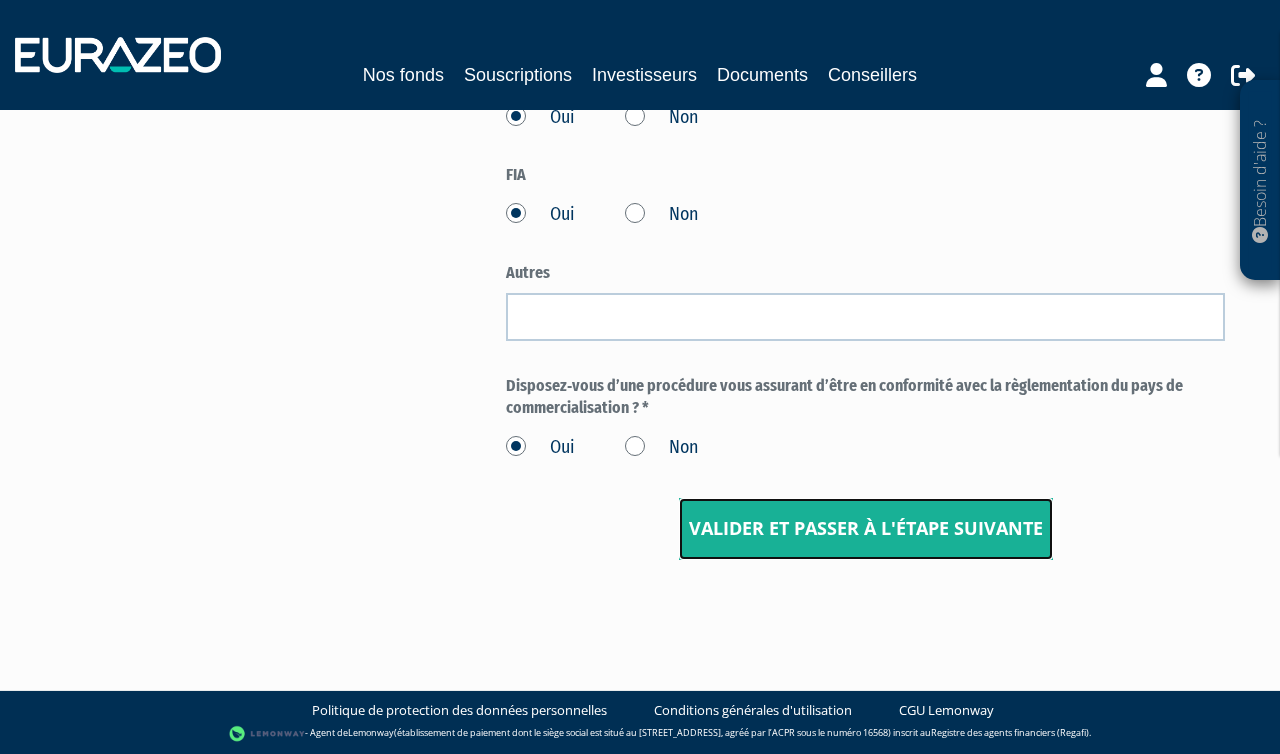 click on "Valider et passer à l'étape suivante" at bounding box center [866, 529] 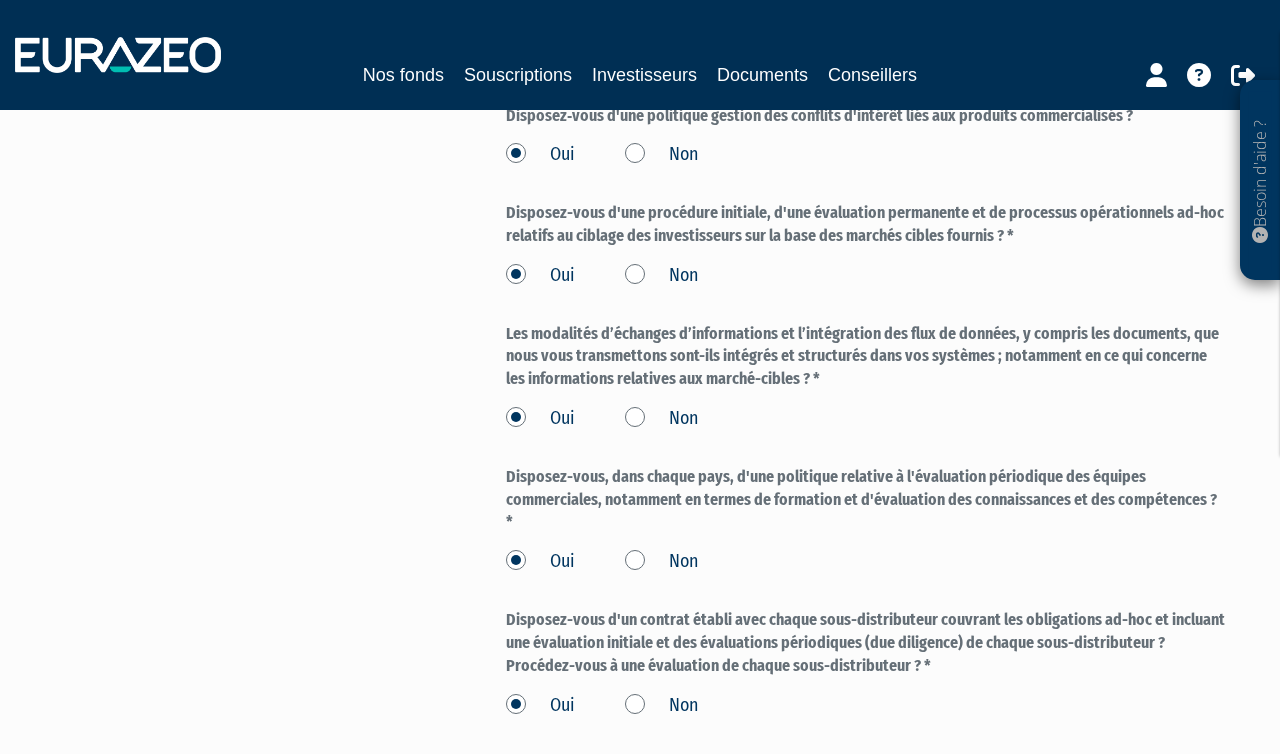 scroll, scrollTop: 930, scrollLeft: 0, axis: vertical 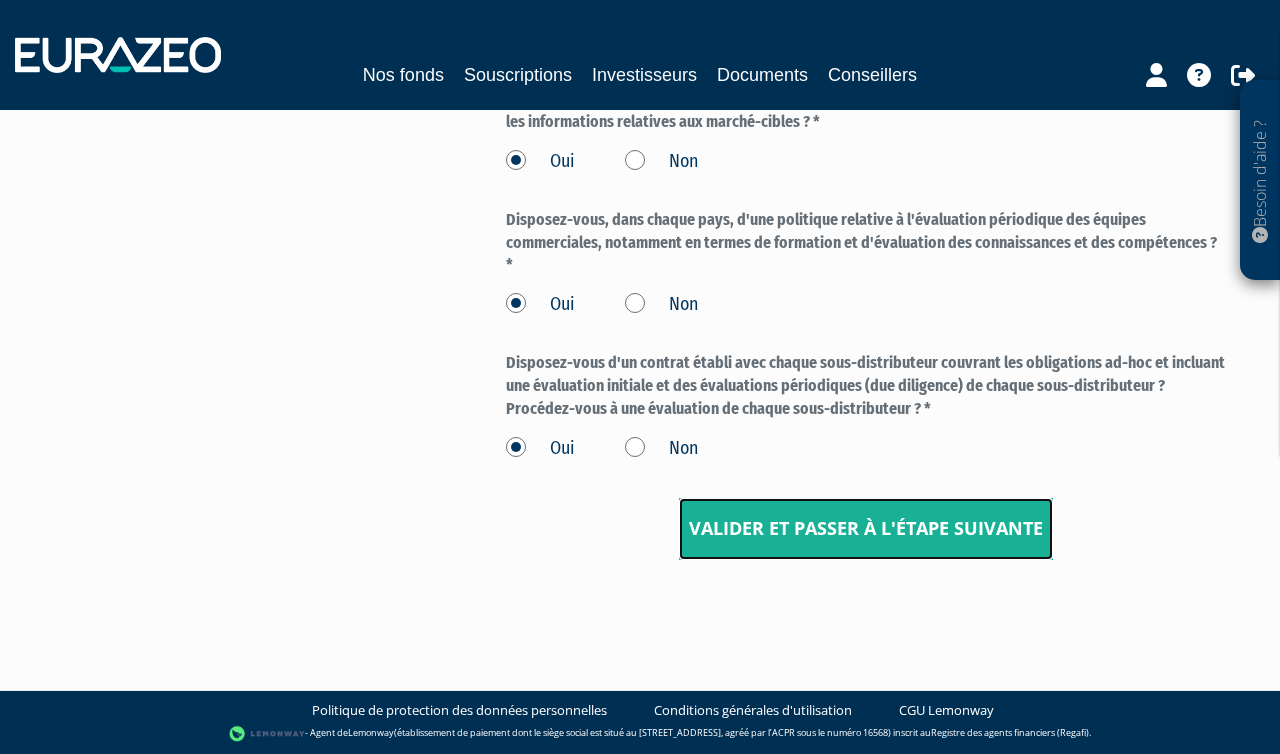click on "Valider et passer à l'étape suivante" at bounding box center (866, 529) 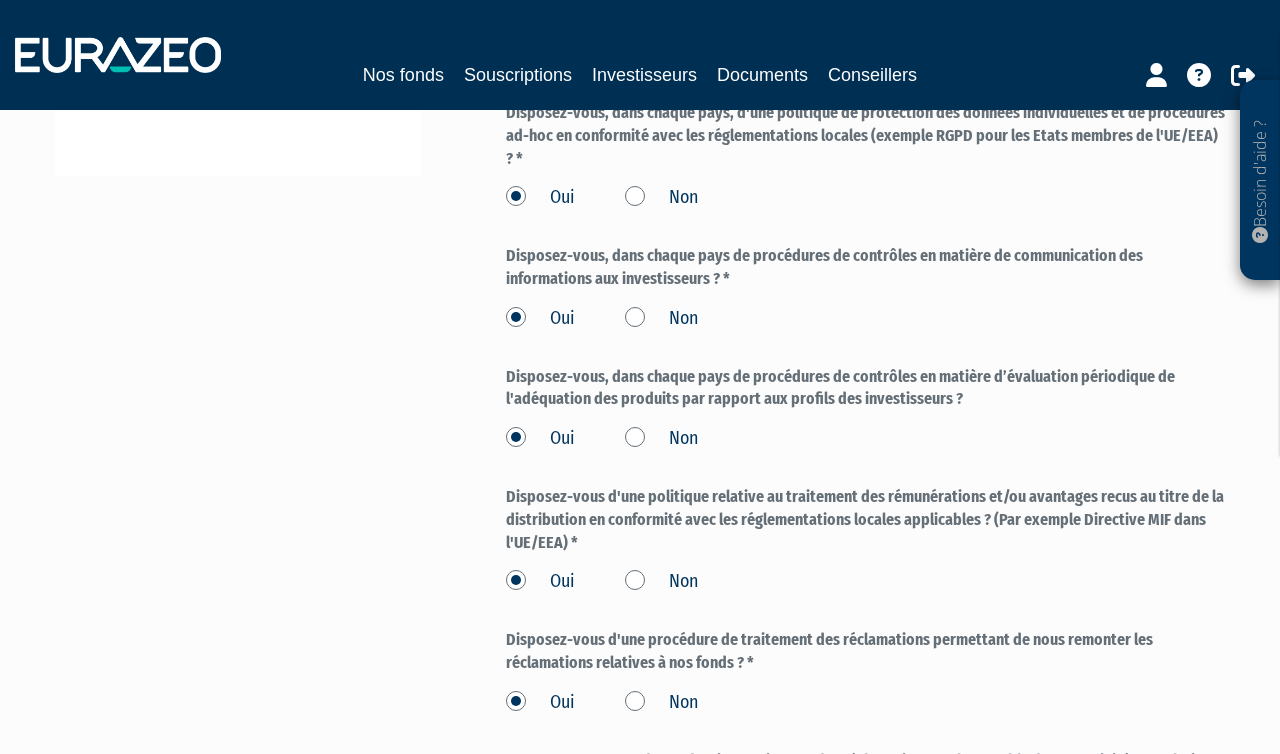 scroll, scrollTop: 975, scrollLeft: 0, axis: vertical 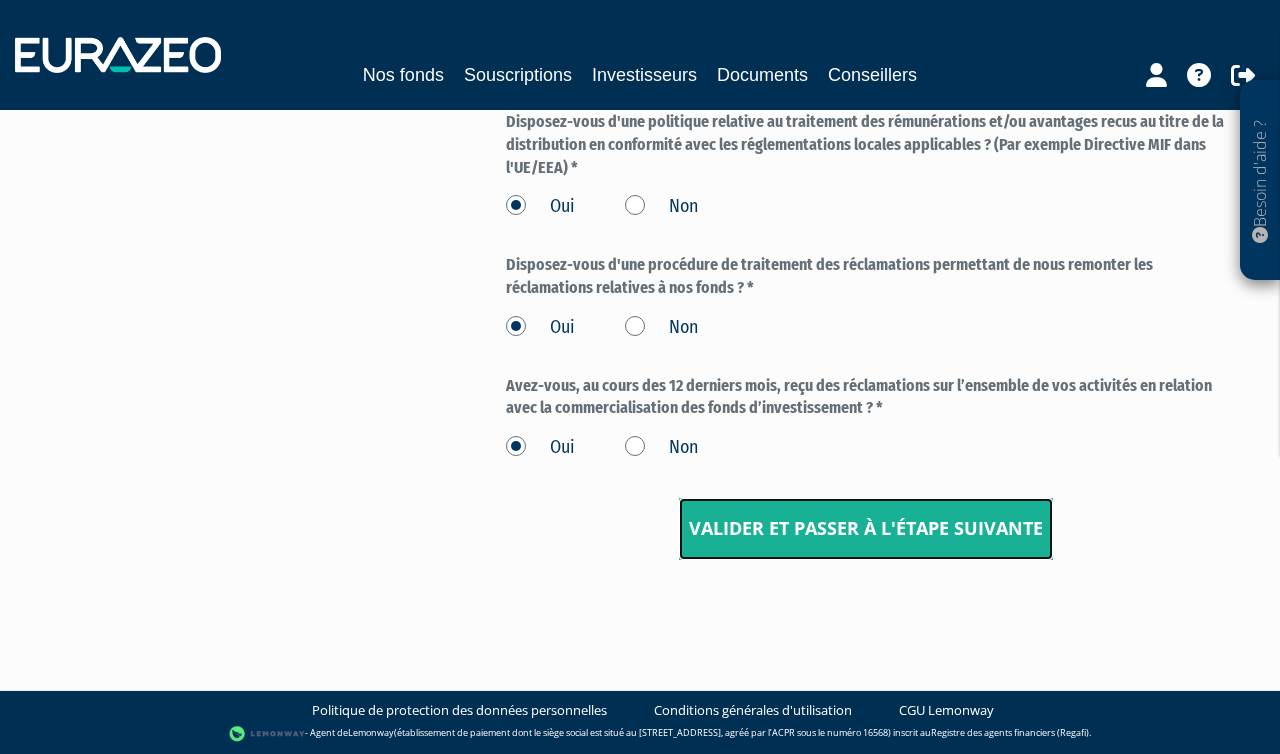click on "Valider et passer à l'étape suivante" at bounding box center [866, 529] 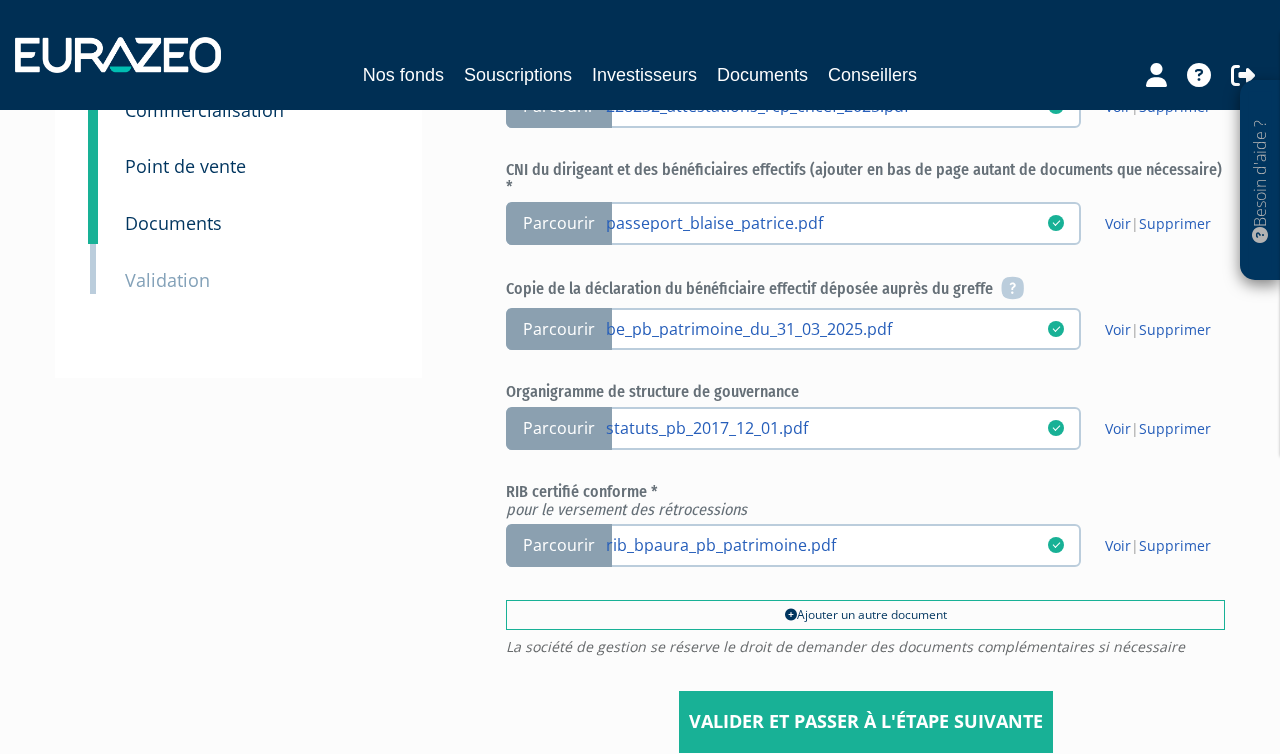 scroll, scrollTop: 573, scrollLeft: 0, axis: vertical 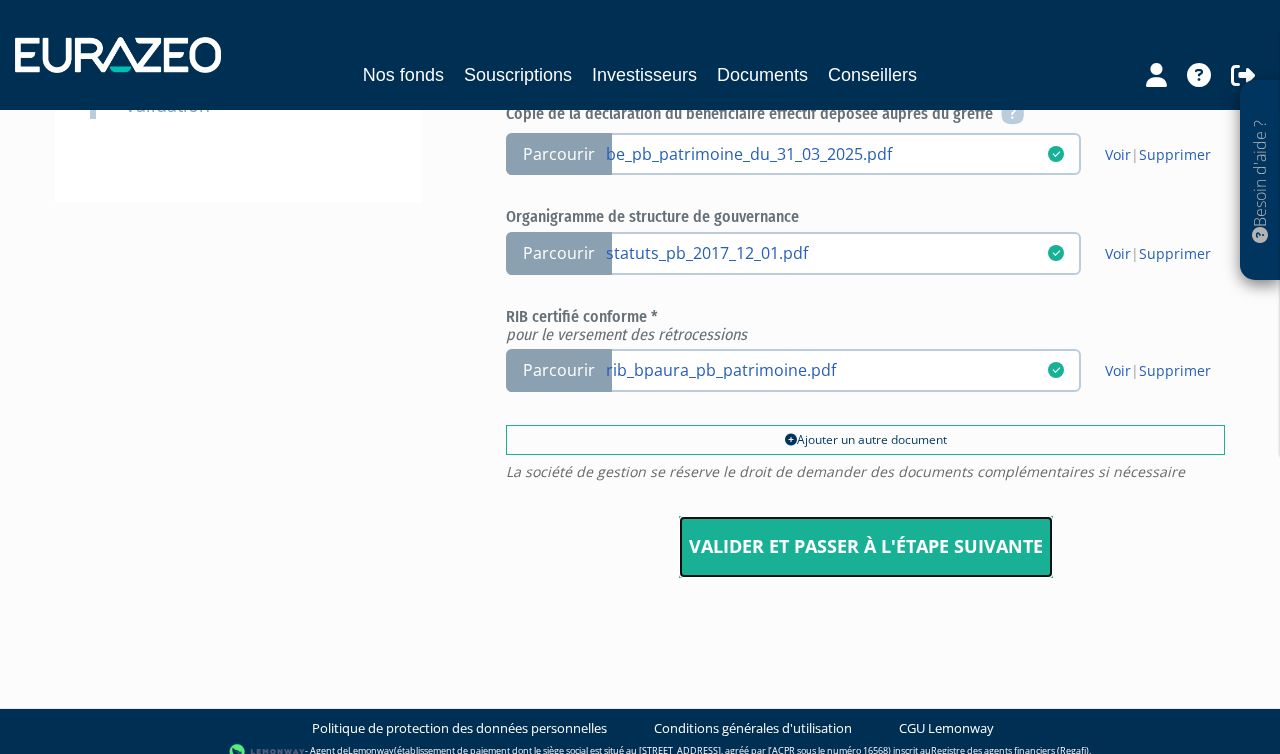 click on "Valider et passer à l'étape suivante" at bounding box center [866, 547] 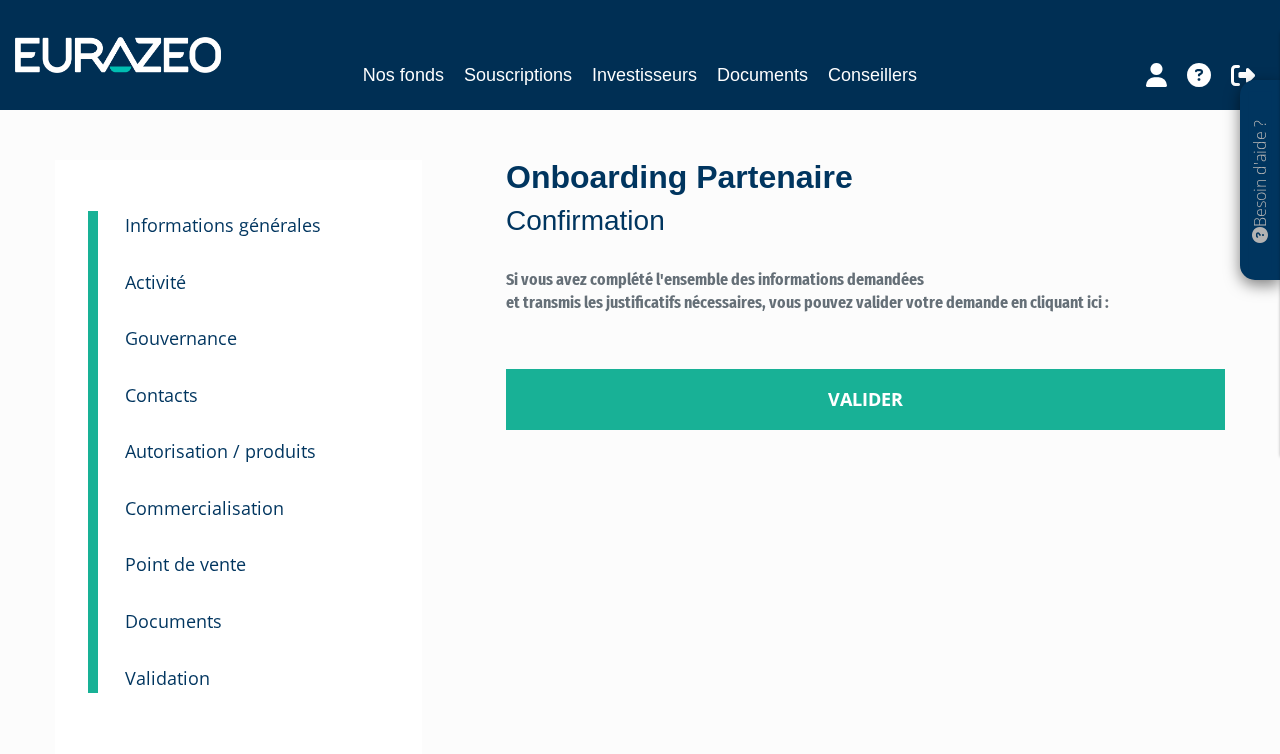 scroll, scrollTop: 0, scrollLeft: 0, axis: both 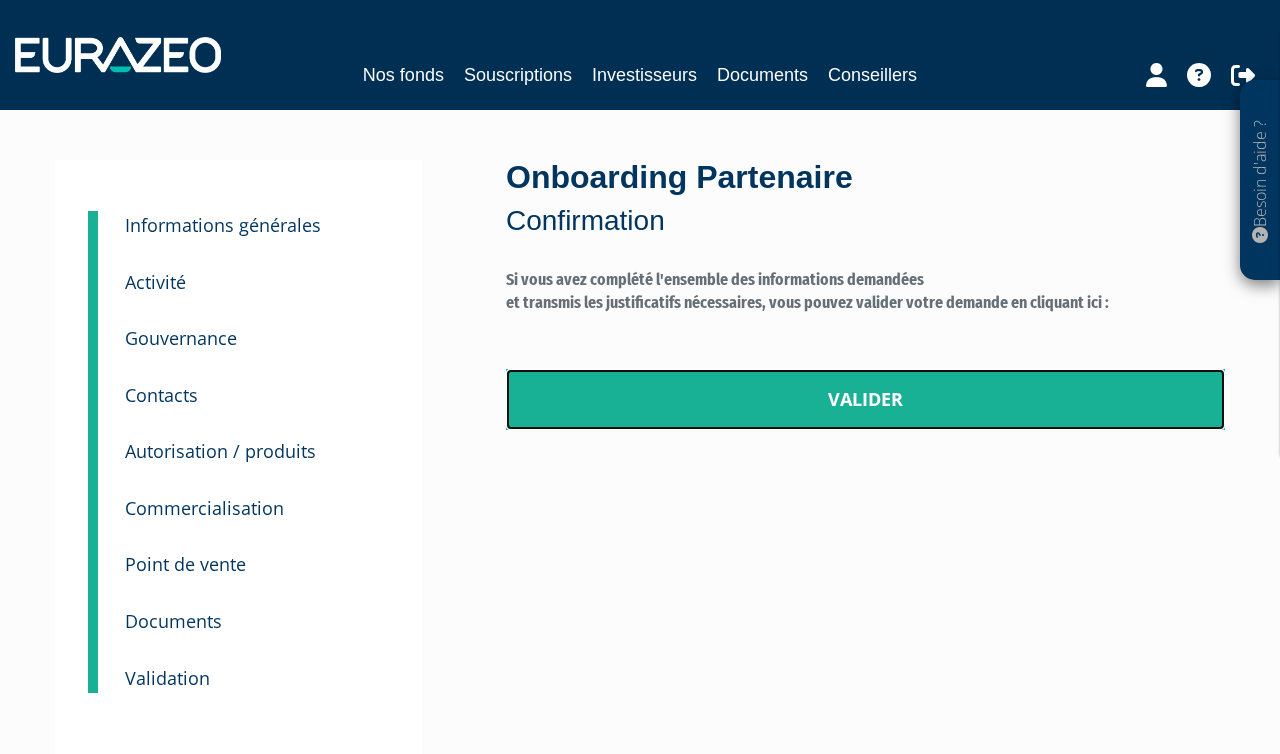 click on "Valider" at bounding box center [865, 400] 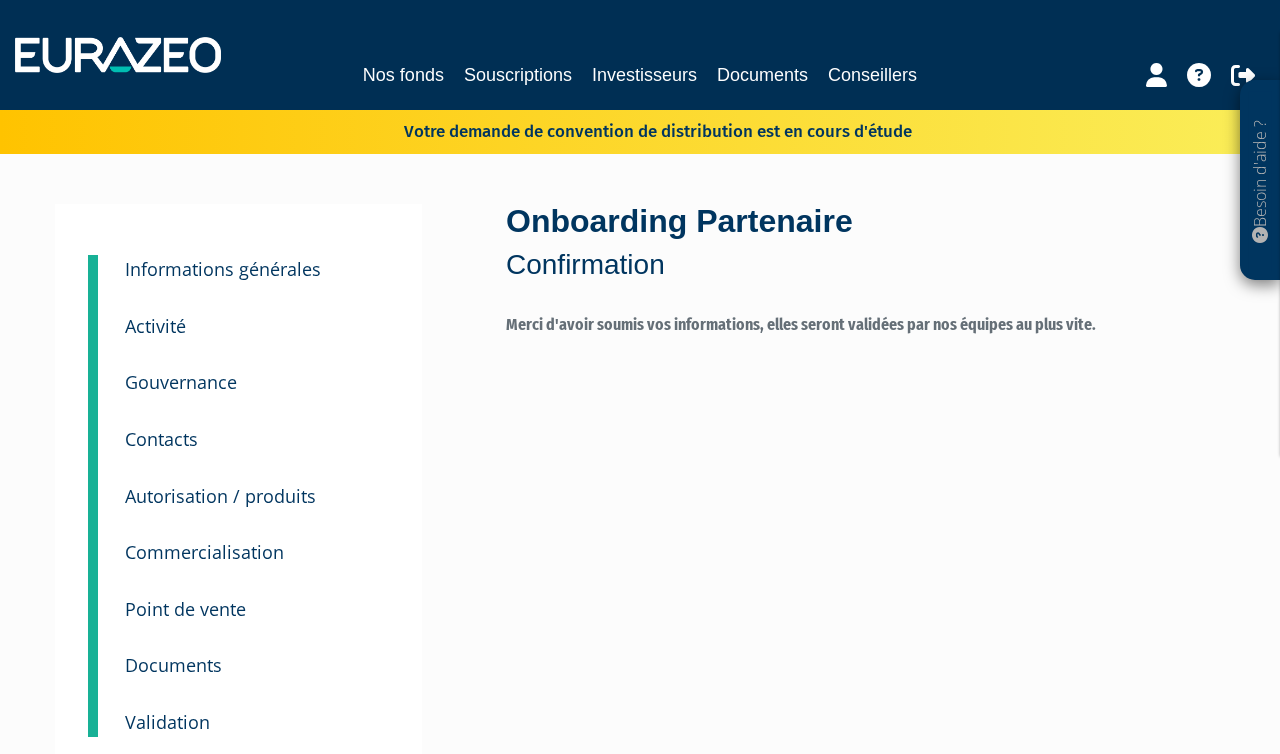 scroll, scrollTop: 0, scrollLeft: 0, axis: both 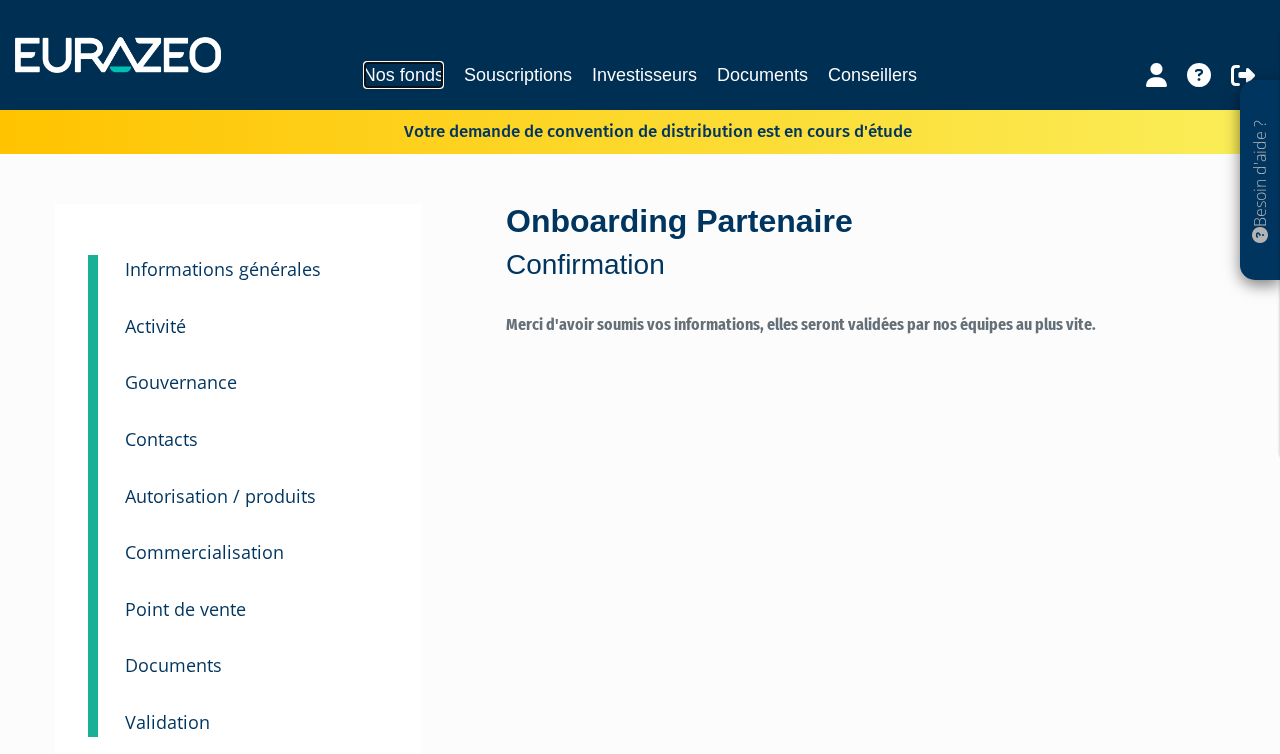 click on "Nos fonds" at bounding box center [403, 75] 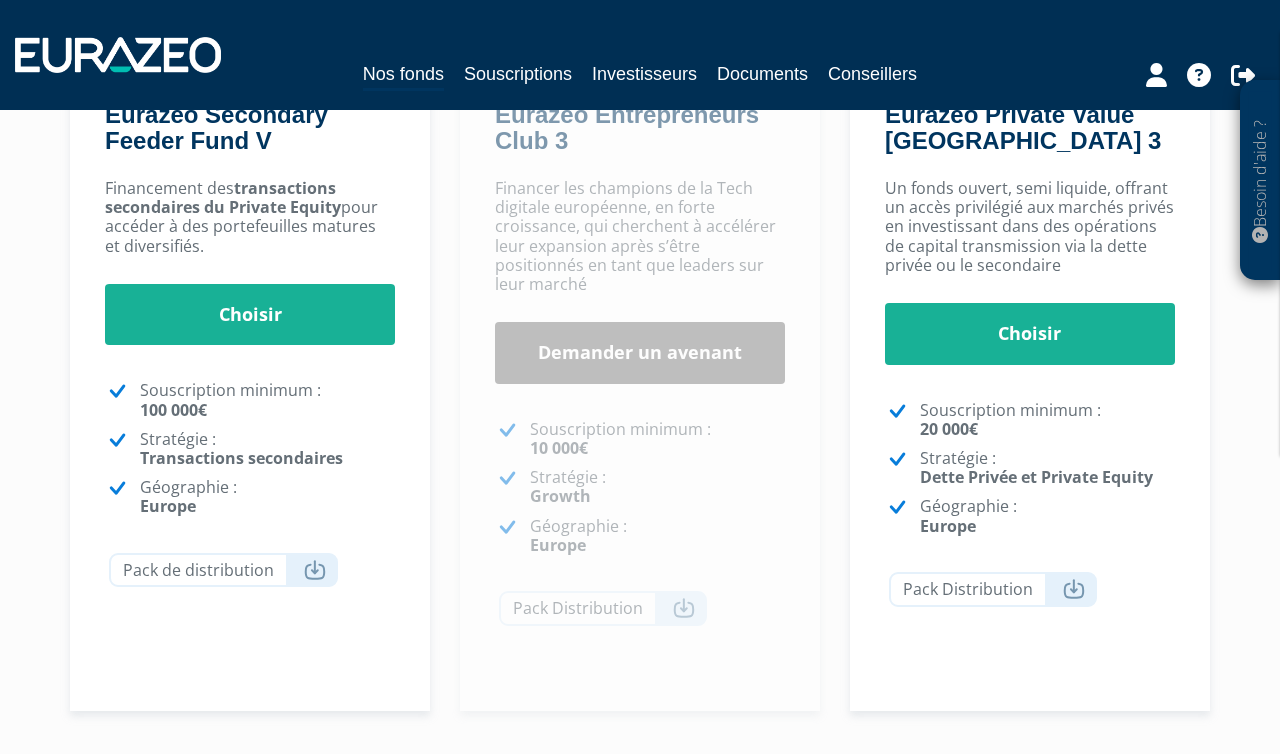 scroll, scrollTop: 488, scrollLeft: 0, axis: vertical 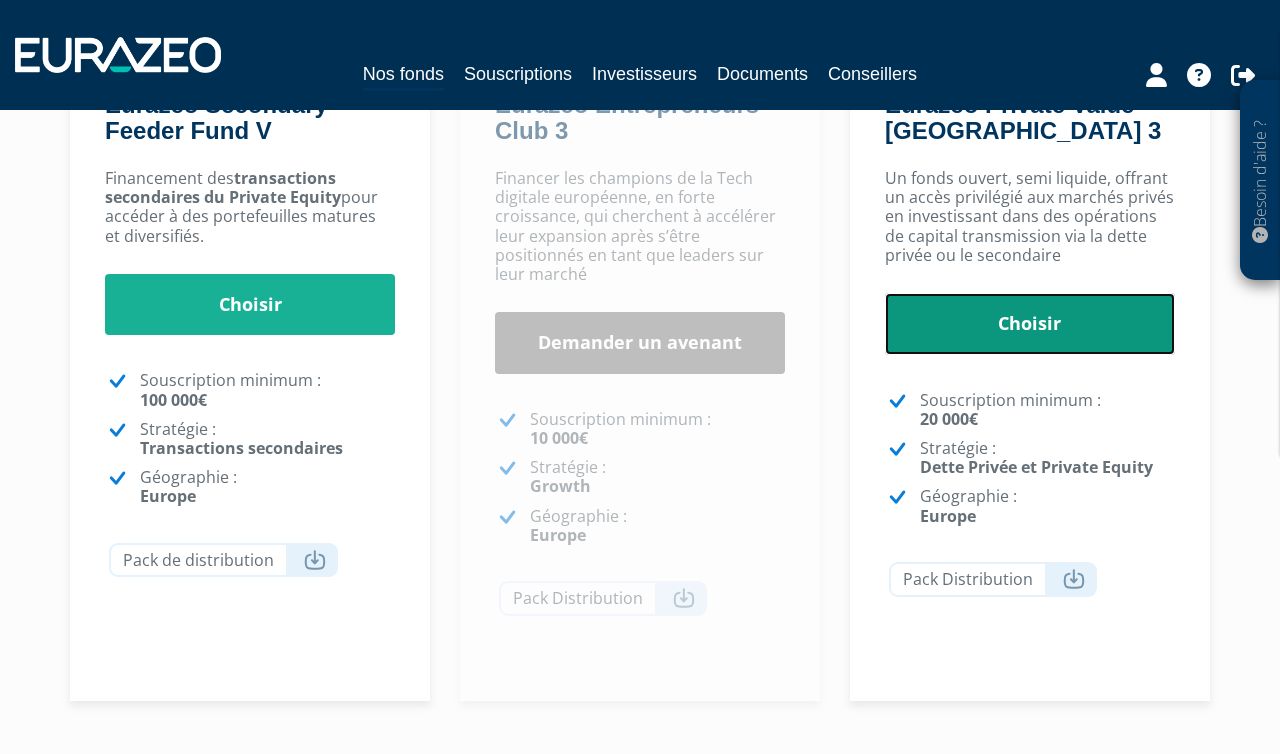 click on "Choisir" at bounding box center (1030, 324) 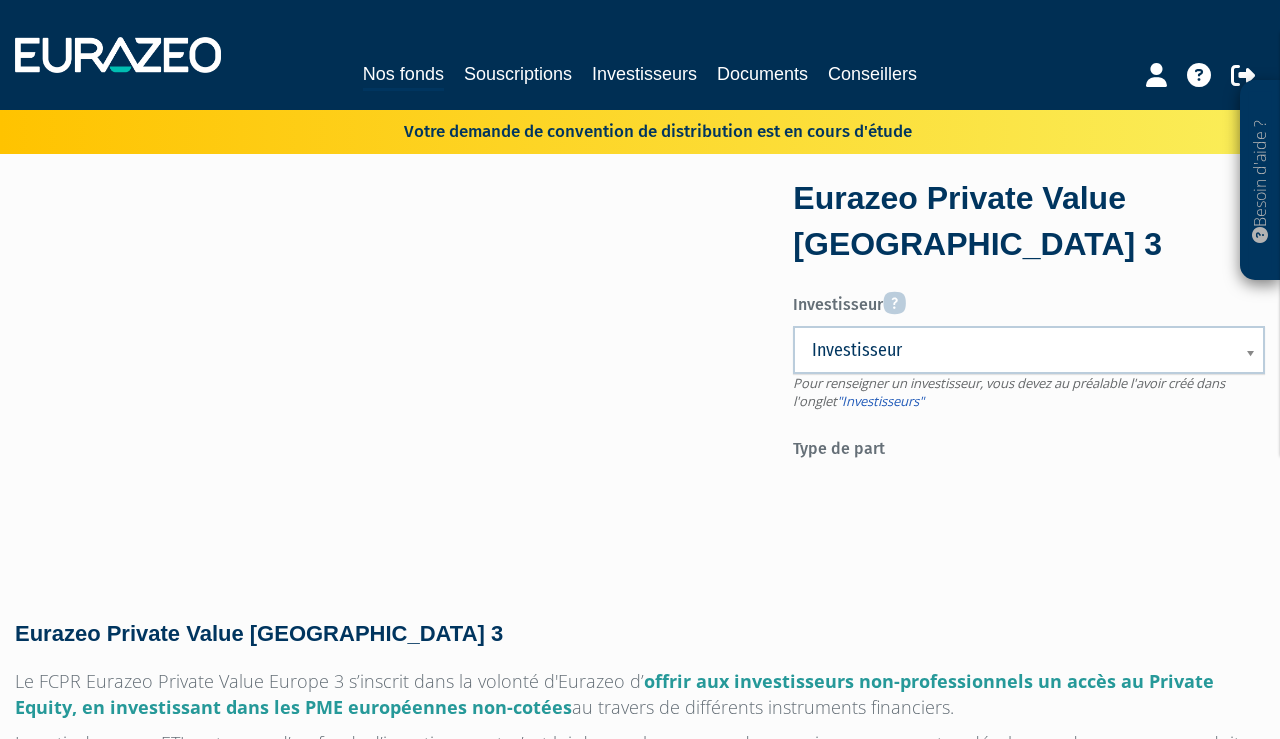 scroll, scrollTop: 0, scrollLeft: 0, axis: both 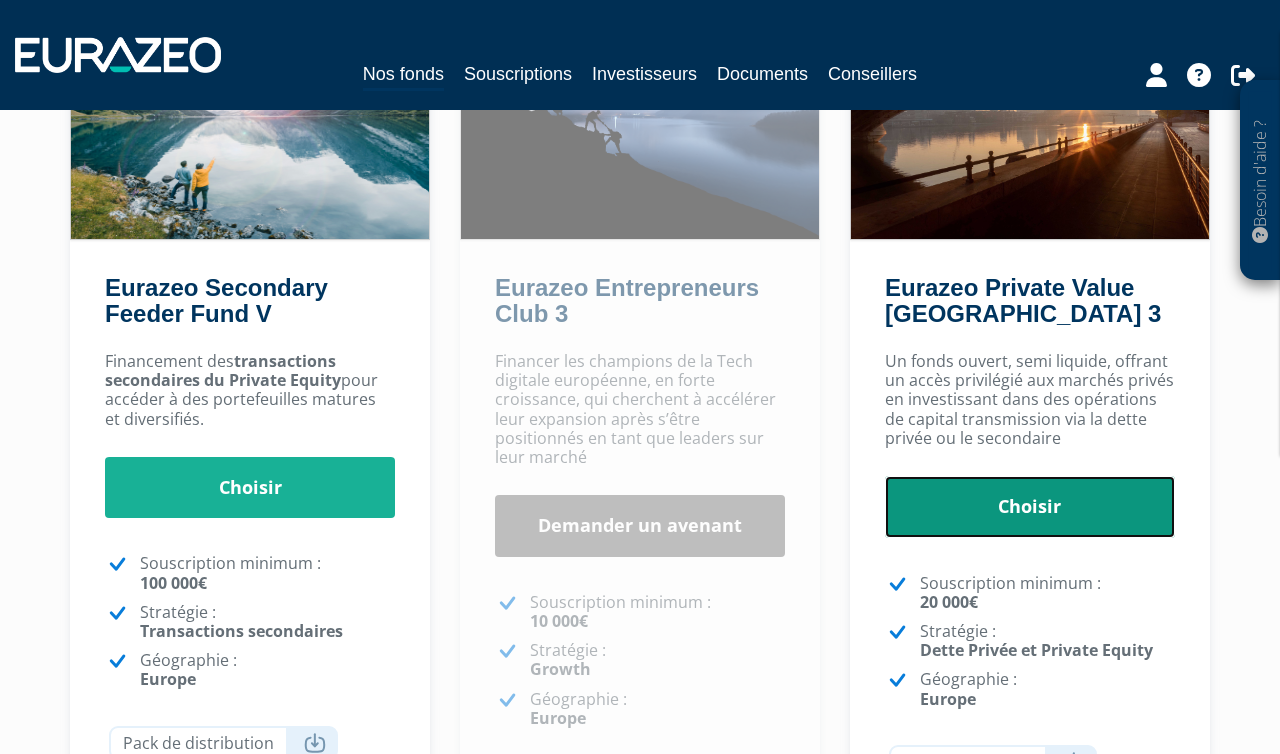 click on "Choisir" at bounding box center [1030, 507] 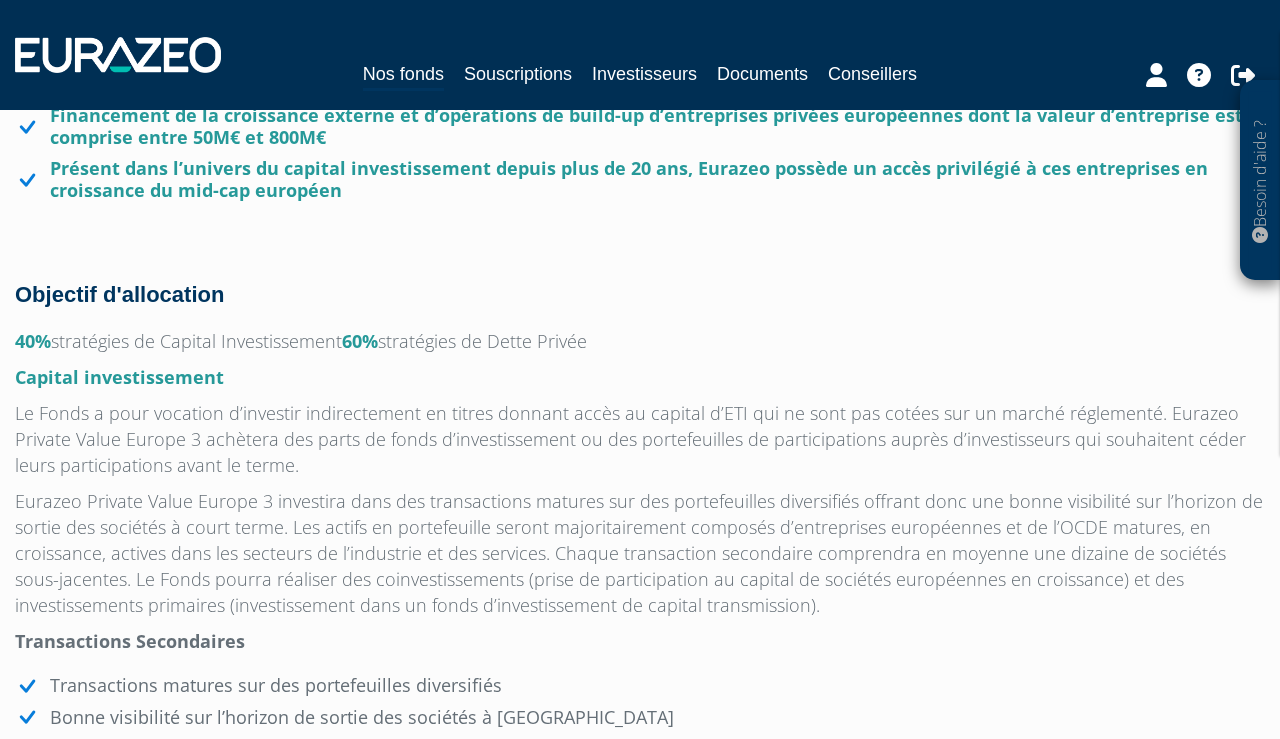 scroll, scrollTop: 0, scrollLeft: 0, axis: both 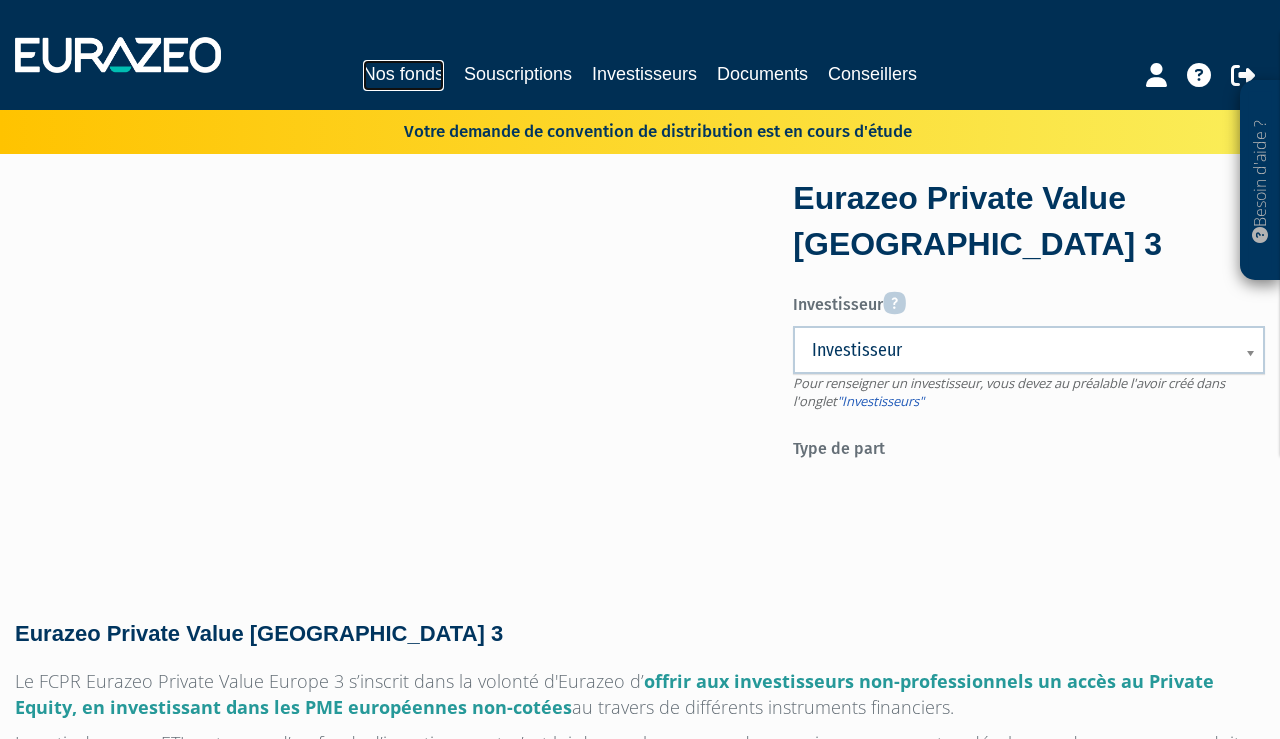 click on "Nos fonds" at bounding box center [403, 75] 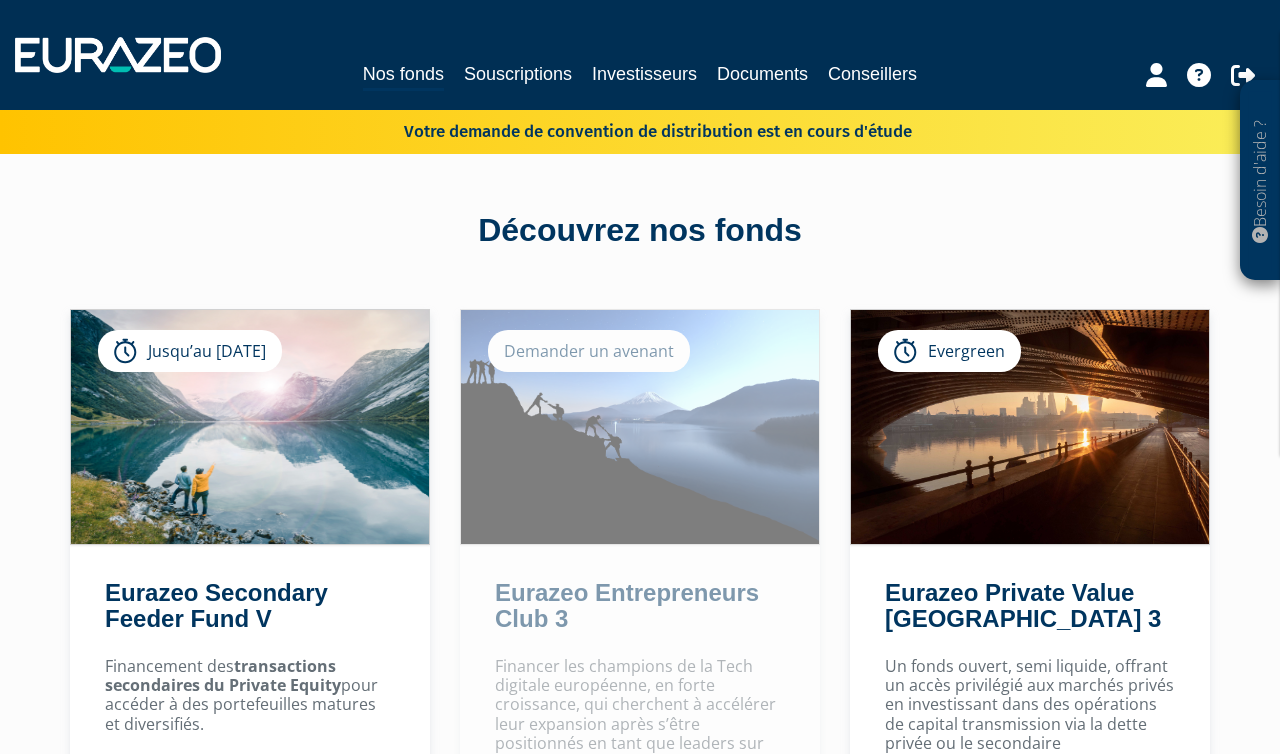 scroll, scrollTop: 0, scrollLeft: 0, axis: both 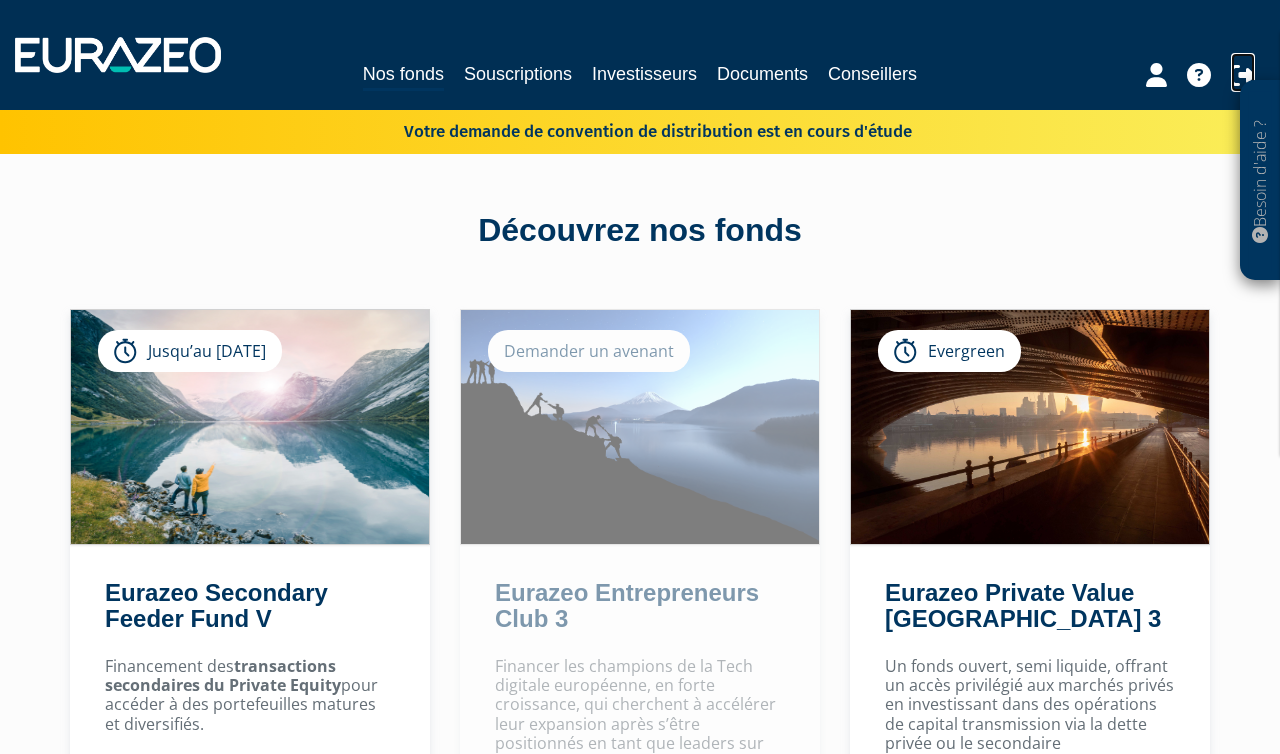 click at bounding box center (1243, 75) 